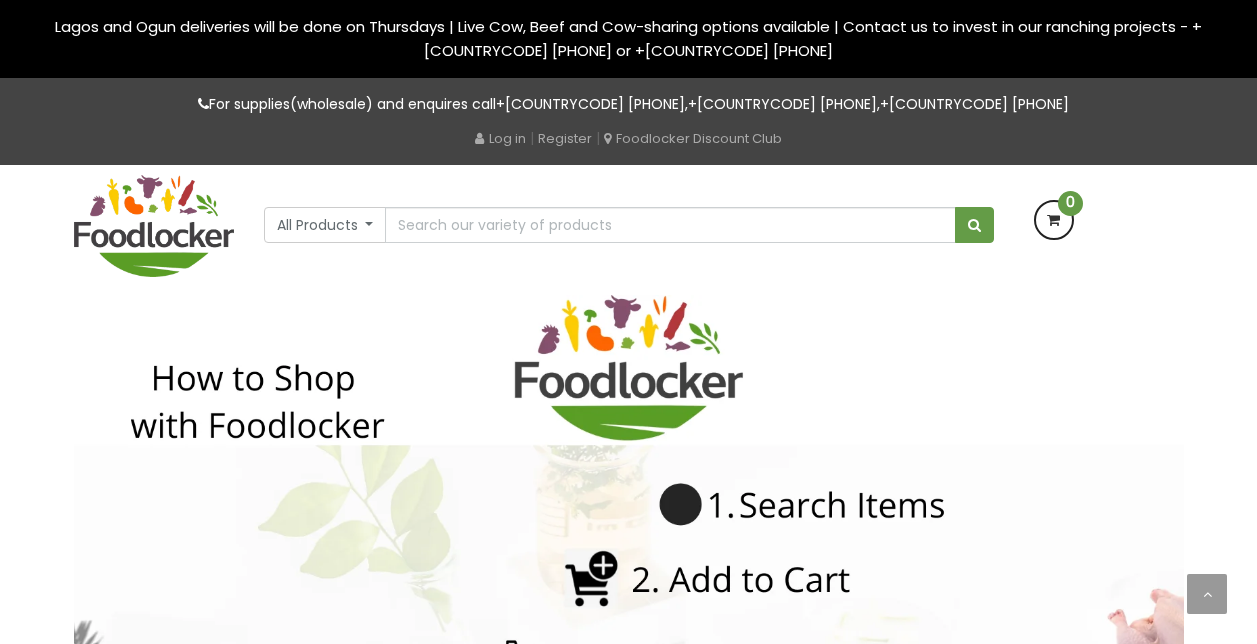 scroll, scrollTop: 40, scrollLeft: 0, axis: vertical 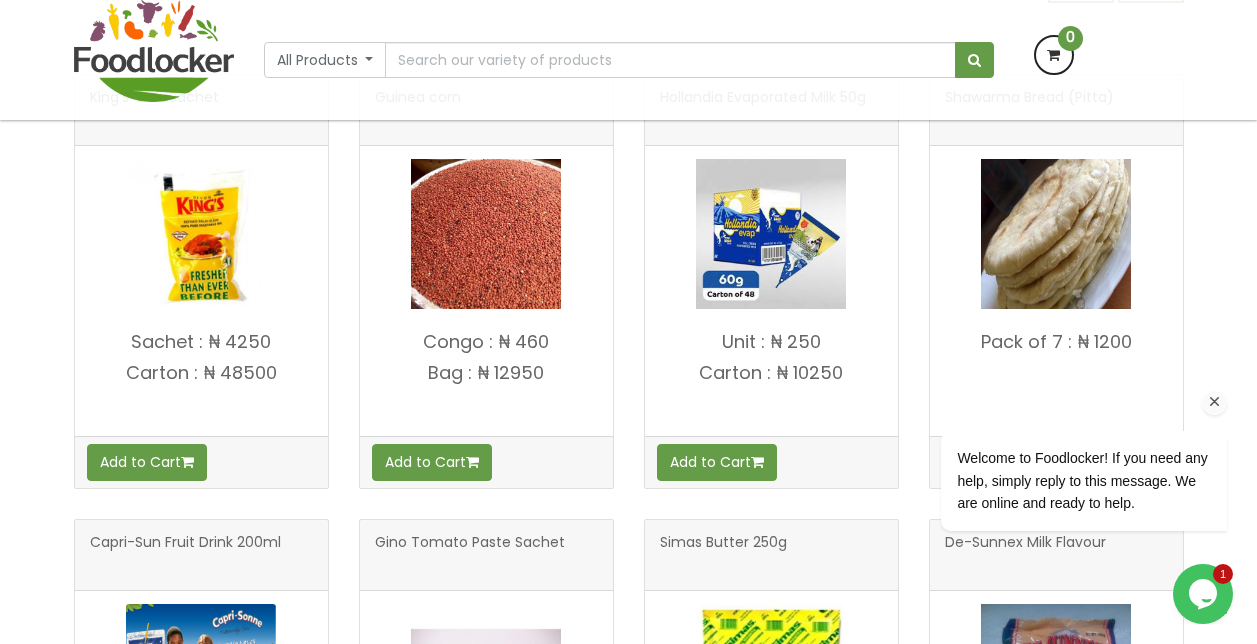 click at bounding box center [1215, 402] 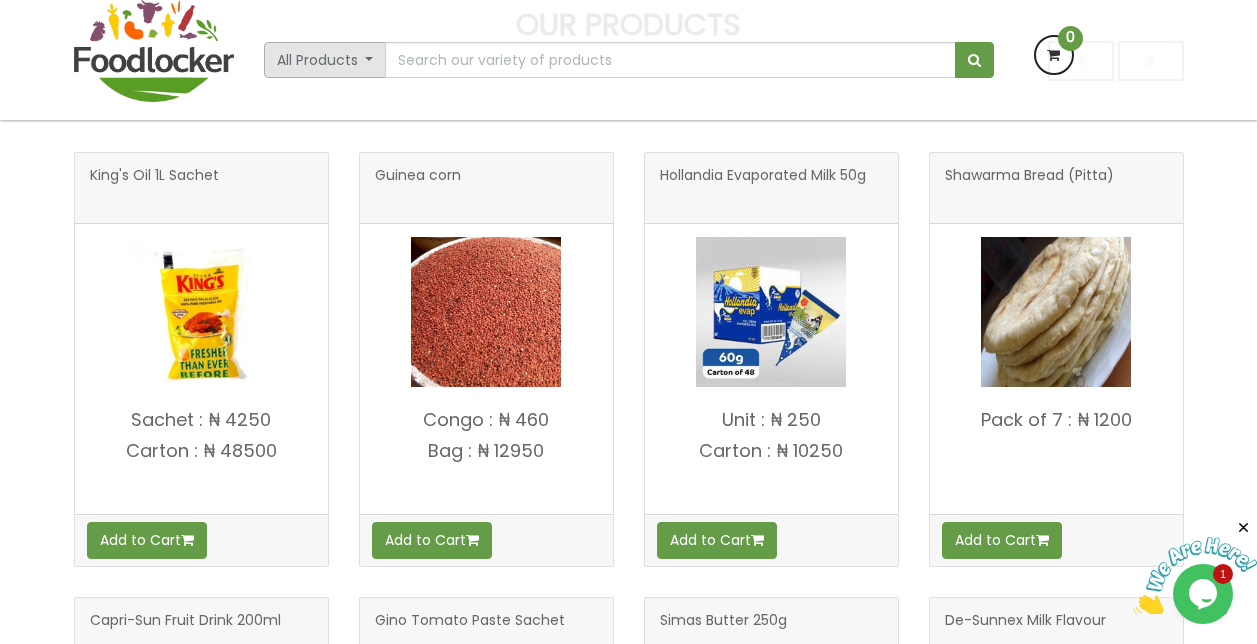 scroll, scrollTop: 1040, scrollLeft: 0, axis: vertical 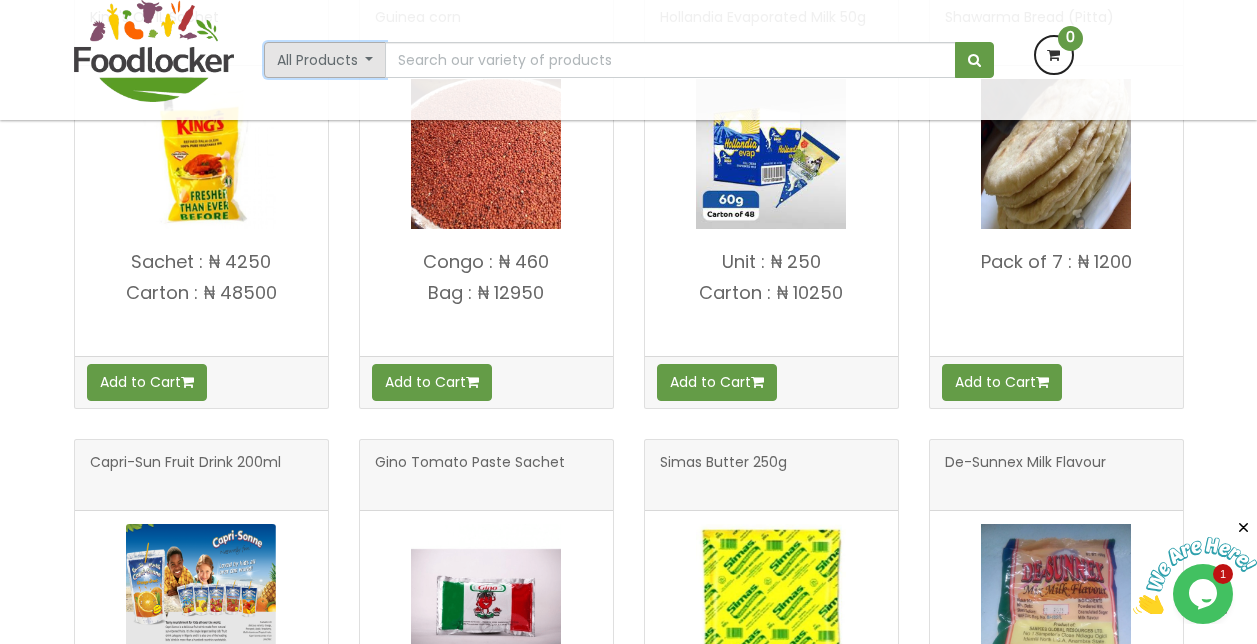click on "All Products" at bounding box center (325, 60) 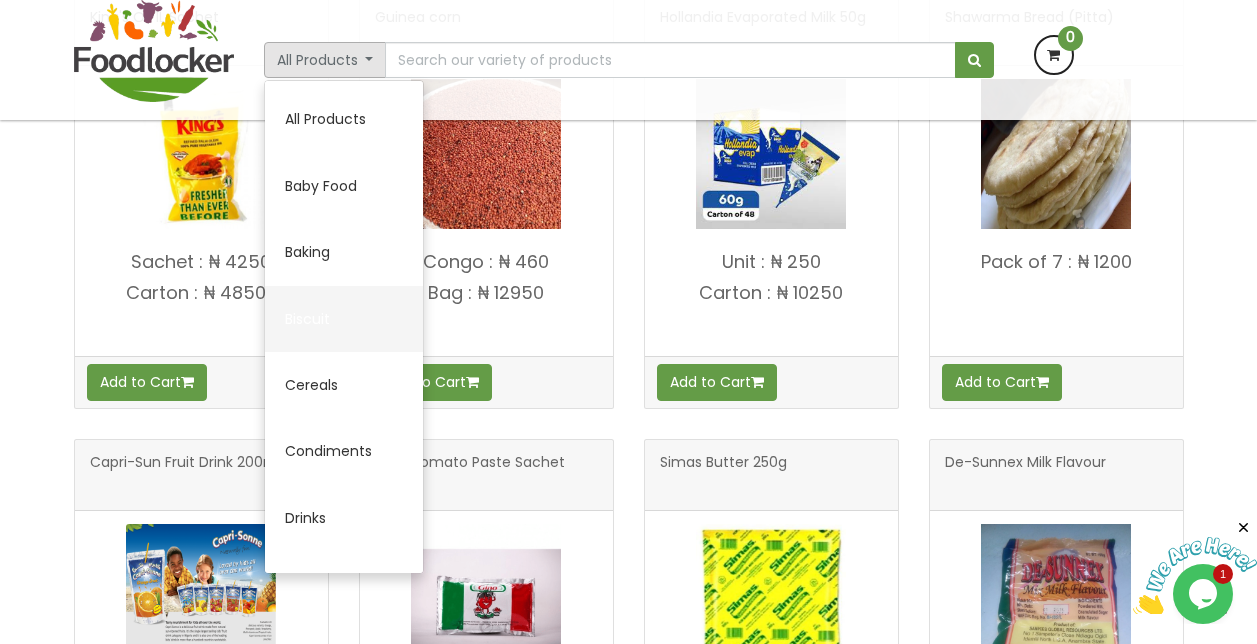 click on "Biscuit" at bounding box center (344, 319) 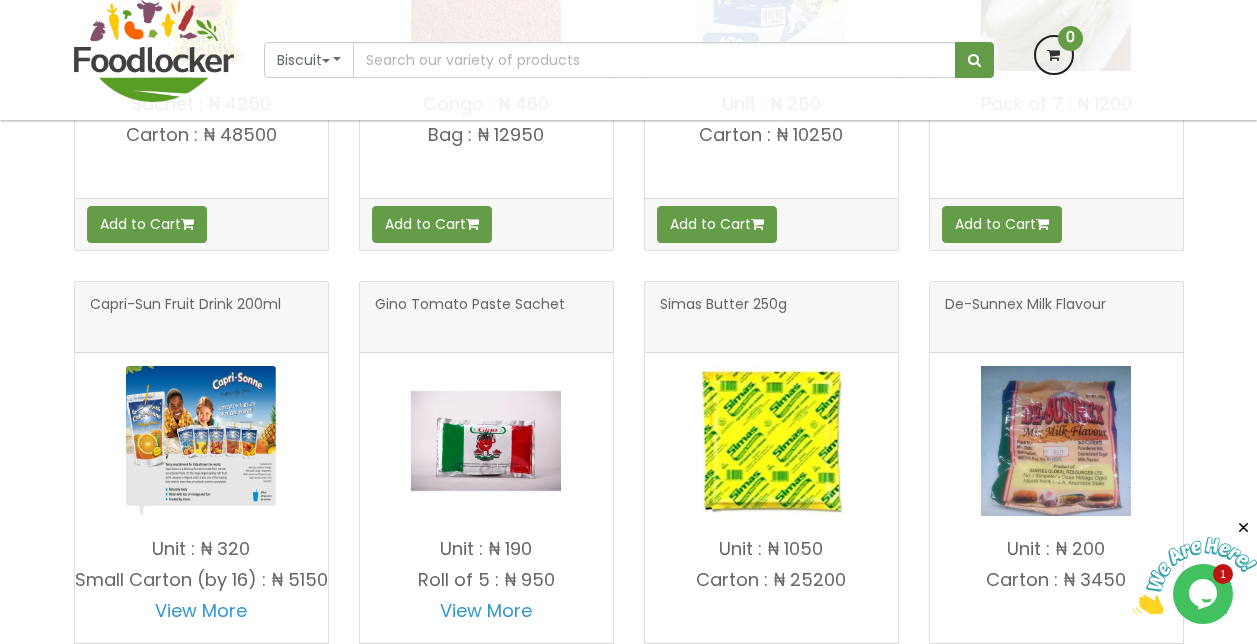 scroll, scrollTop: 882, scrollLeft: 0, axis: vertical 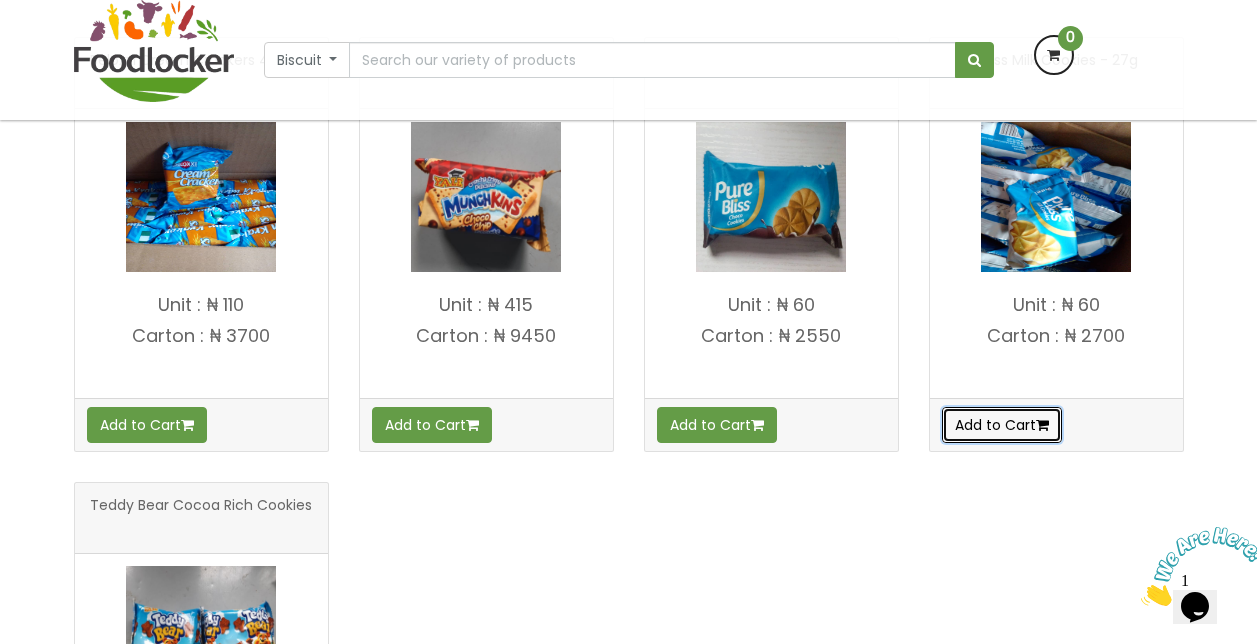 click on "Add to Cart" at bounding box center [1002, 425] 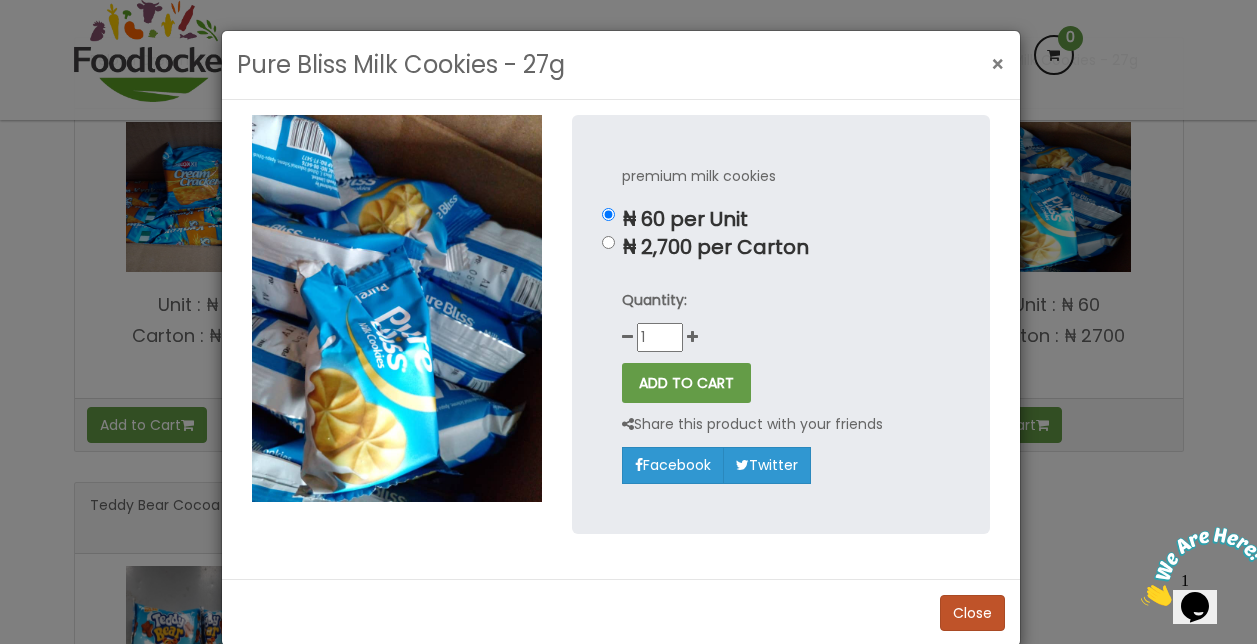 click on "×" at bounding box center (998, 64) 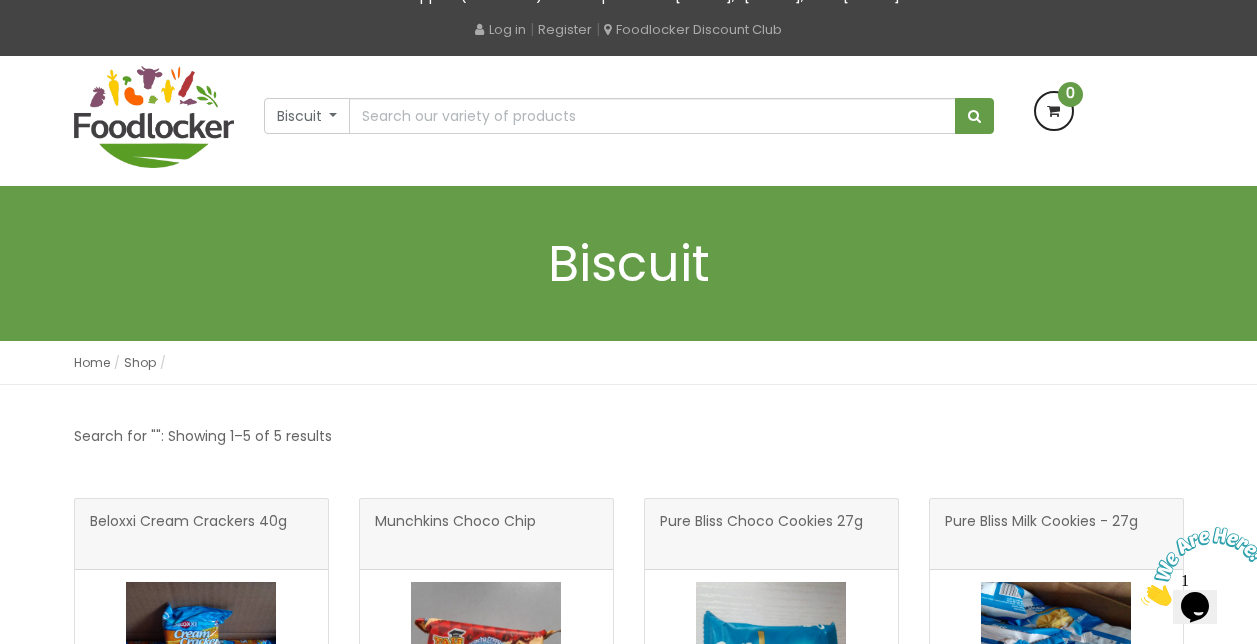 scroll, scrollTop: 78, scrollLeft: 0, axis: vertical 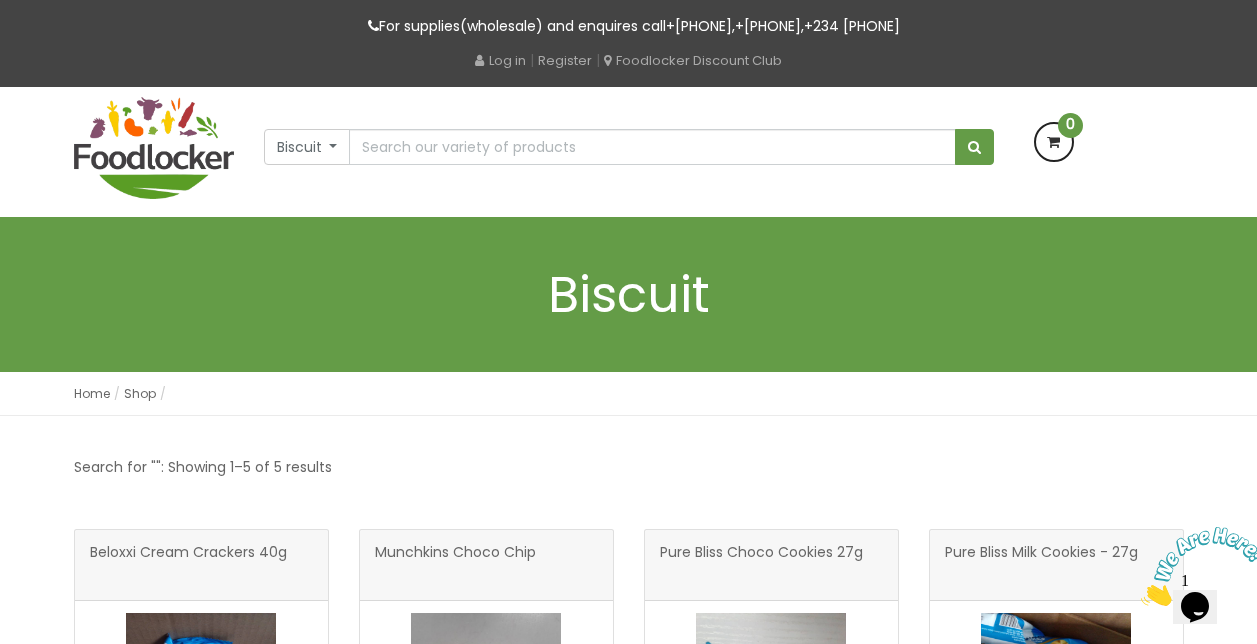 click on "0" at bounding box center [1070, 125] 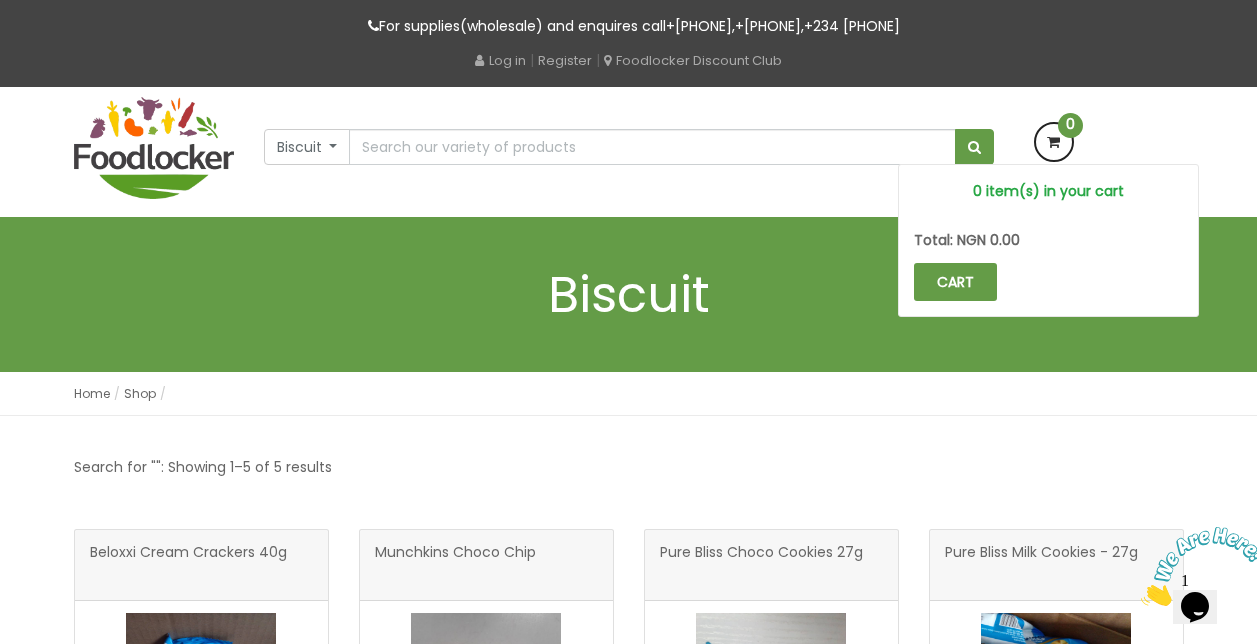 click on "Biscuit" at bounding box center [629, 294] 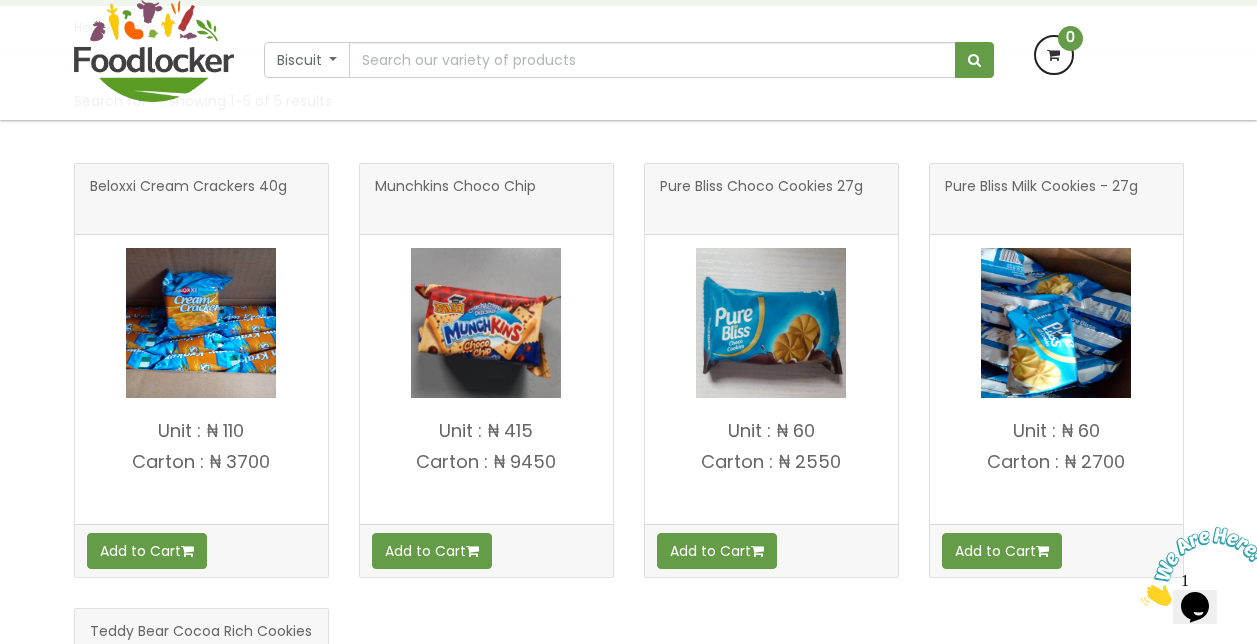 scroll, scrollTop: 318, scrollLeft: 0, axis: vertical 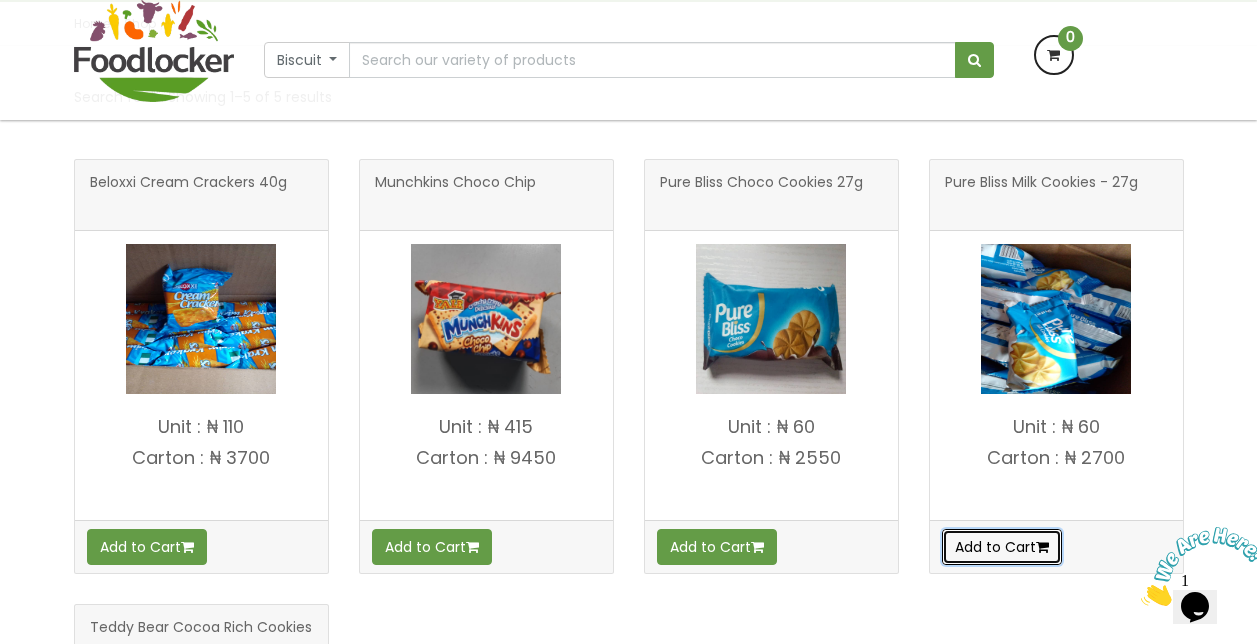 click on "Add to Cart" at bounding box center (1002, 547) 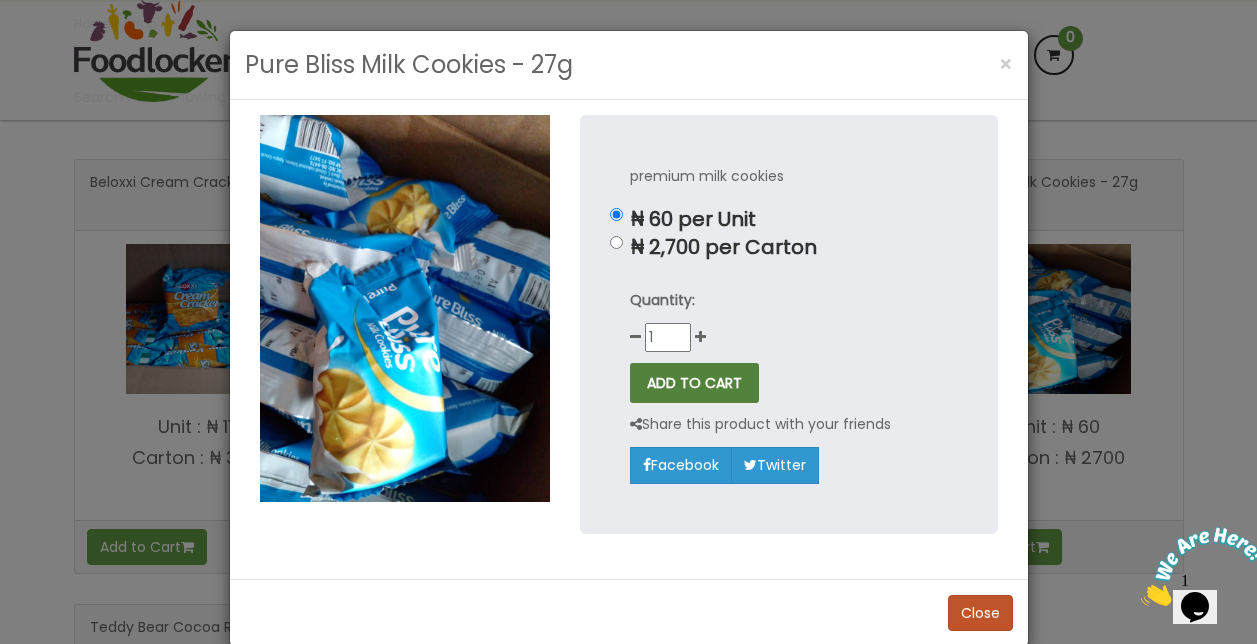 click on "ADD TO CART" at bounding box center [694, 383] 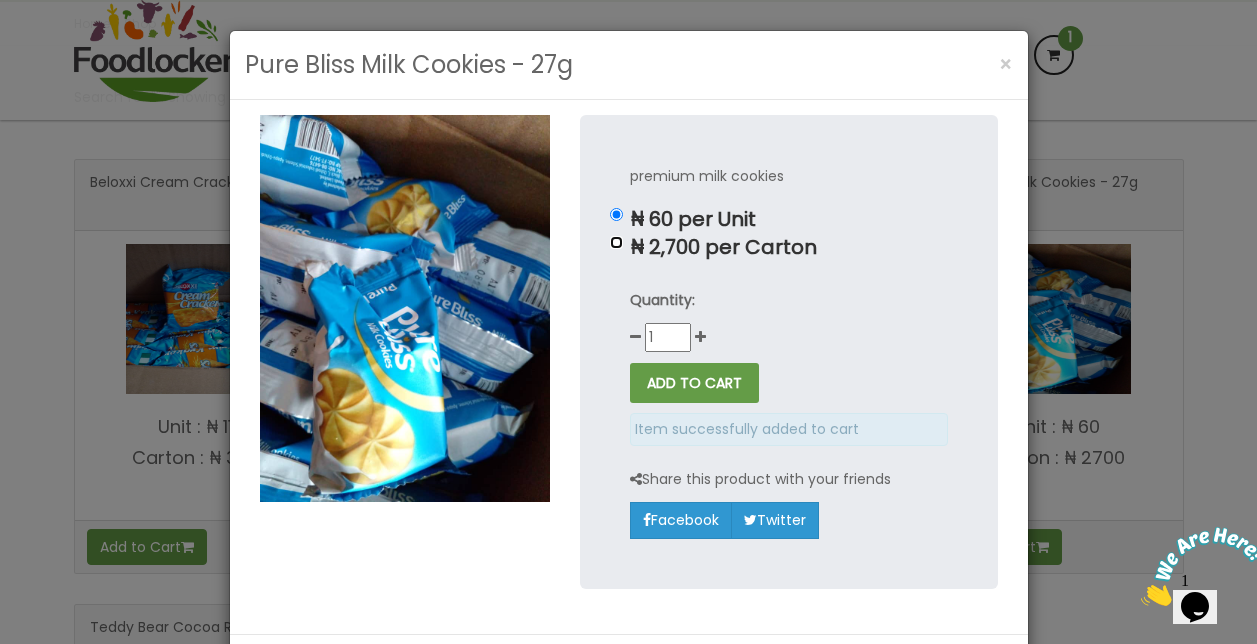 click on "₦ 2,700 per Carton" at bounding box center (616, 242) 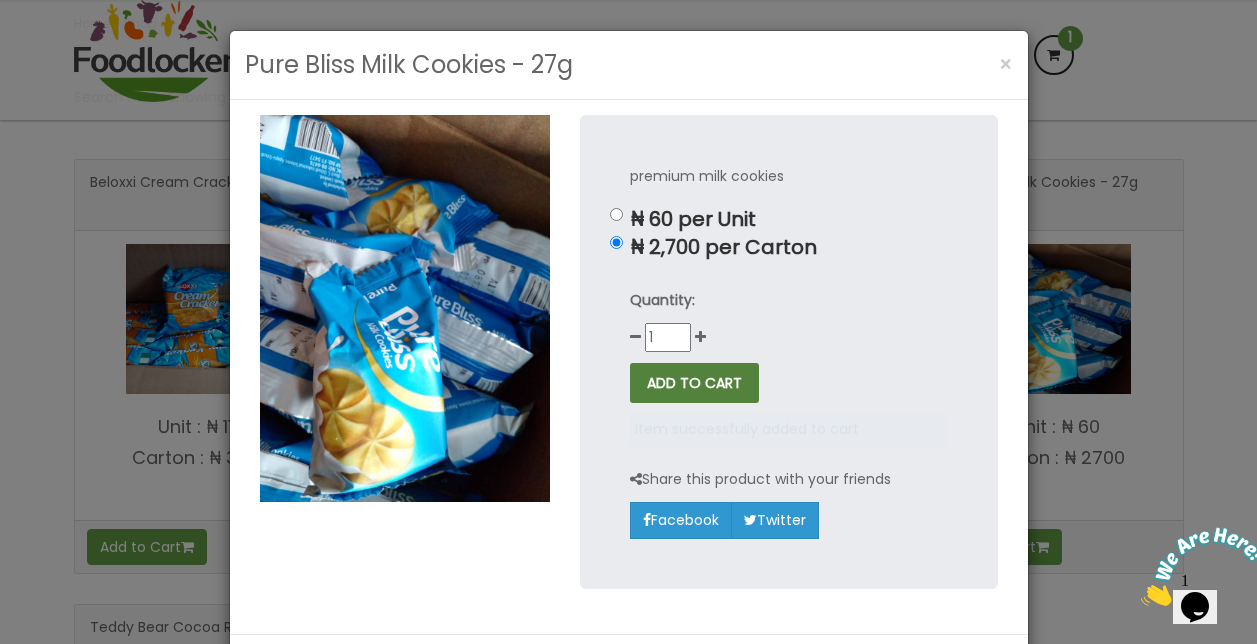 click on "ADD TO CART" at bounding box center [694, 383] 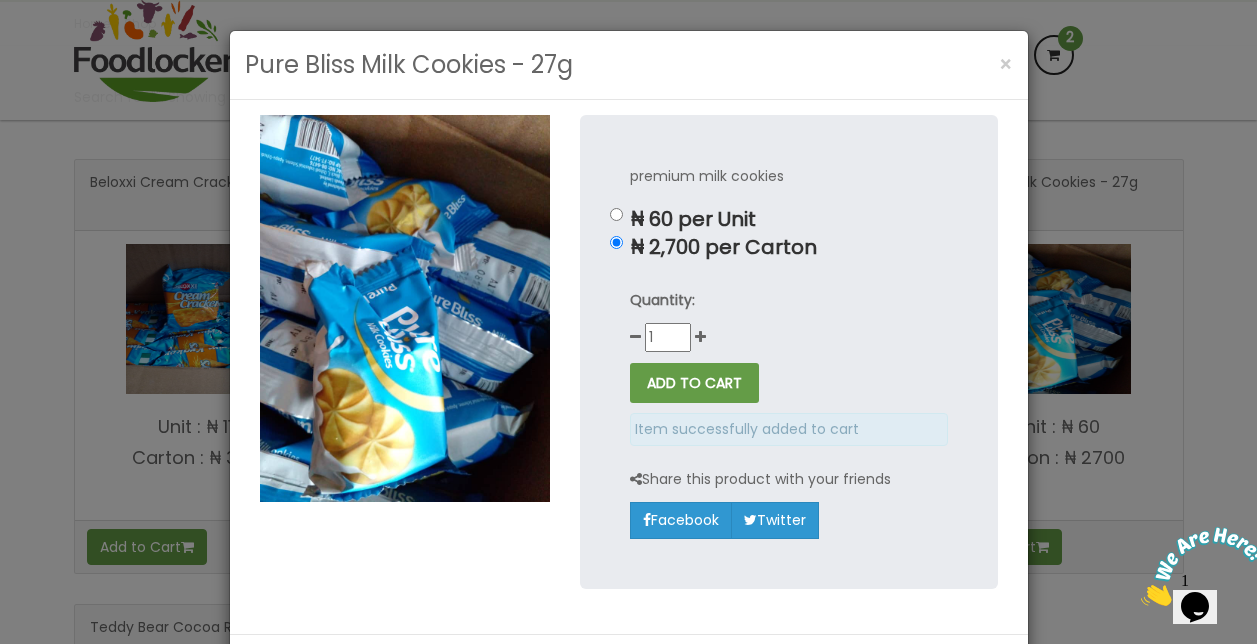 click on "Pure Bliss Milk Cookies - 27g
×
premium milk cookies
₦ 60 per Unit
₦ 2,700 per Carton
Quantity: 1" at bounding box center (628, 322) 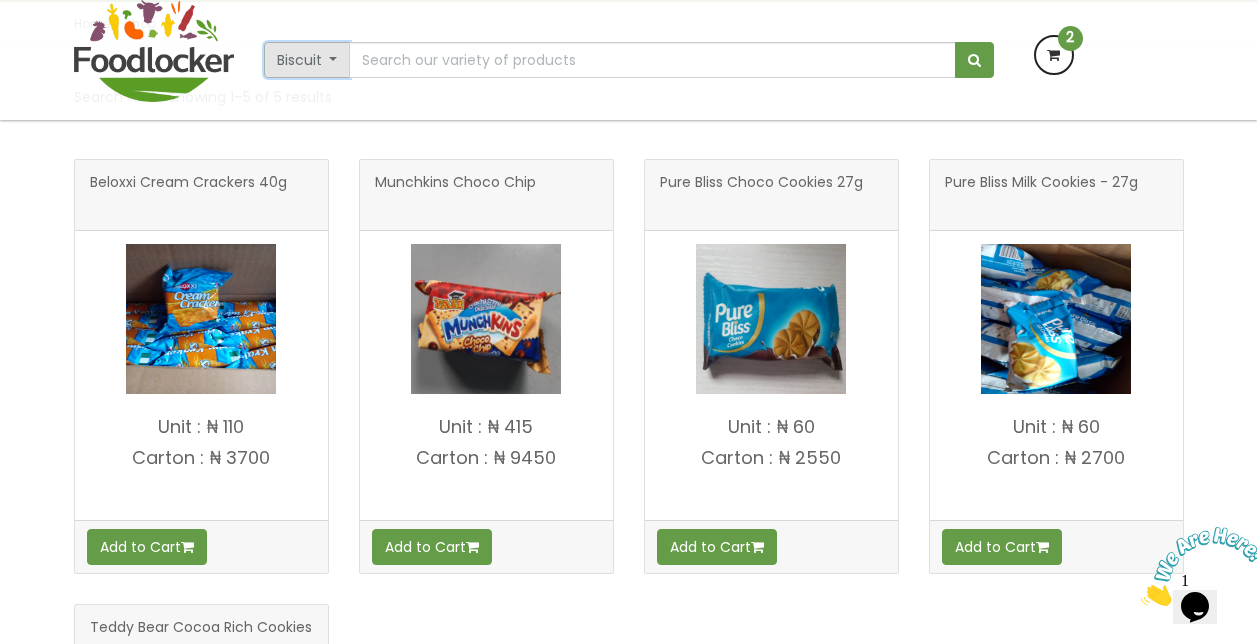 click on "Biscuit" at bounding box center (307, 60) 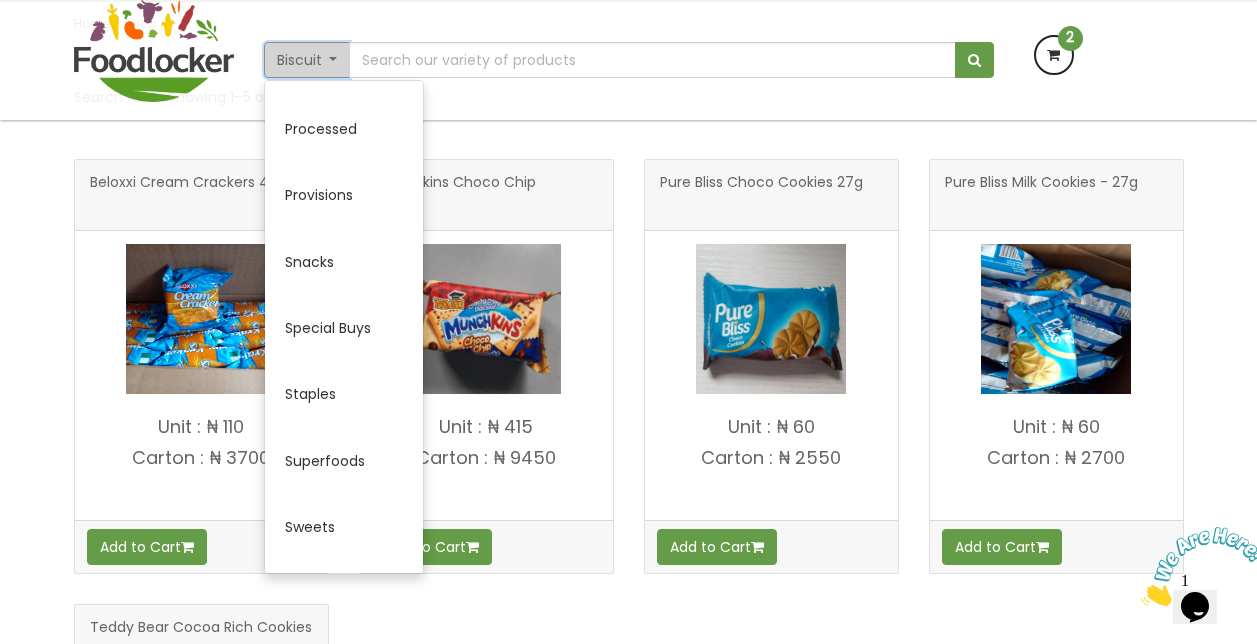 scroll, scrollTop: 1045, scrollLeft: 0, axis: vertical 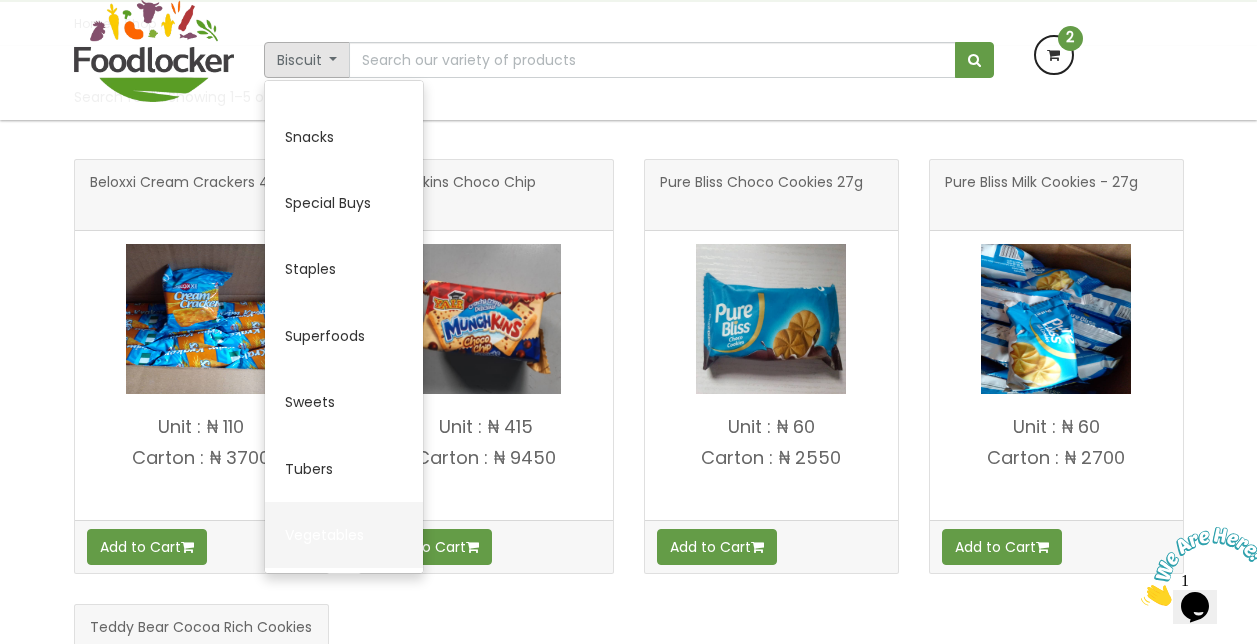 click on "Vegetables" at bounding box center [344, 535] 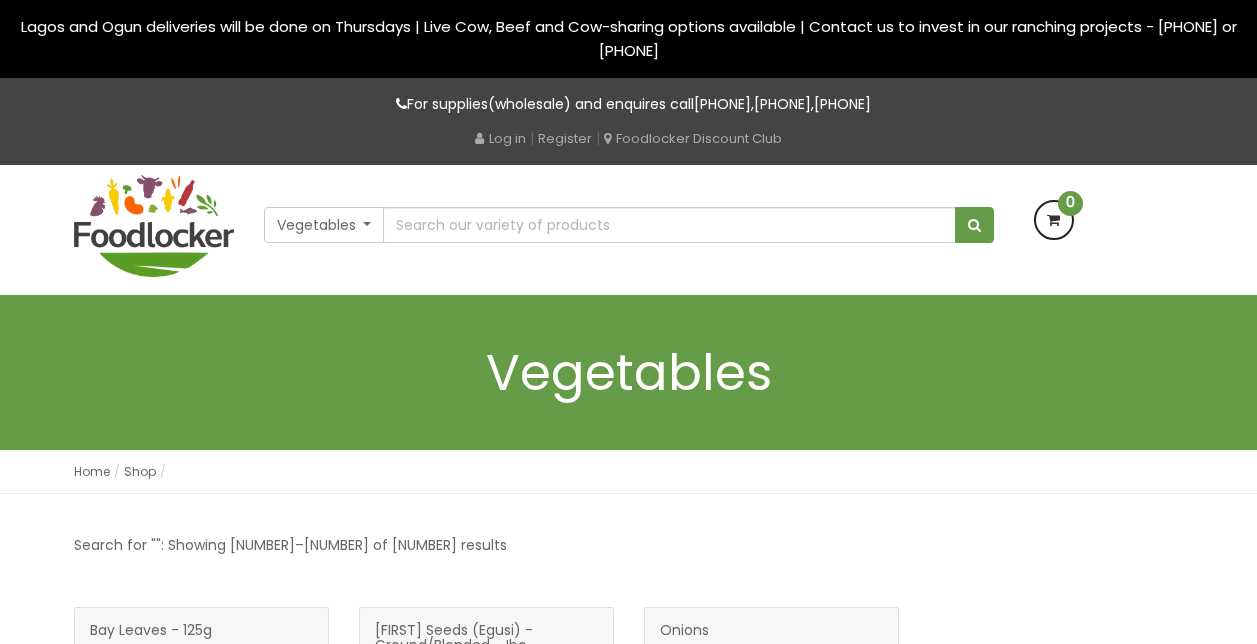 scroll, scrollTop: 0, scrollLeft: 0, axis: both 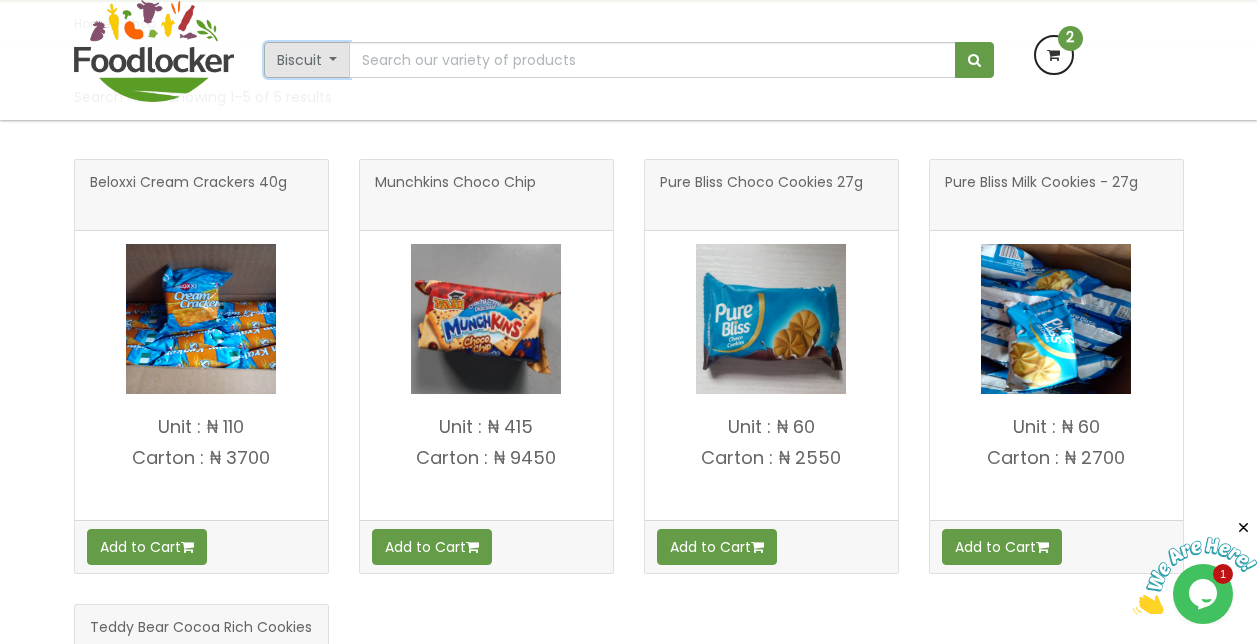 click on "Biscuit" at bounding box center (307, 60) 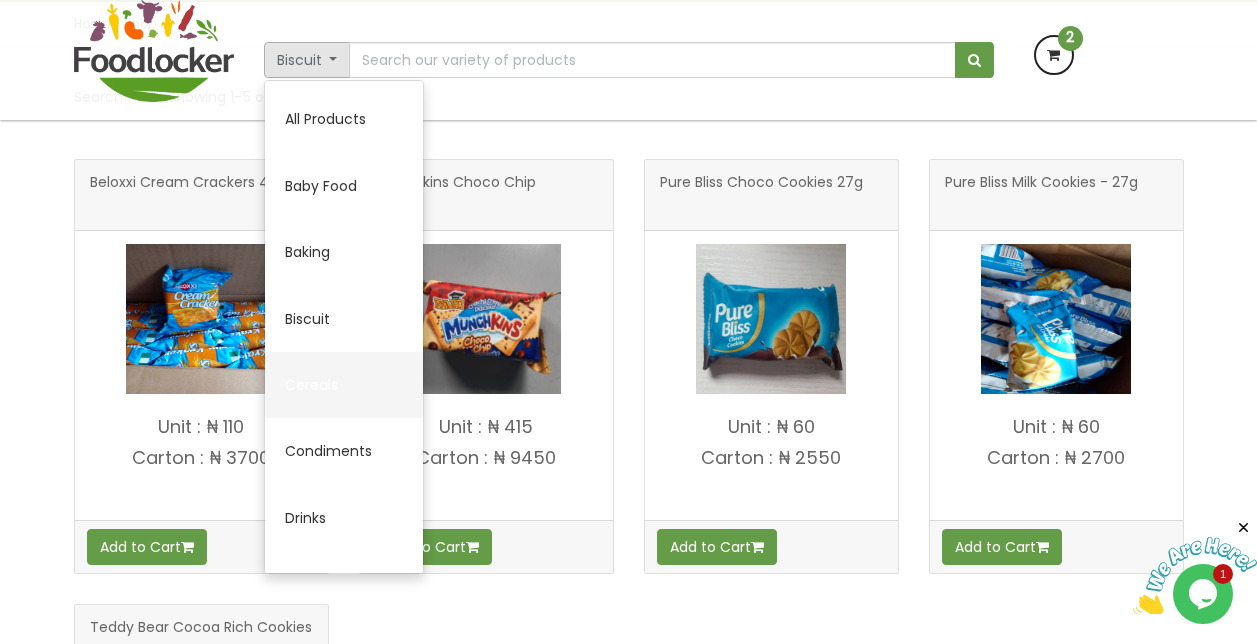 click on "Cereals" at bounding box center (344, 385) 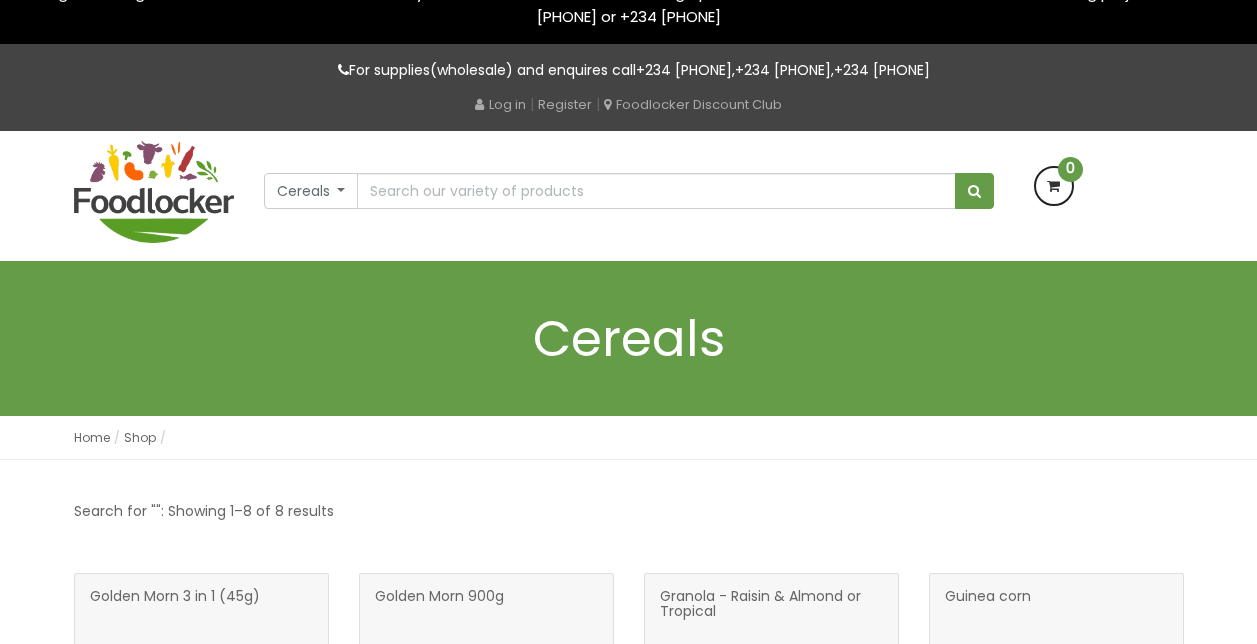 scroll, scrollTop: 40, scrollLeft: 0, axis: vertical 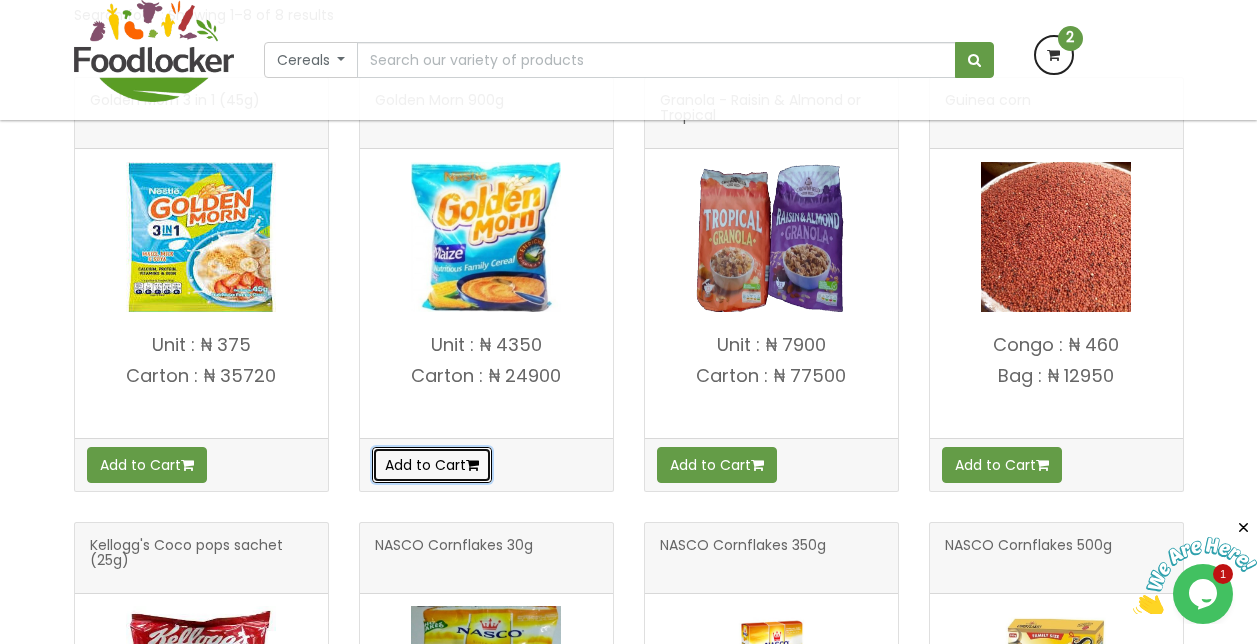 click on "Add to Cart" at bounding box center (432, 465) 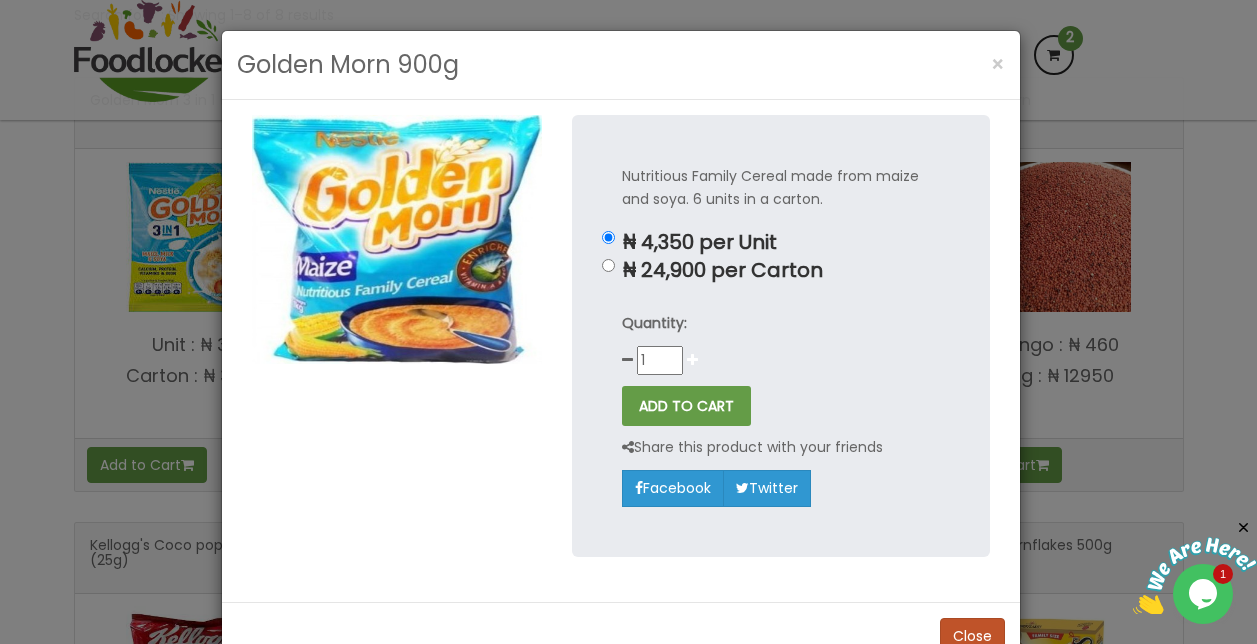 click at bounding box center [692, 360] 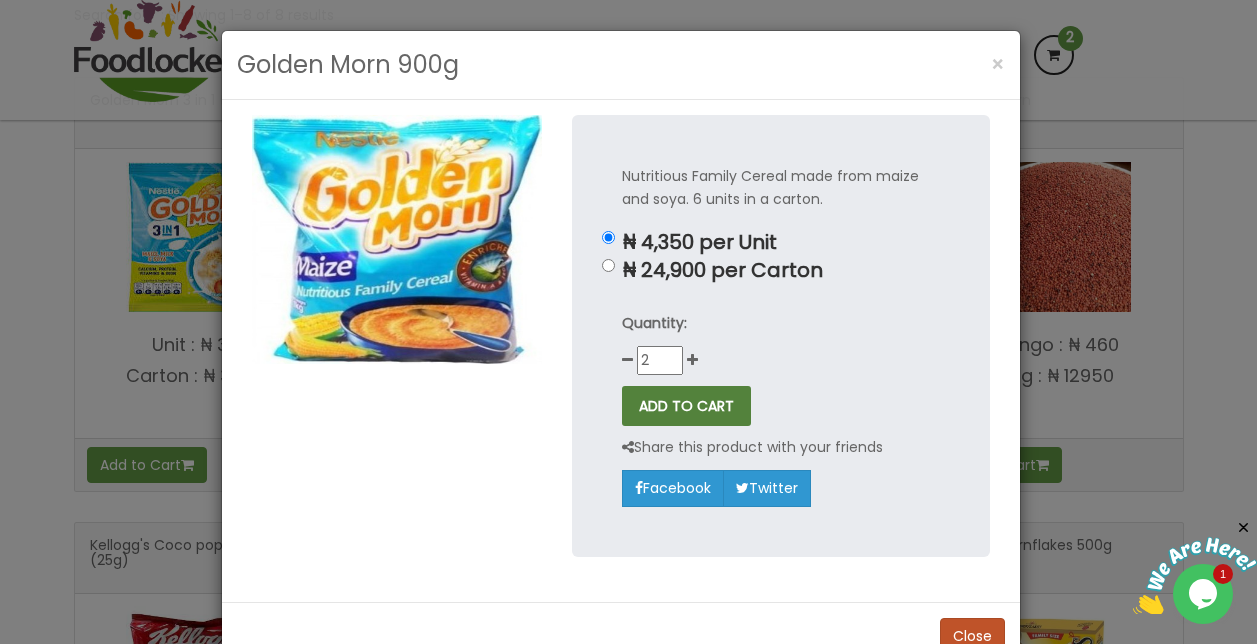click on "ADD TO CART" at bounding box center [686, 406] 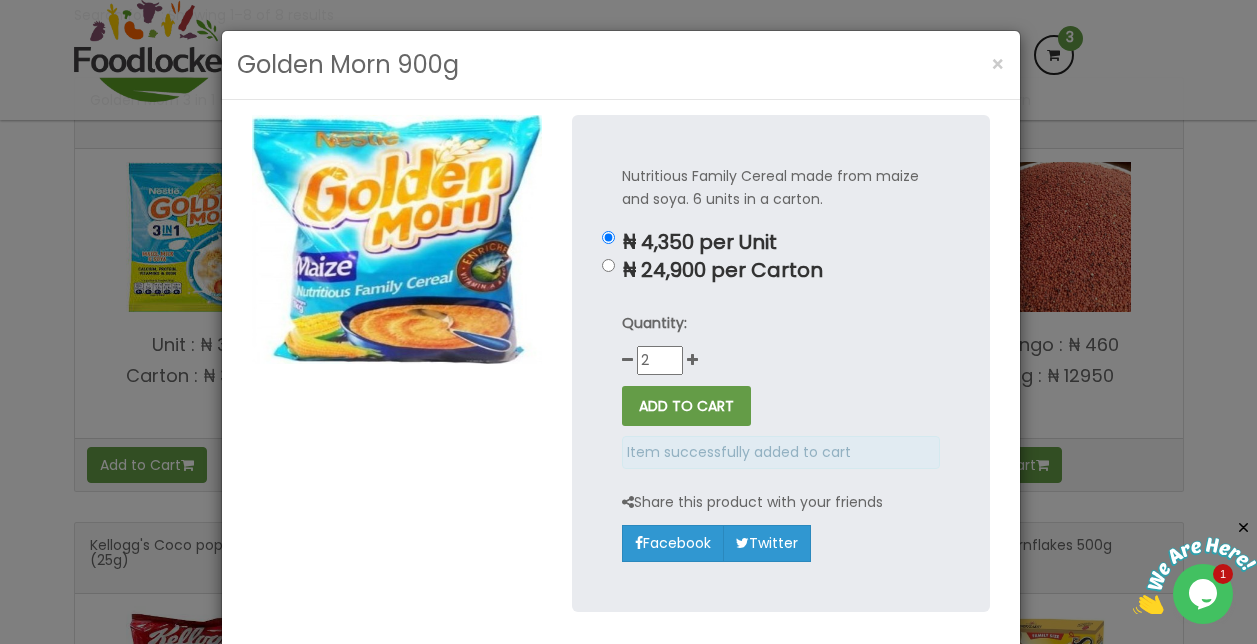 click on "Golden Morn 900g
×
Nutritious Family Cereal made from maize and soya. 6 units in a carton.
₦ 4,350 per Unit
₦ 24,900 per Carton
2" at bounding box center [628, 322] 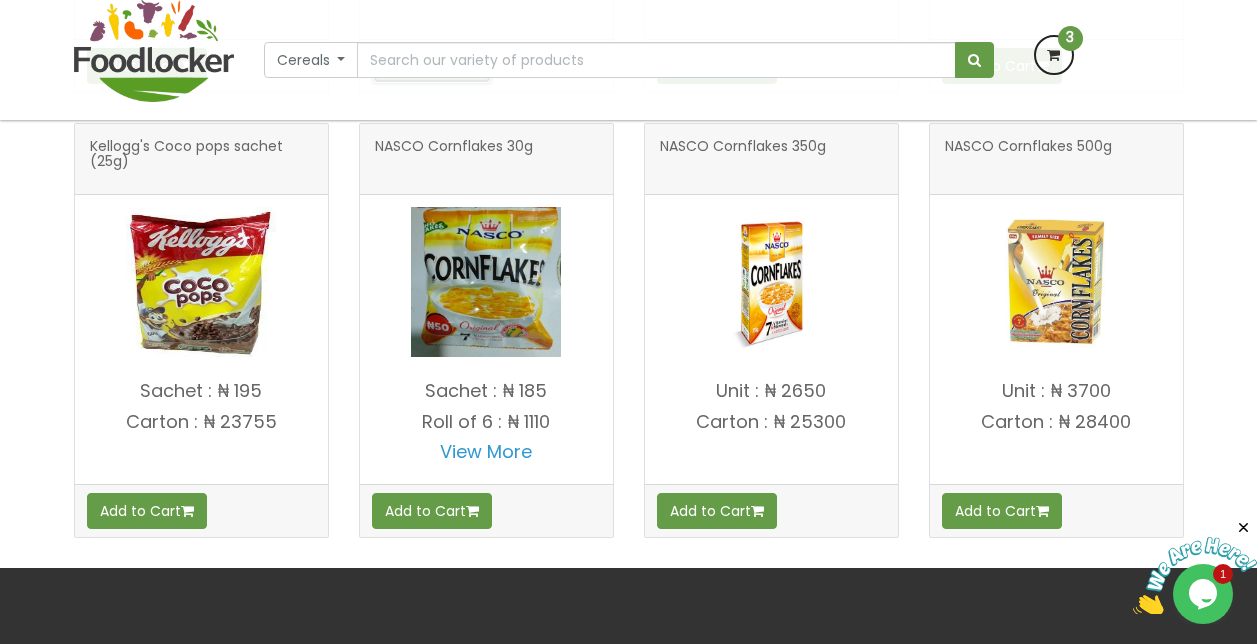 scroll, scrollTop: 800, scrollLeft: 0, axis: vertical 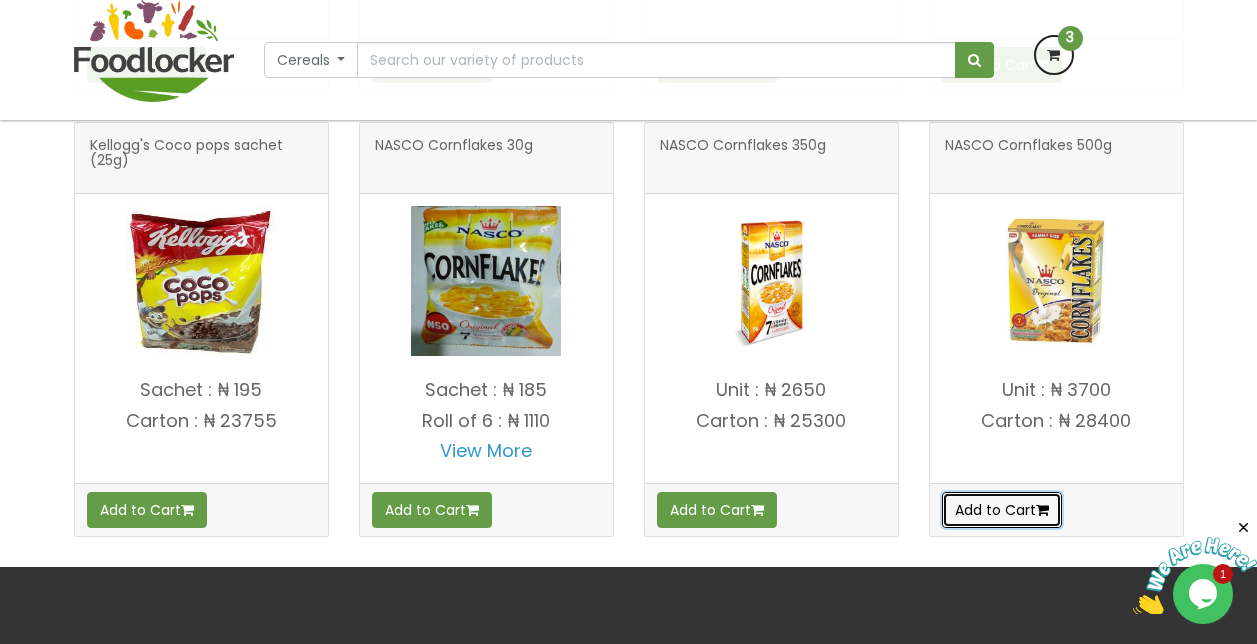 click on "Add to Cart" at bounding box center [1002, 510] 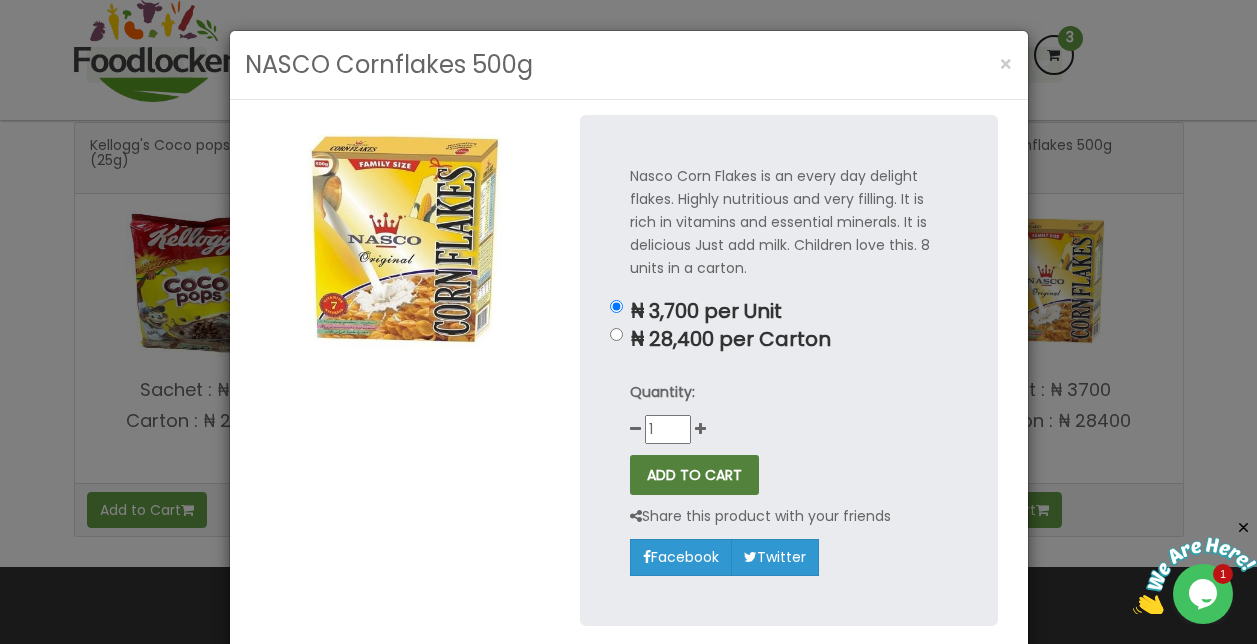click on "ADD TO CART" at bounding box center [694, 475] 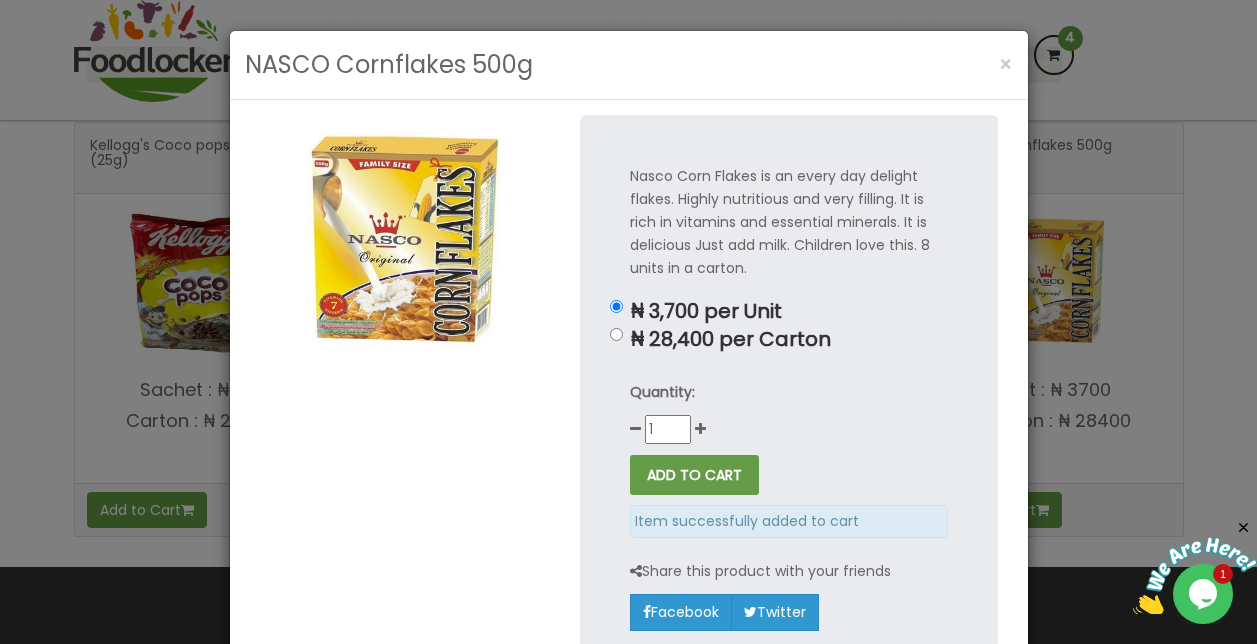 click on "NASCO Cornflakes 500g
×
Nasco Corn Flakes is an every day delight flakes. Highly nutritious and very filling. It is rich in vitamins and essential minerals. It is delicious Just add milk. Children love this. 8 units in a carton.
₦ 3,700 per Unit
₦ 28,400 per Carton
Quantity: 1" at bounding box center [628, 322] 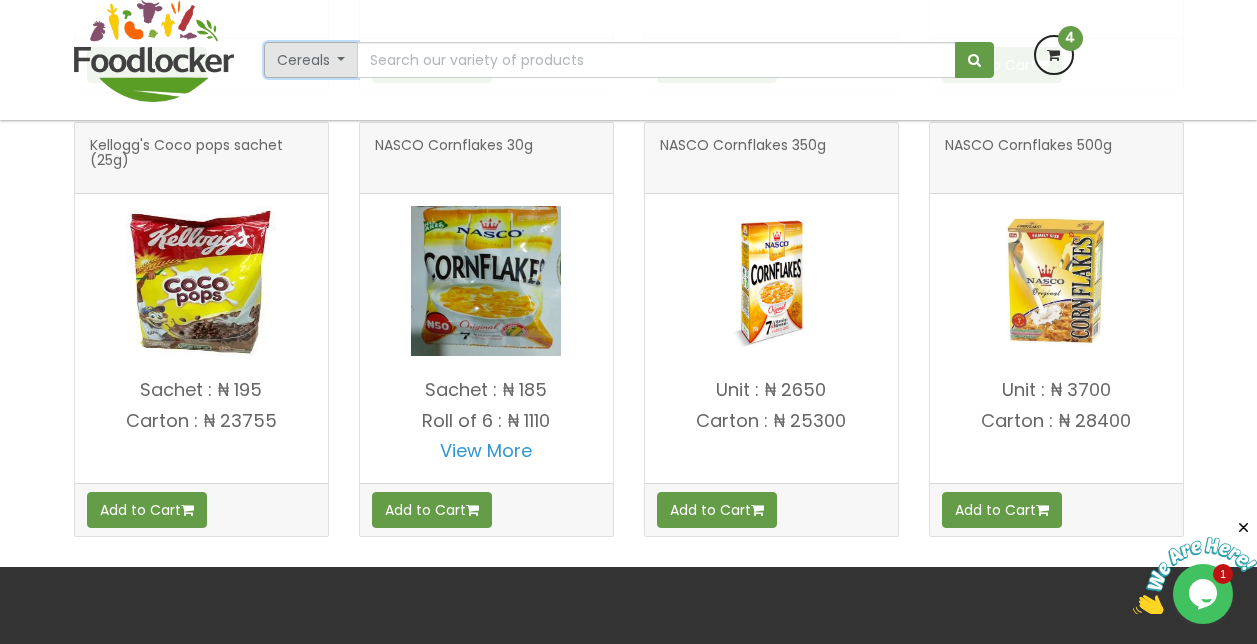 click on "Cereals" at bounding box center [311, 60] 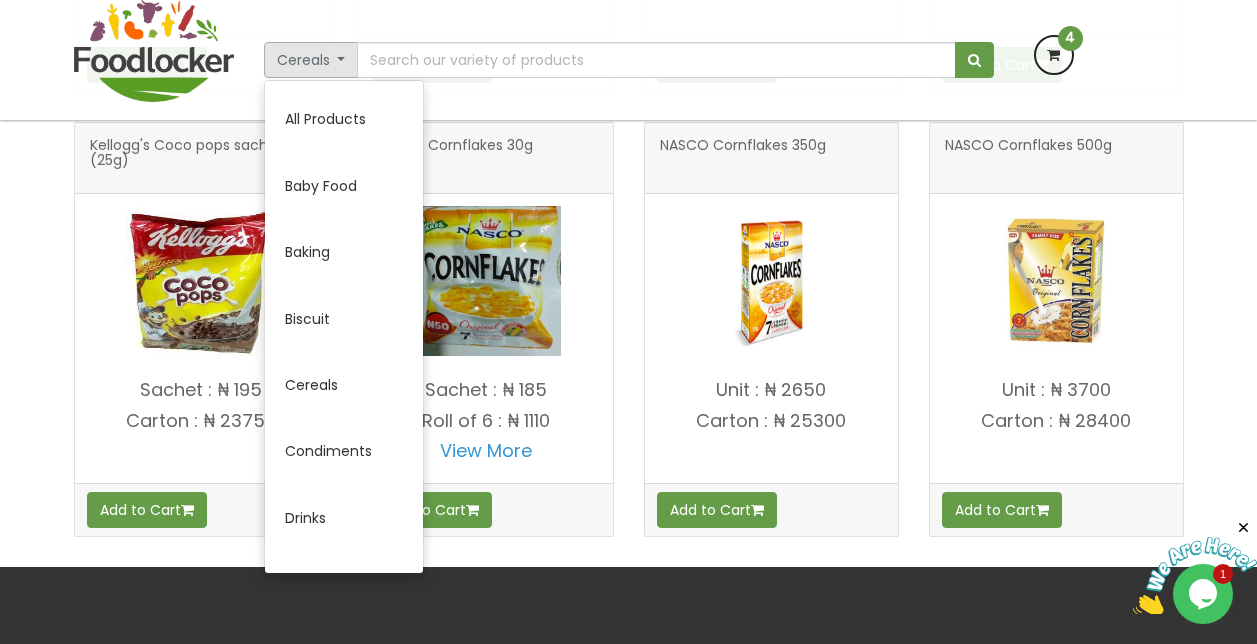 click on "Cereals
All Products
Baby Food
Baking Biscuit Meat" at bounding box center [629, 60] 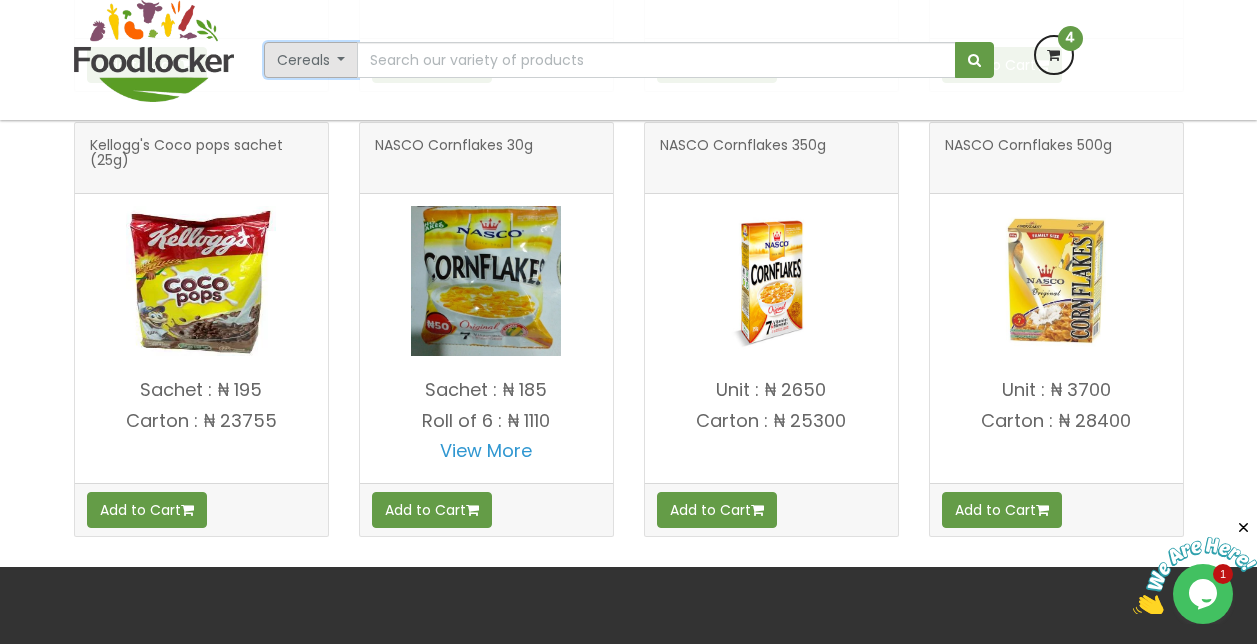 click on "Cereals" at bounding box center (311, 60) 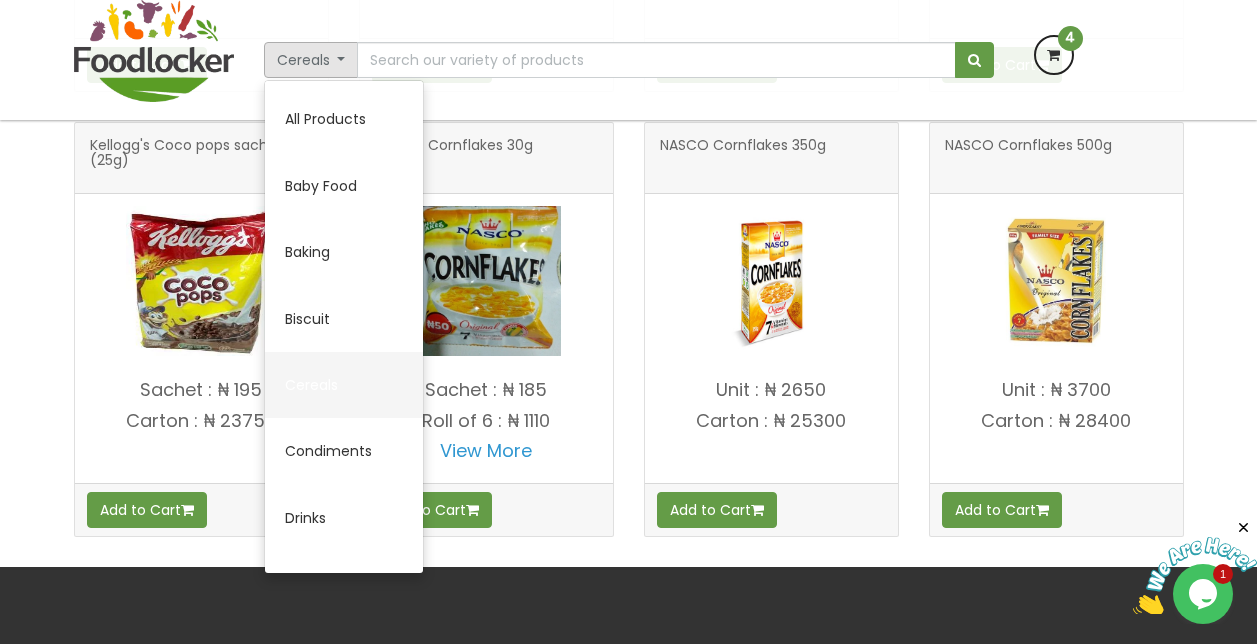 click on "Cereals" at bounding box center (344, 385) 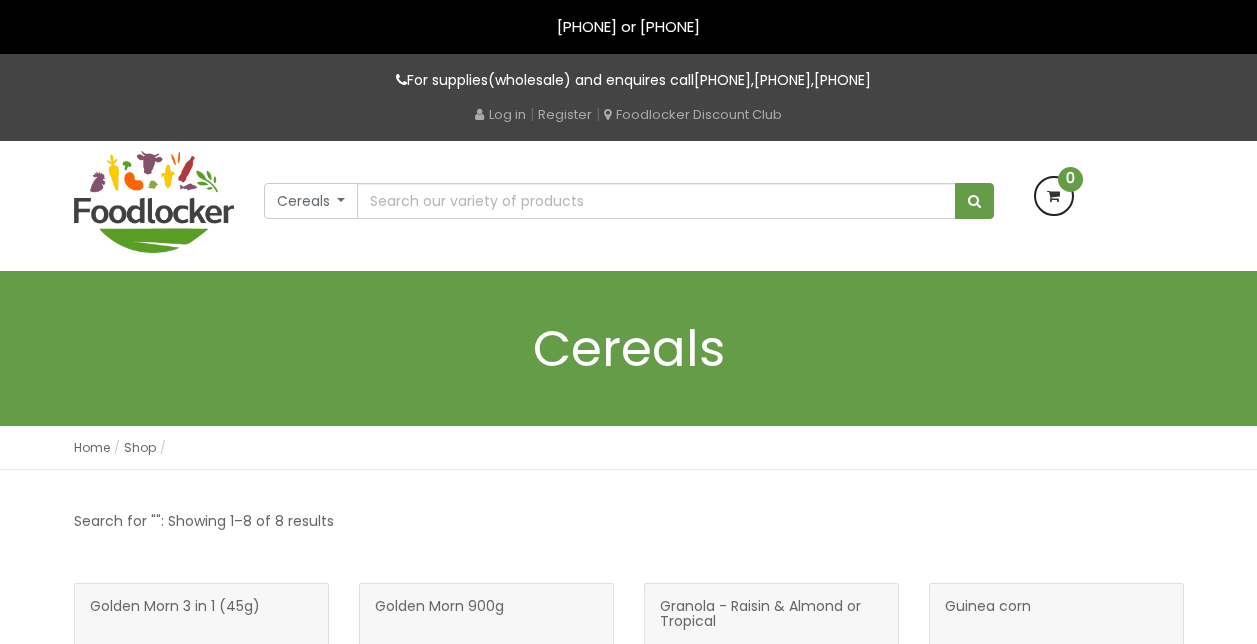 scroll, scrollTop: 0, scrollLeft: 0, axis: both 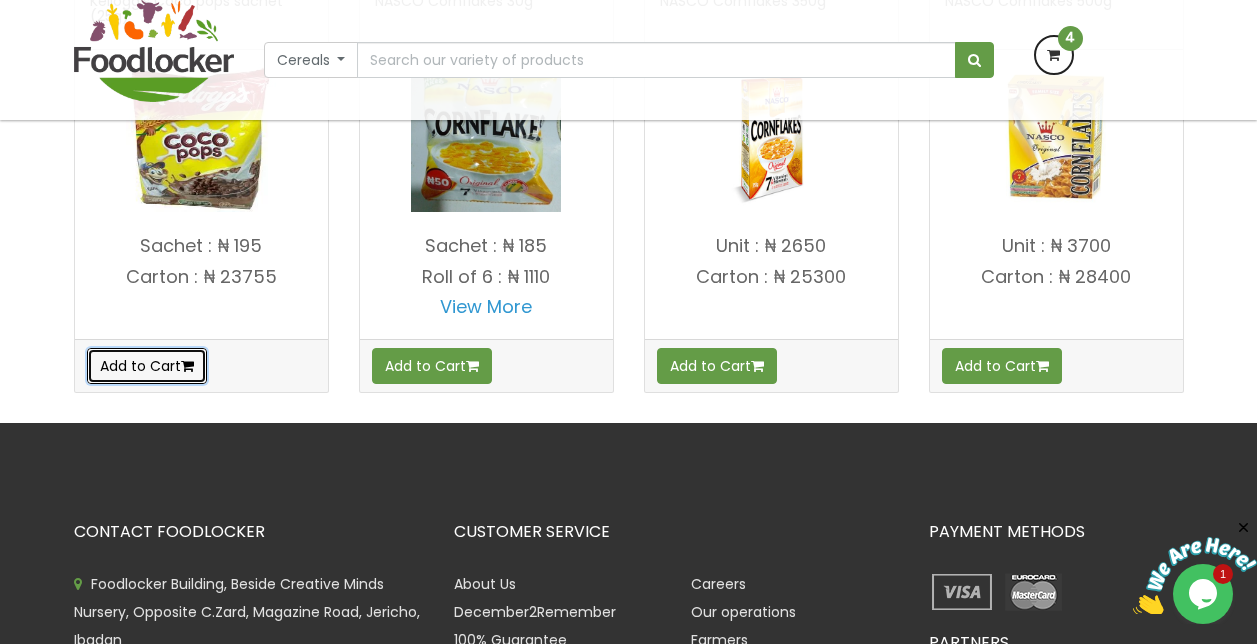 click on "Add to Cart" at bounding box center [147, 366] 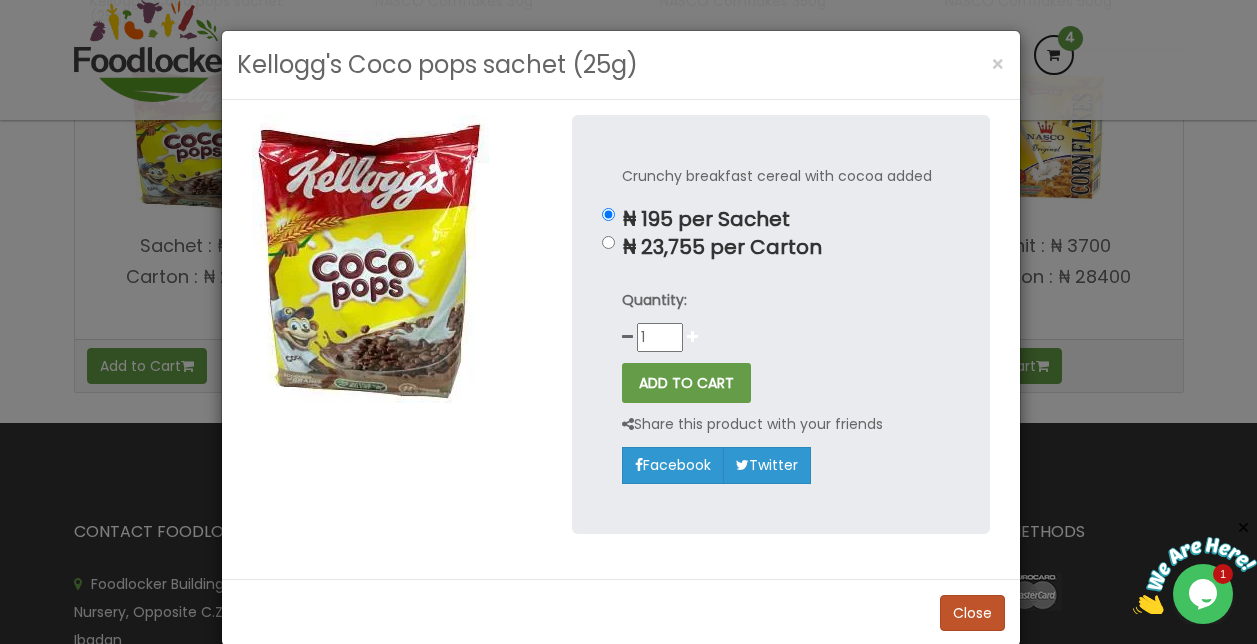 click at bounding box center (692, 337) 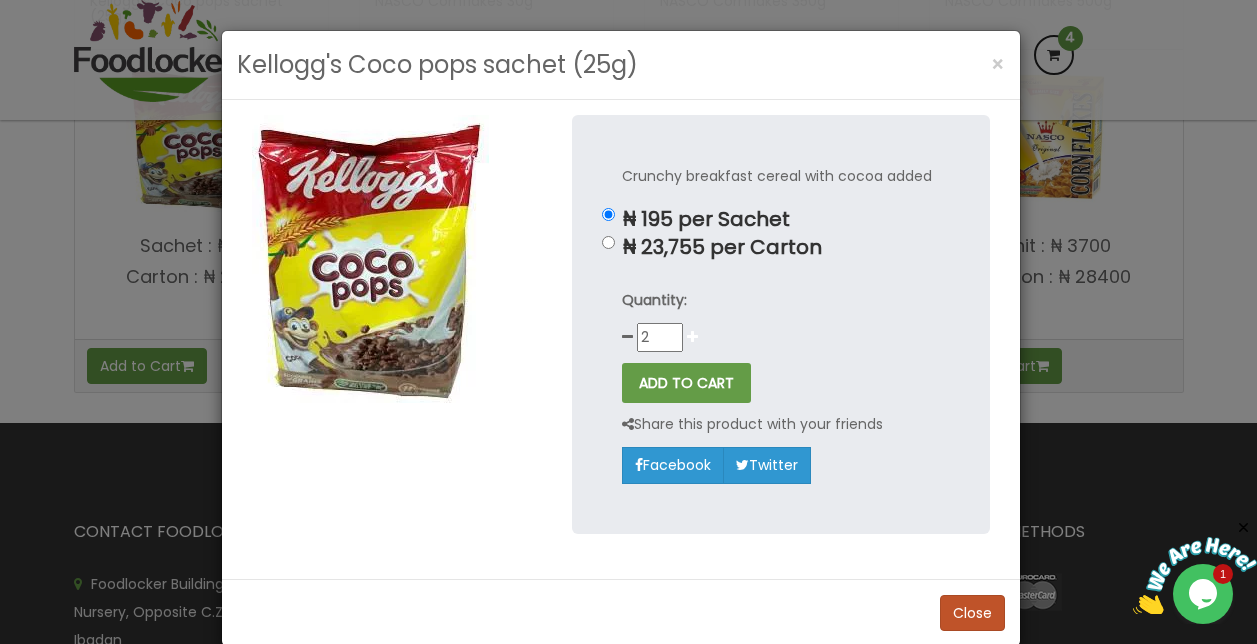click at bounding box center [692, 337] 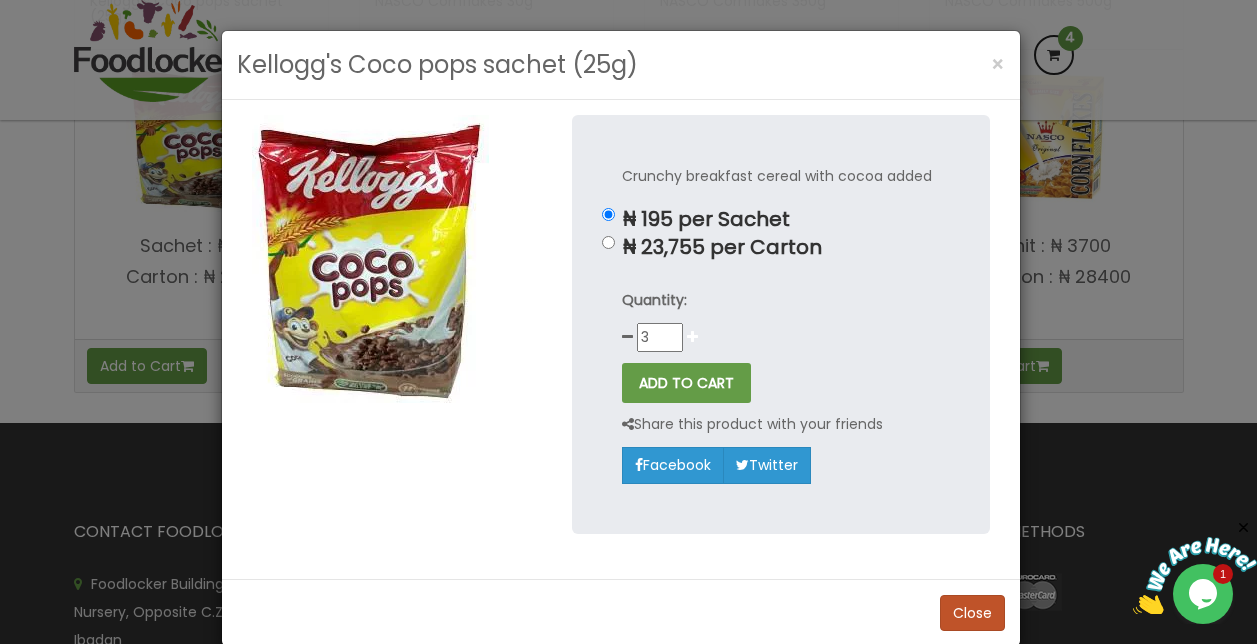 click at bounding box center (692, 337) 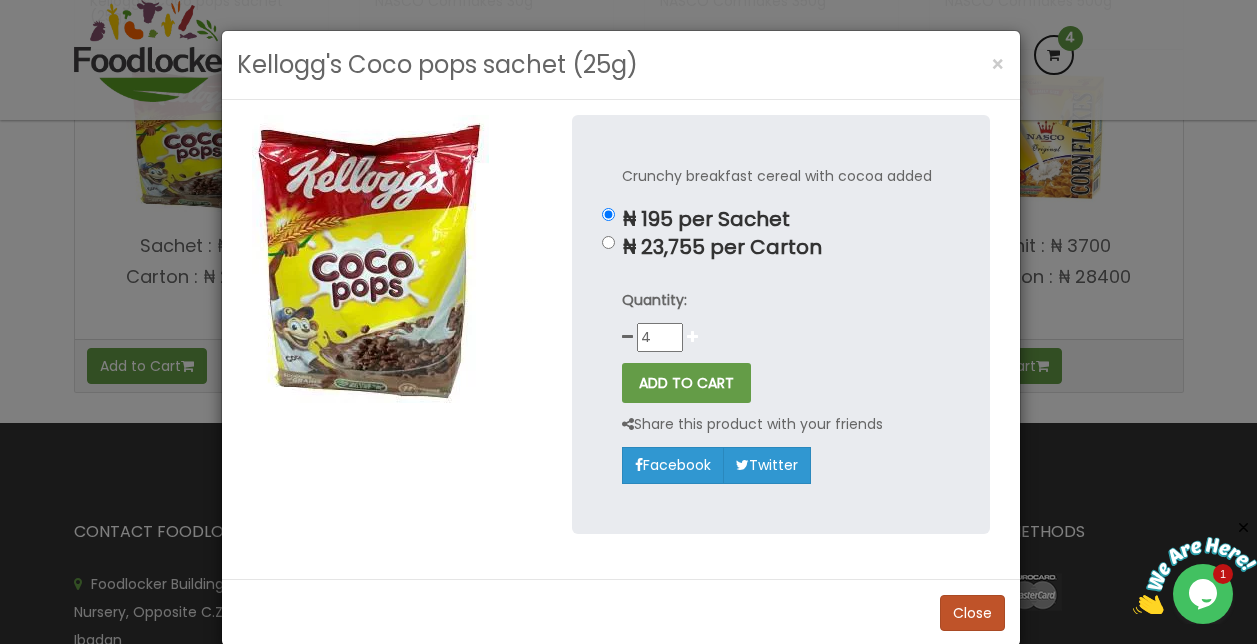 click at bounding box center [692, 337] 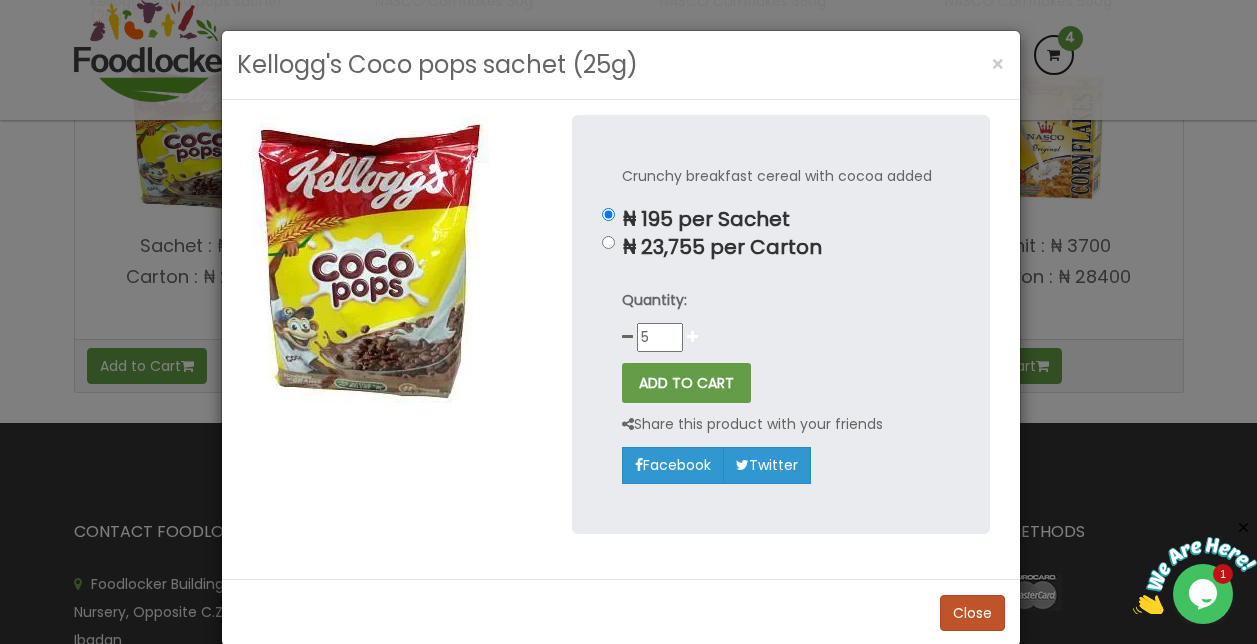 click at bounding box center (692, 337) 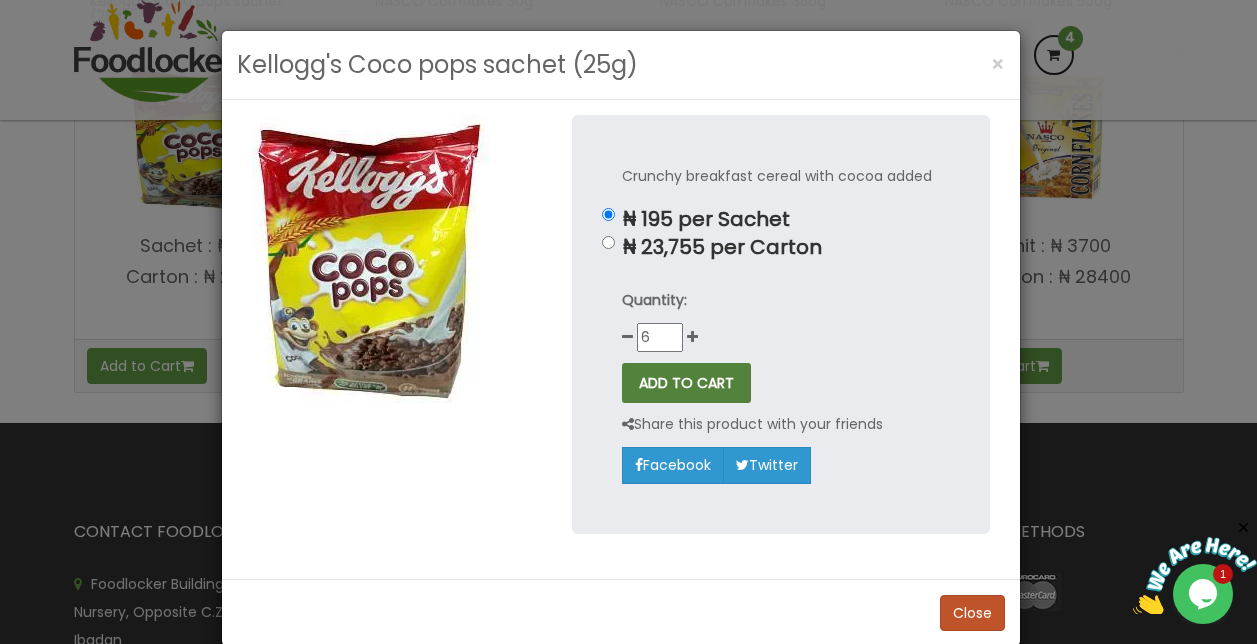 click on "ADD TO CART" at bounding box center (686, 383) 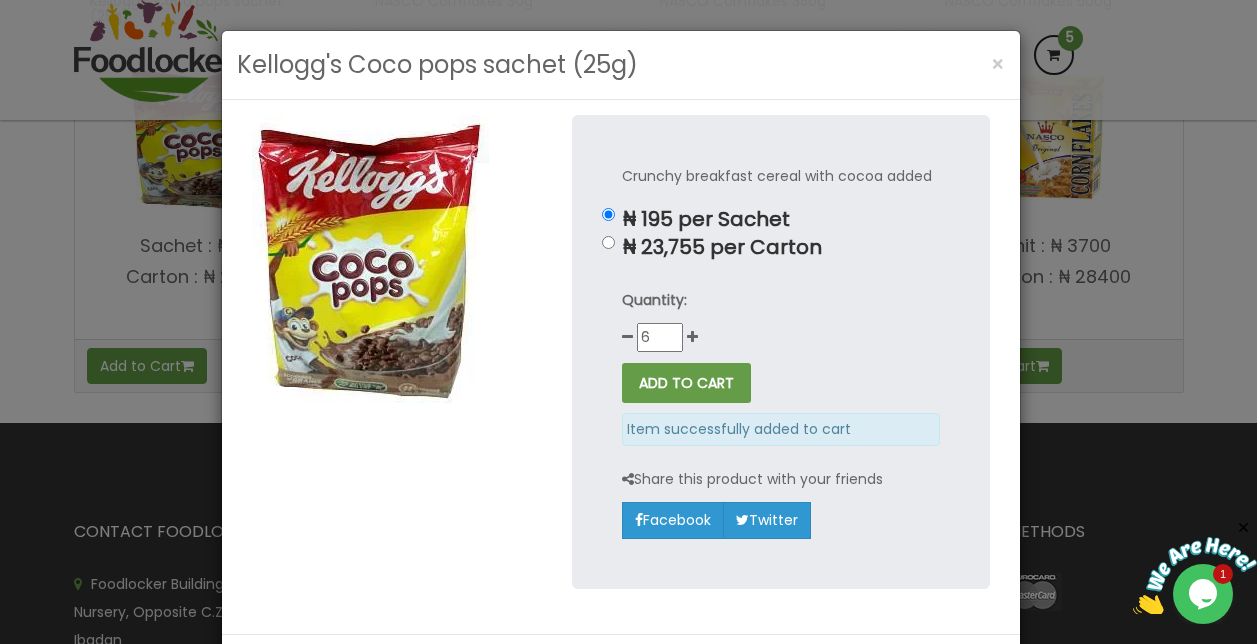 click on "Kellogg's Coco pops sachet (25g)
×
Crunchy breakfast cereal with cocoa added
₦ 195 per Sachet
₦ 23,755 per Carton
Quantity: 6" at bounding box center (628, 322) 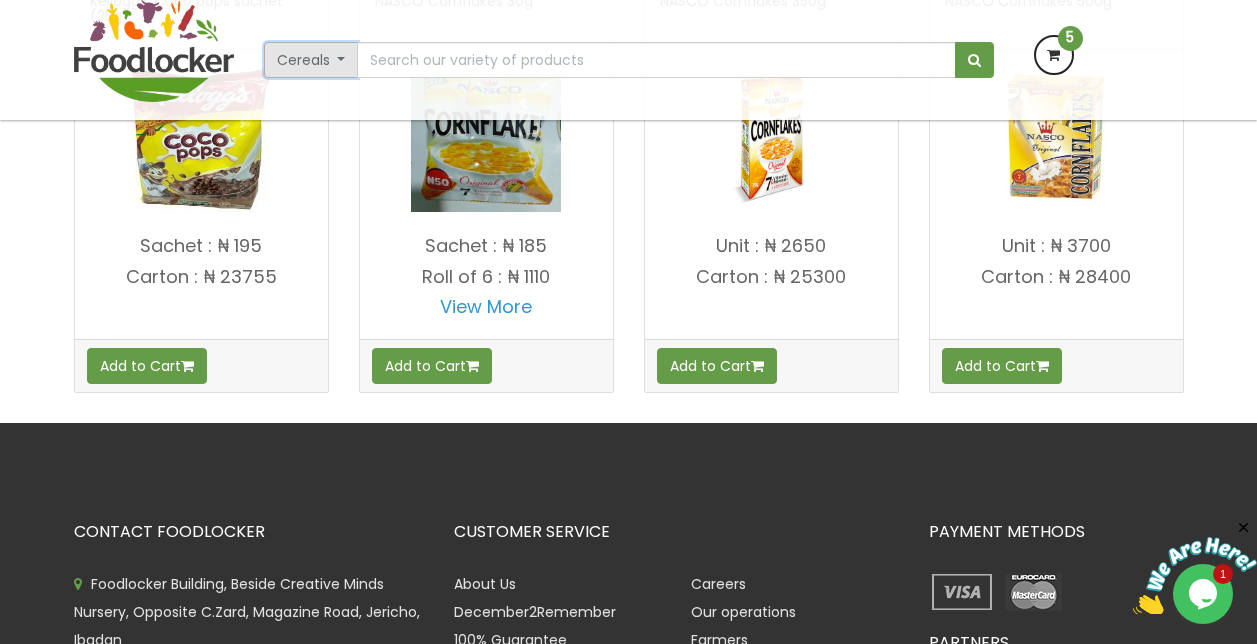 click on "Cereals" at bounding box center (311, 60) 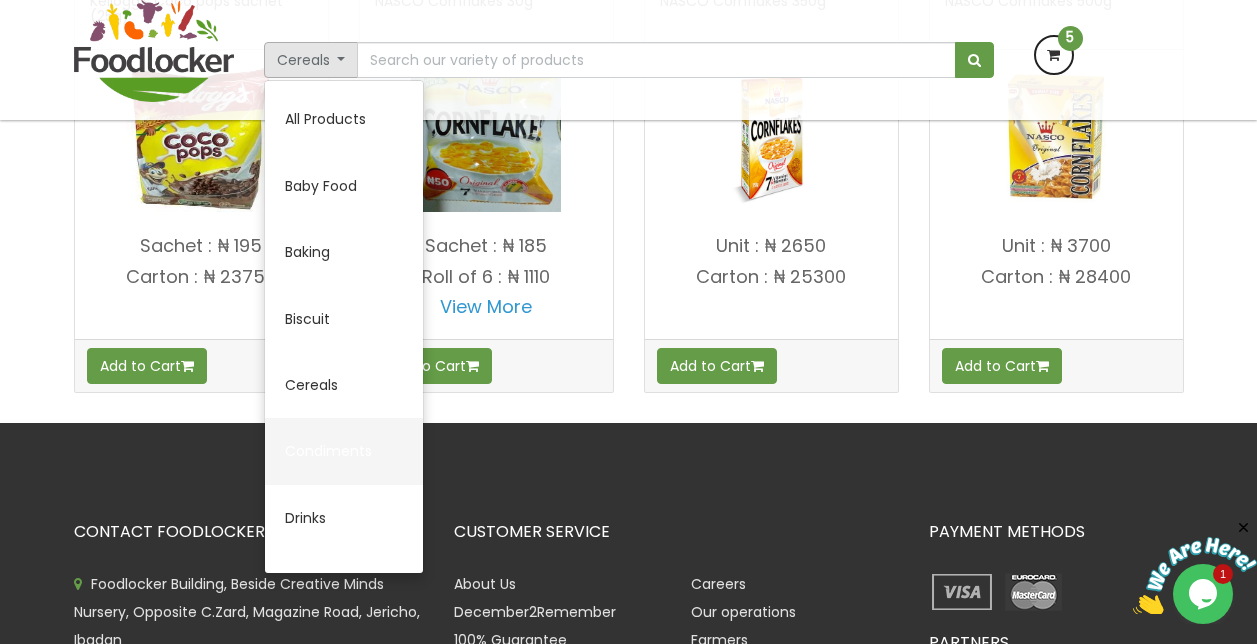 click on "Condiments" at bounding box center (344, 451) 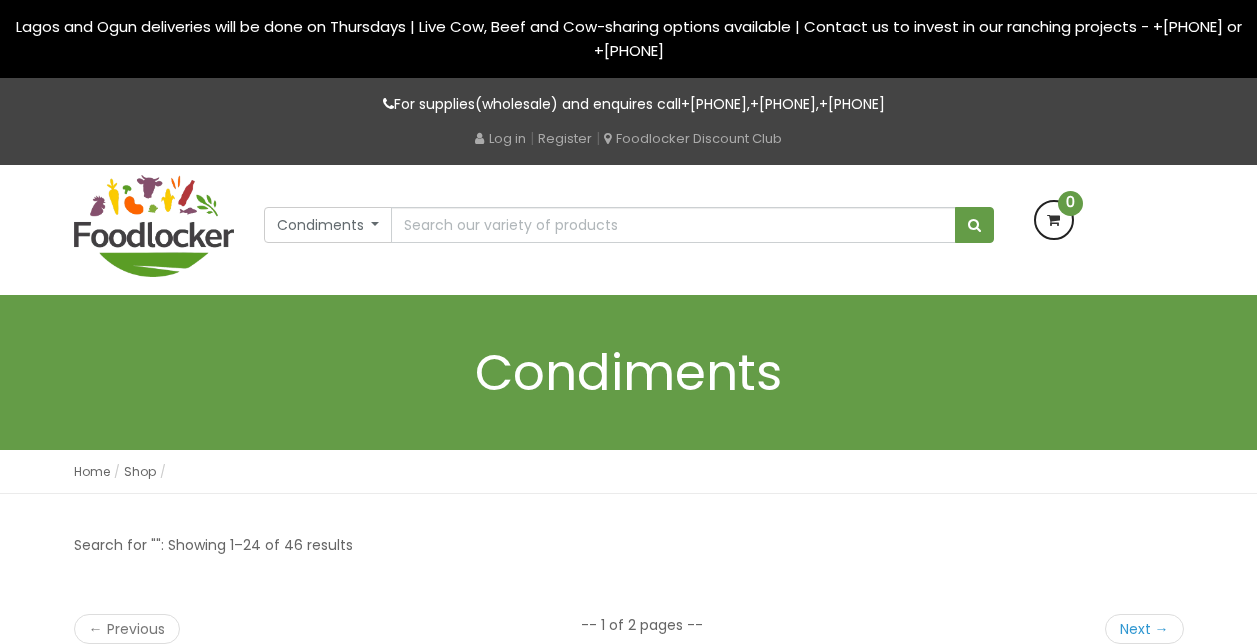scroll, scrollTop: 0, scrollLeft: 0, axis: both 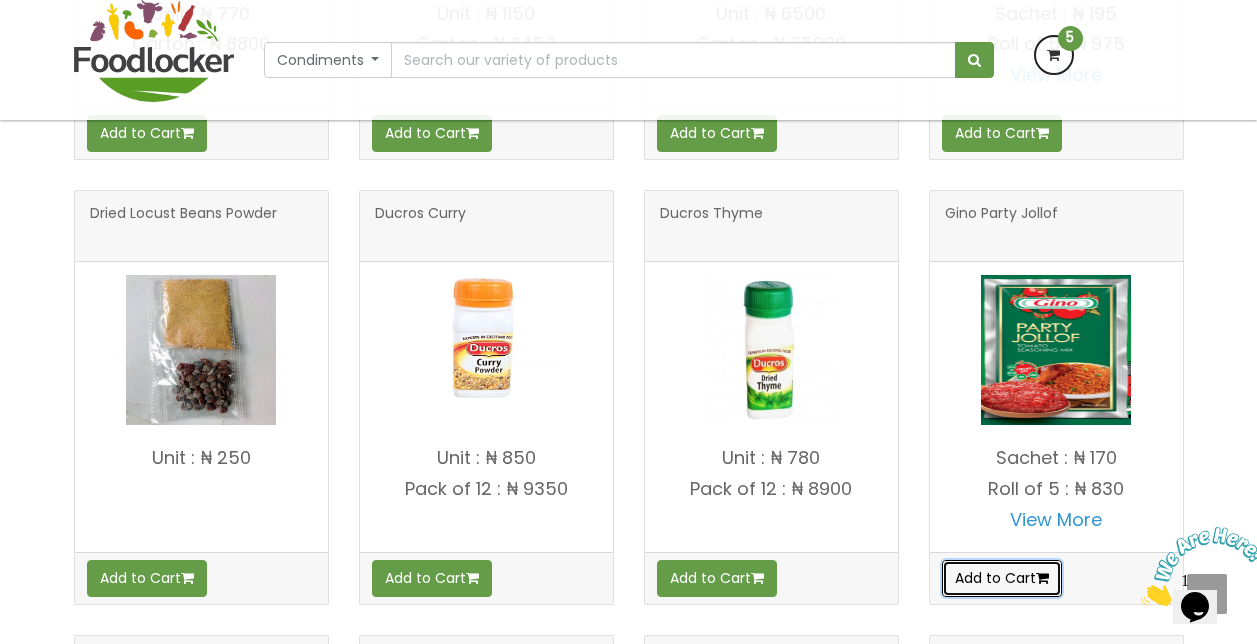 click on "Add to Cart" at bounding box center (1002, 578) 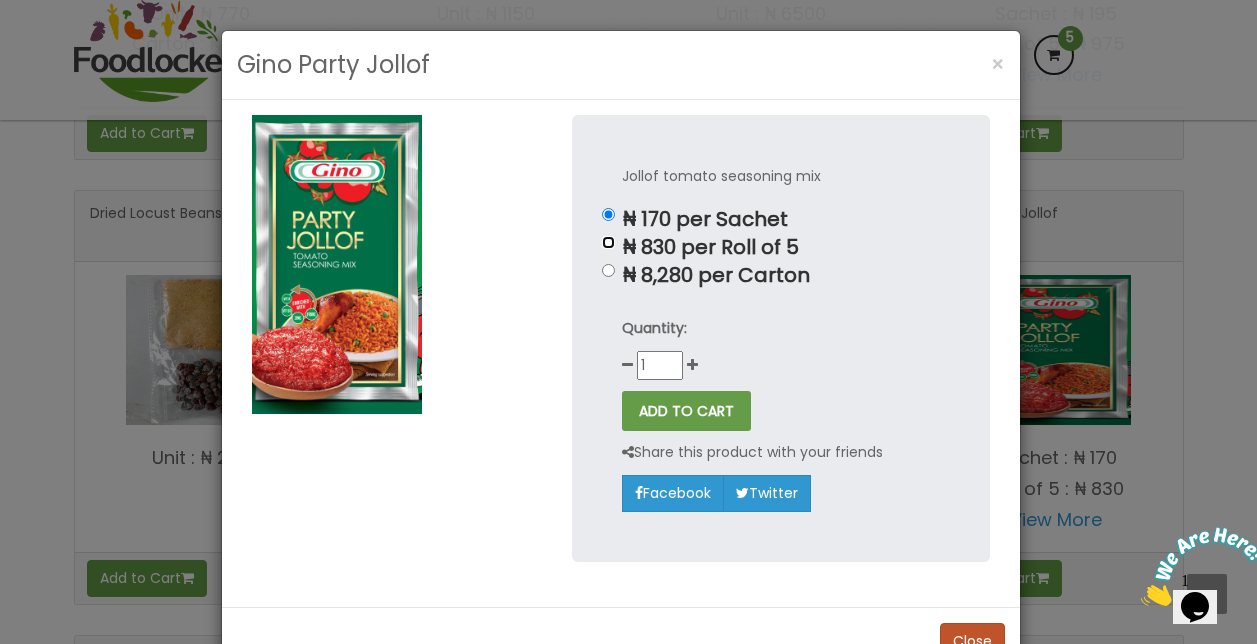 click on "₦ 830 per Roll of 5" at bounding box center [608, 242] 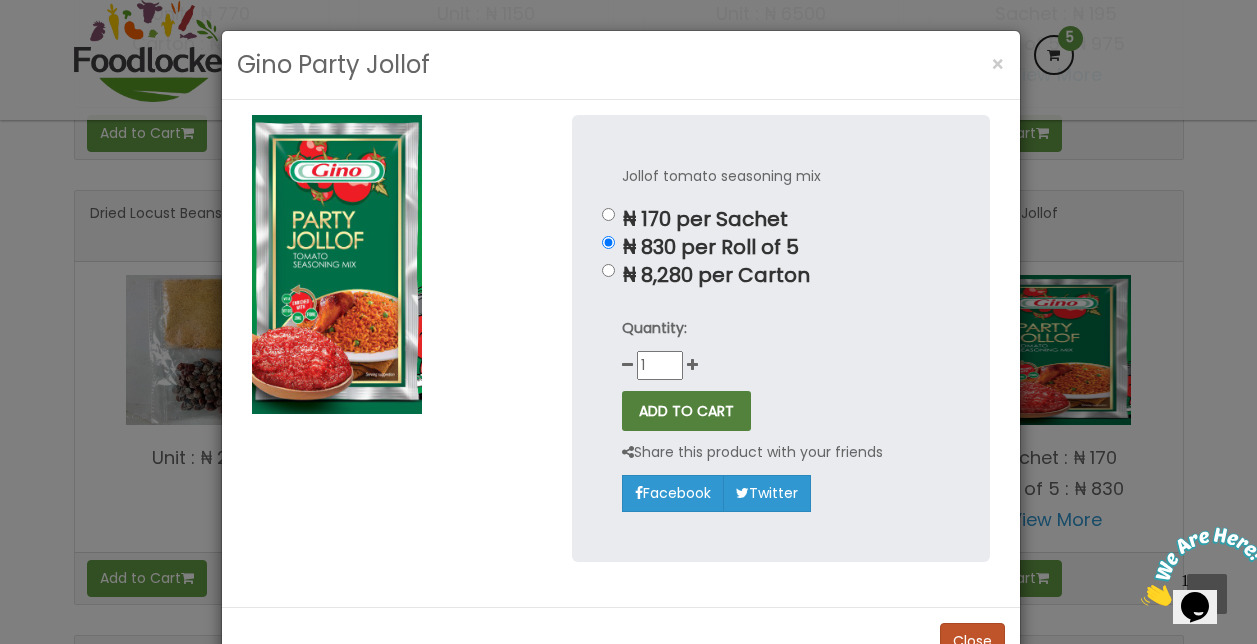 click on "ADD TO CART" at bounding box center [686, 411] 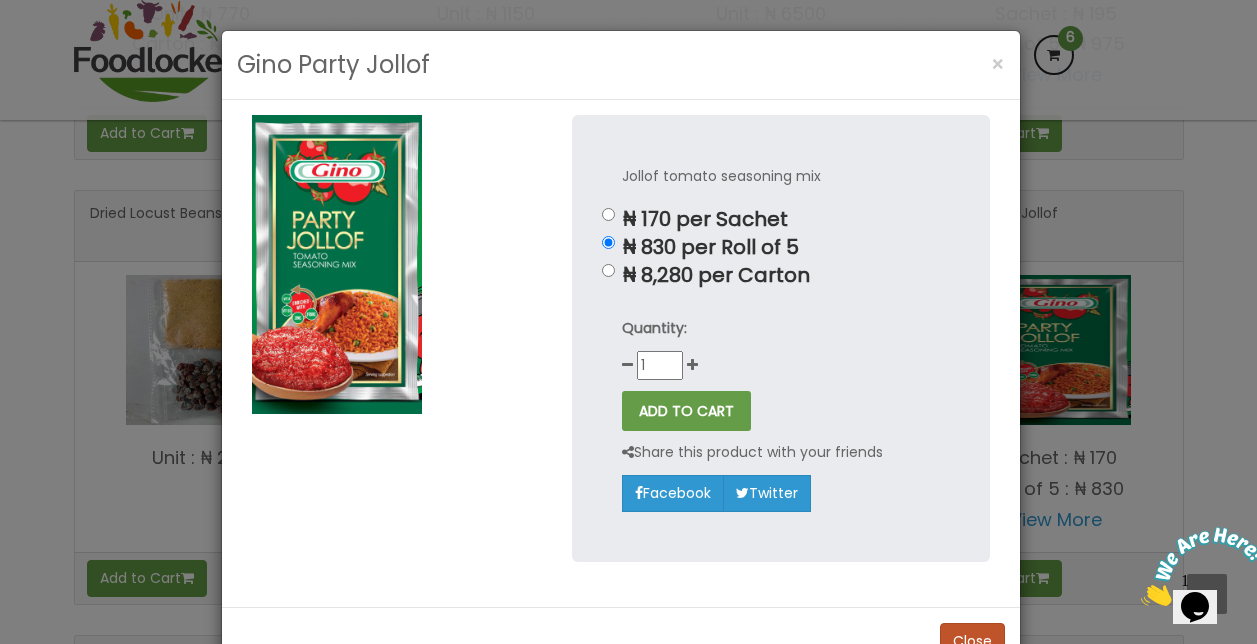 click on "Gino Party Jollof
×
Jollof tomato seasoning mix
₦ 170 per Sachet
₦ 830 per Roll of 5
₦ 8,280 per Carton
1" at bounding box center [628, 322] 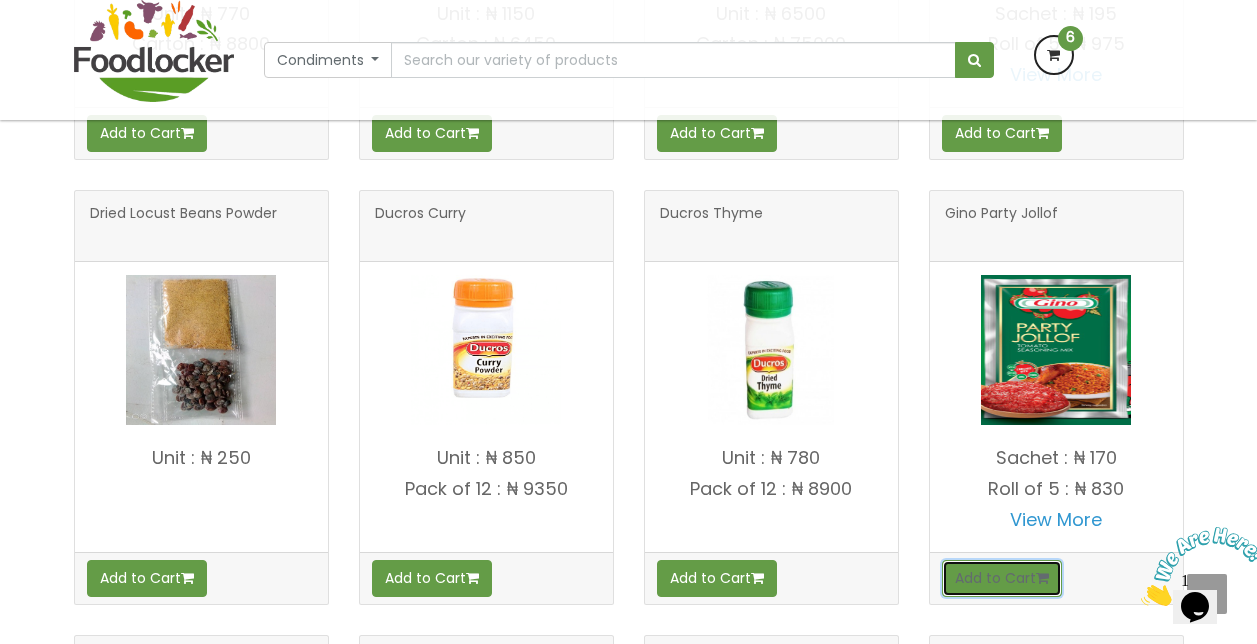 type 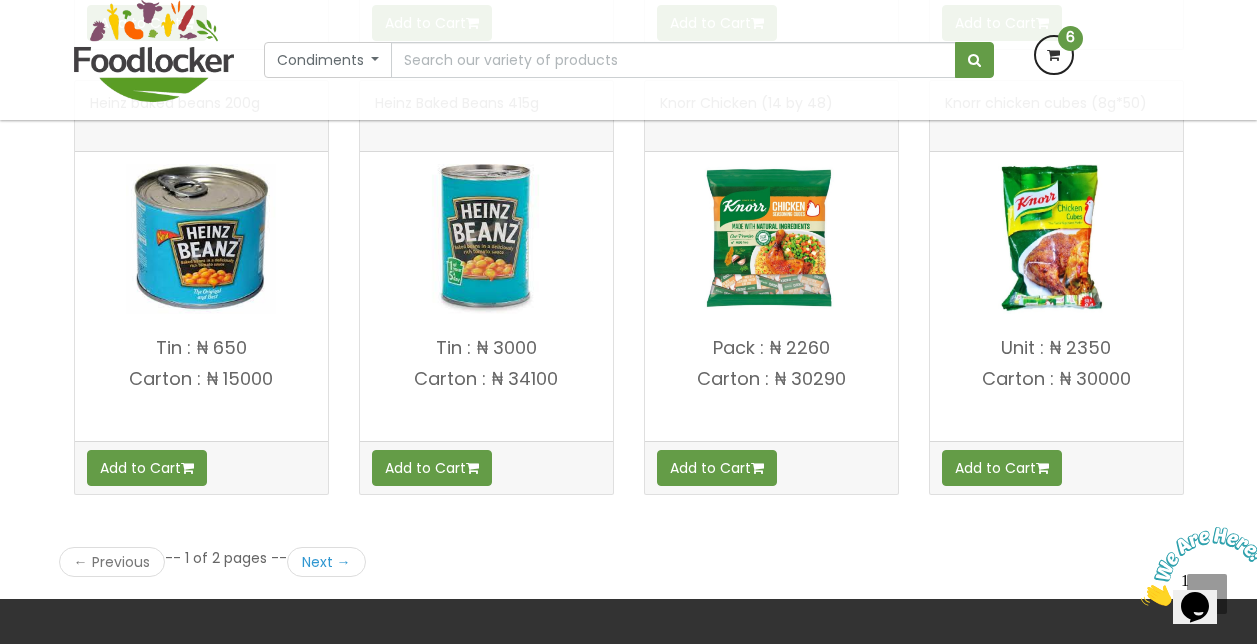 scroll, scrollTop: 2720, scrollLeft: 0, axis: vertical 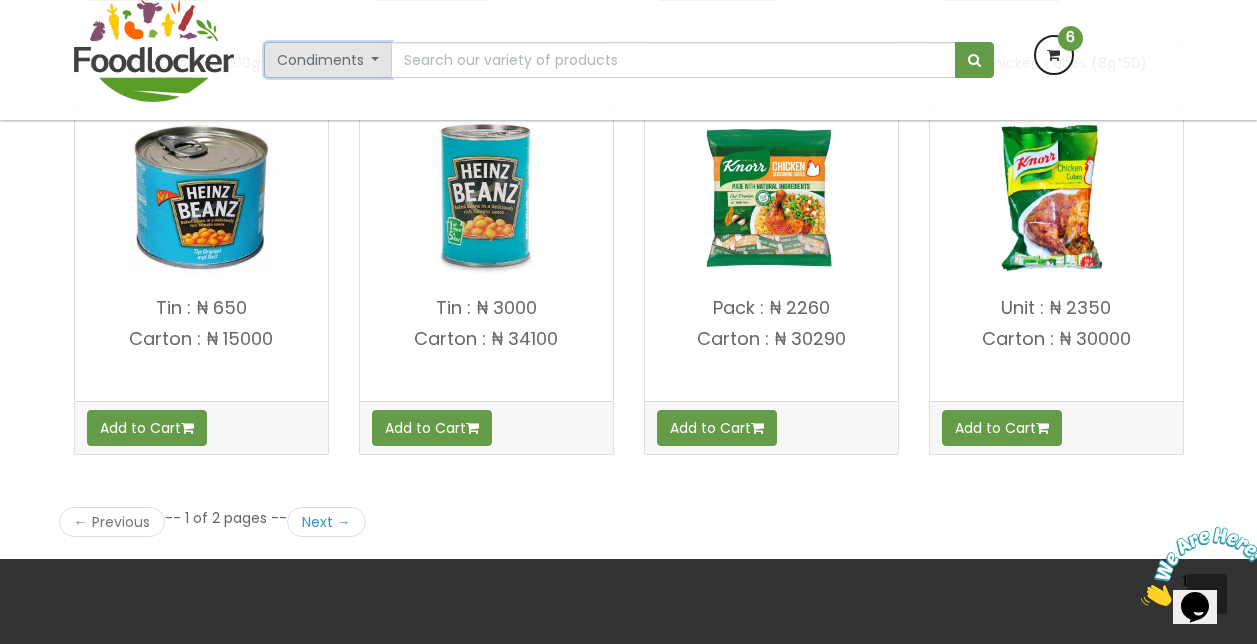 click on "Condiments" at bounding box center (328, 60) 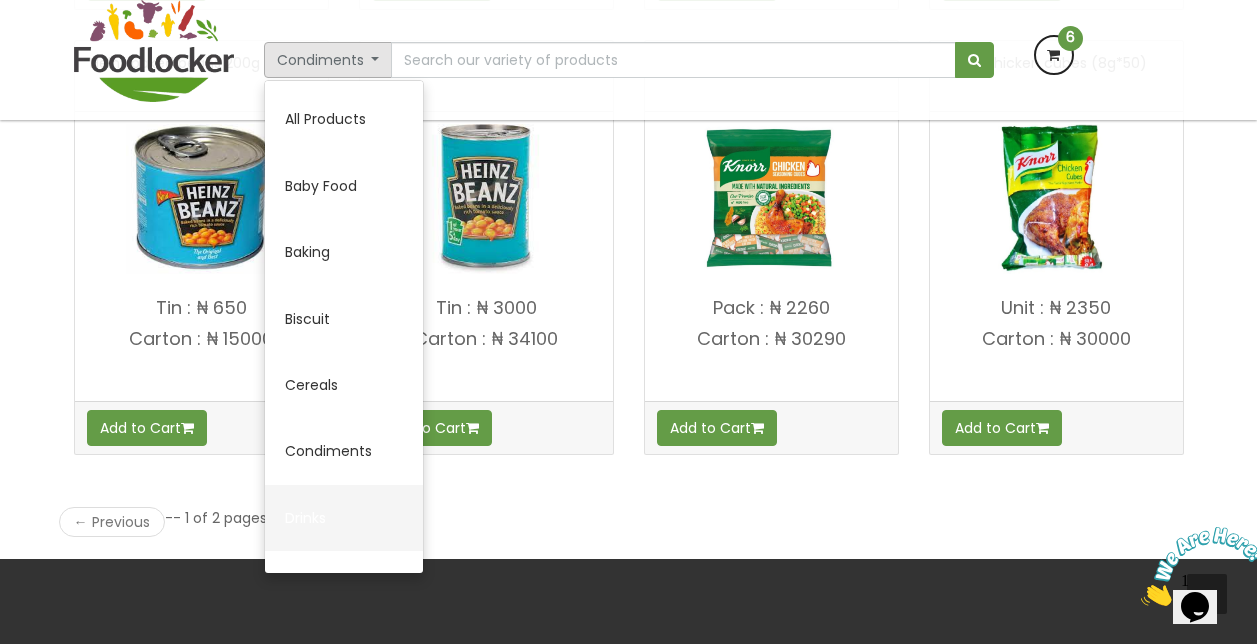 click on "Drinks" at bounding box center (344, 518) 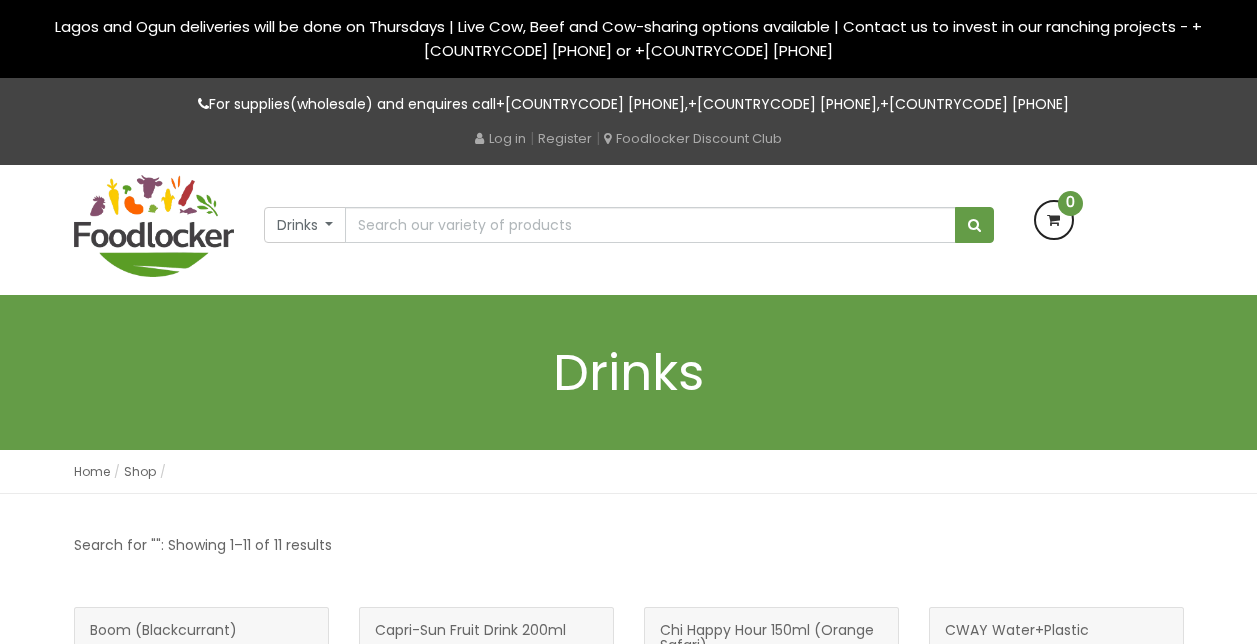 scroll, scrollTop: 0, scrollLeft: 0, axis: both 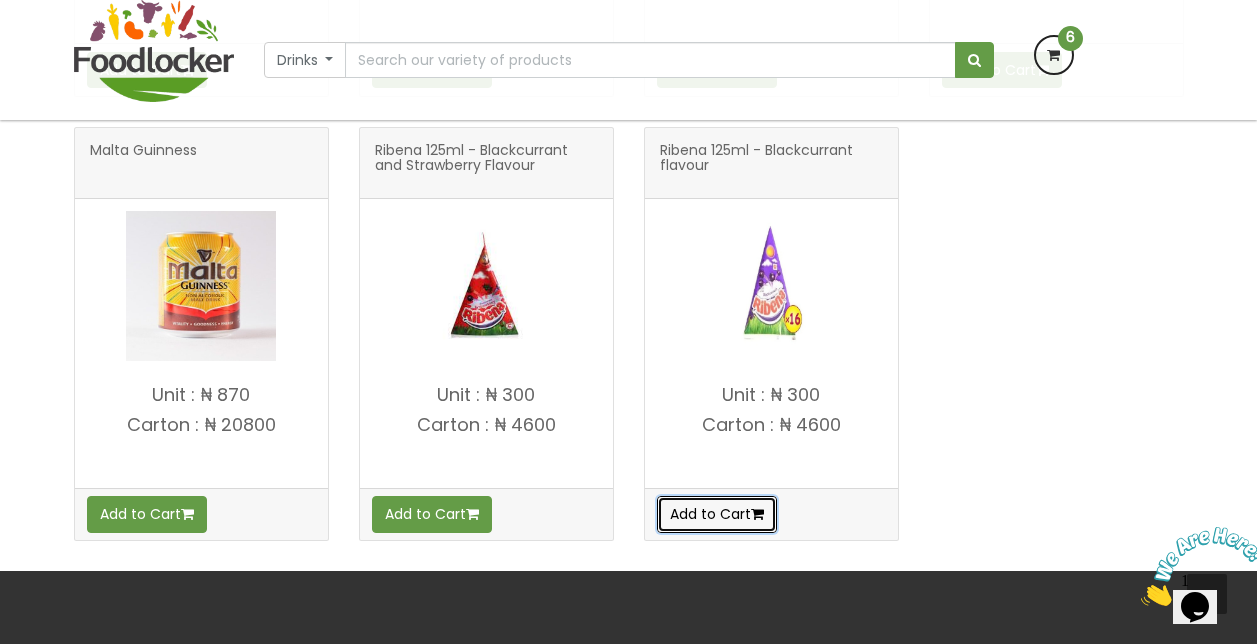 click on "Add to Cart" at bounding box center (717, 514) 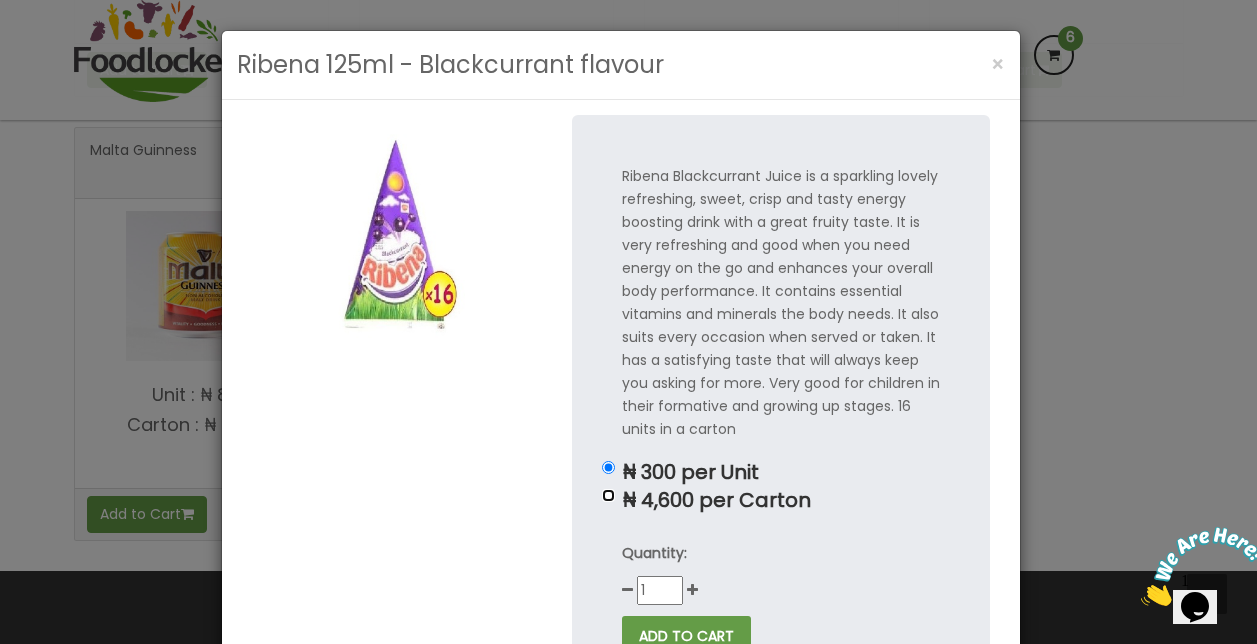 click on "₦ 4,600 per Carton" at bounding box center [608, 495] 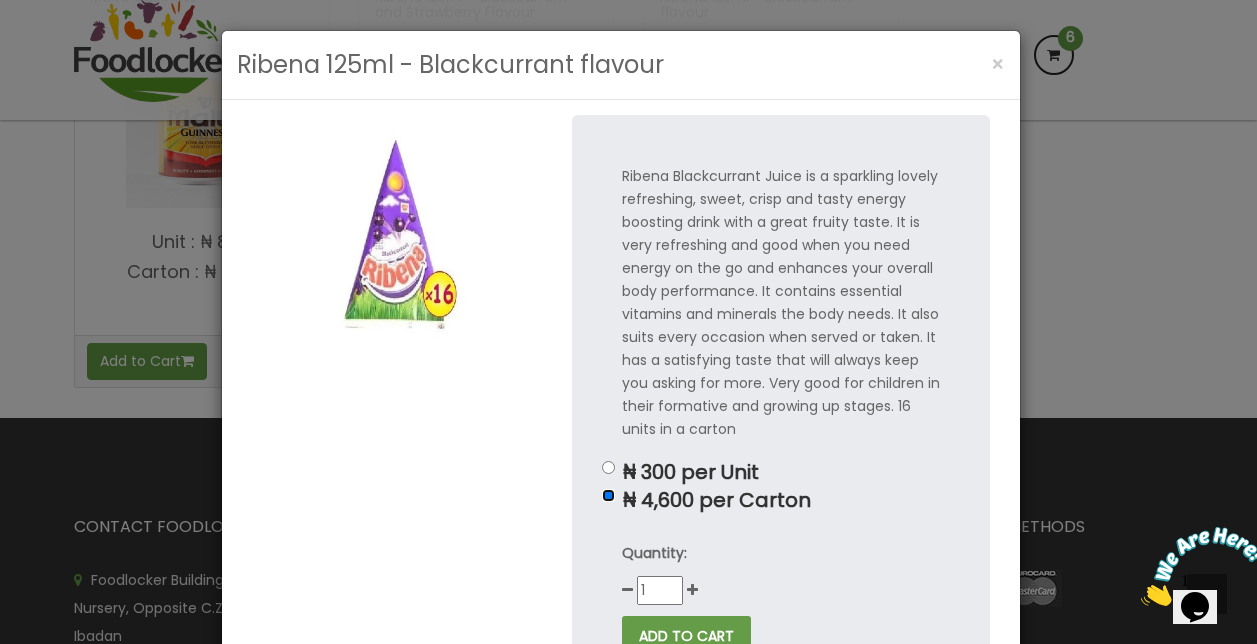 scroll, scrollTop: 1400, scrollLeft: 0, axis: vertical 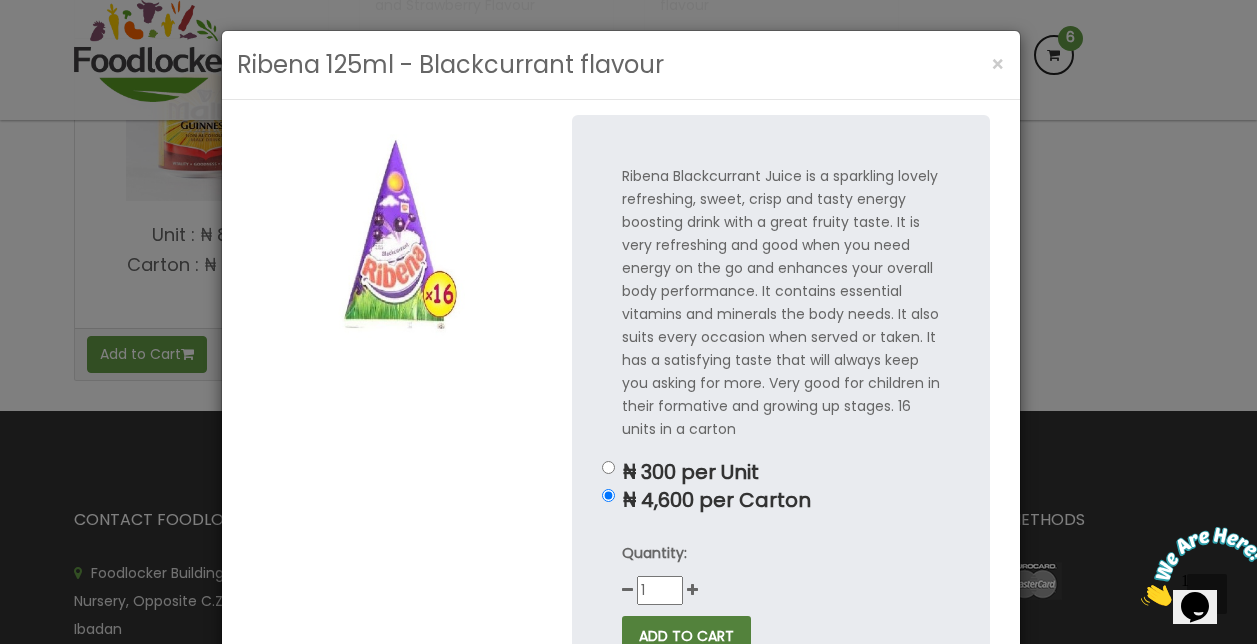 click on "ADD TO CART" at bounding box center (686, 636) 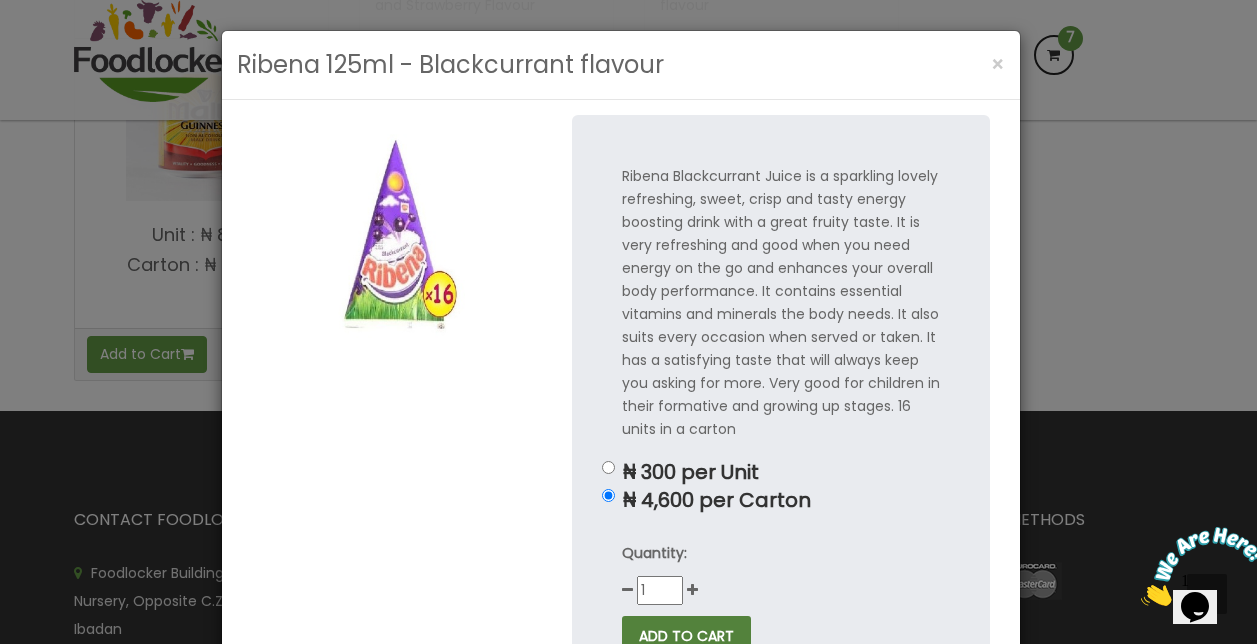 click on "ADD TO CART" at bounding box center (686, 636) 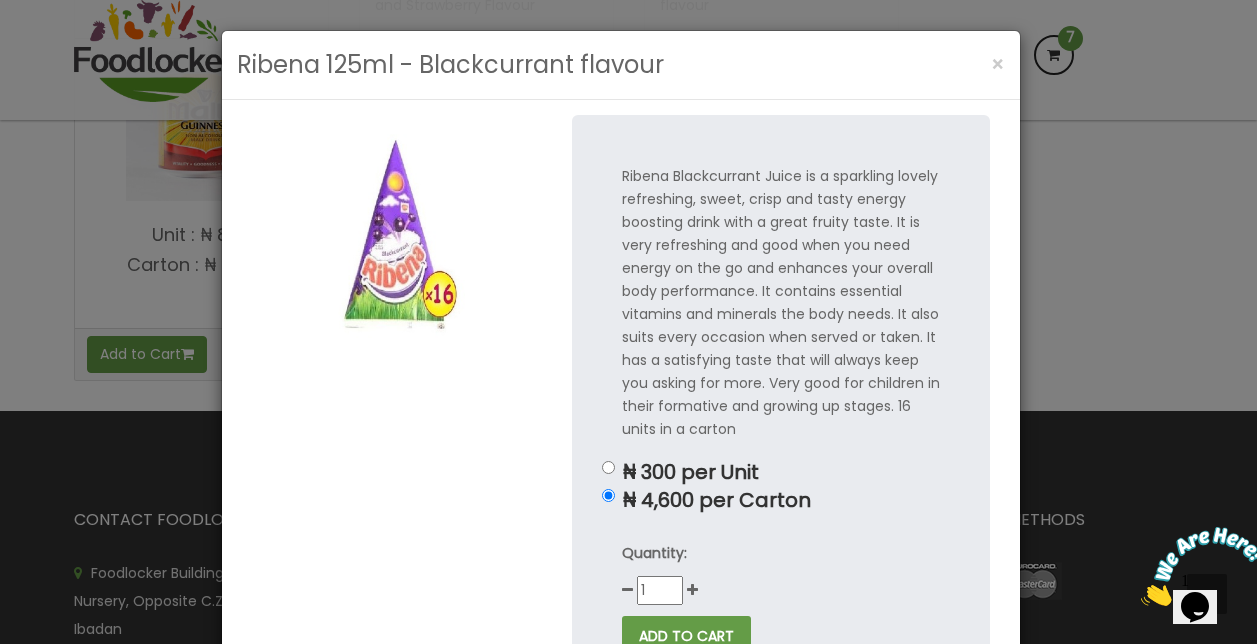 click on "Ribena 125ml - Blackcurrant flavour
×
Ribena Blackcurrant Juice is a sparkling lovely refreshing, sweet, crisp and tasty energy boosting drink with a great fruity taste. It is very refreshing and good when you need energy on the go and enhances your overall body performance. It contains essential vitamins and minerals the body needs. It also suits every occasion when served or taken. It has a satisfying taste that will always keep you asking for more. Very good for children in their formative and growing up stages. 16 units in a carton
1" at bounding box center [628, 322] 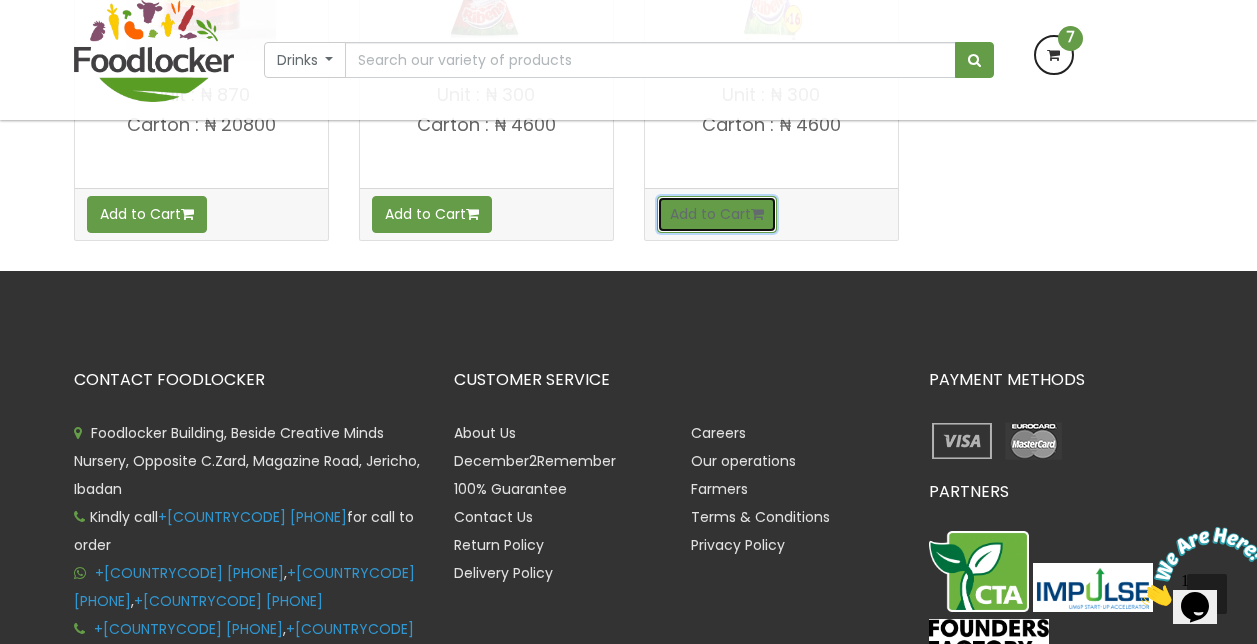 scroll, scrollTop: 1538, scrollLeft: 0, axis: vertical 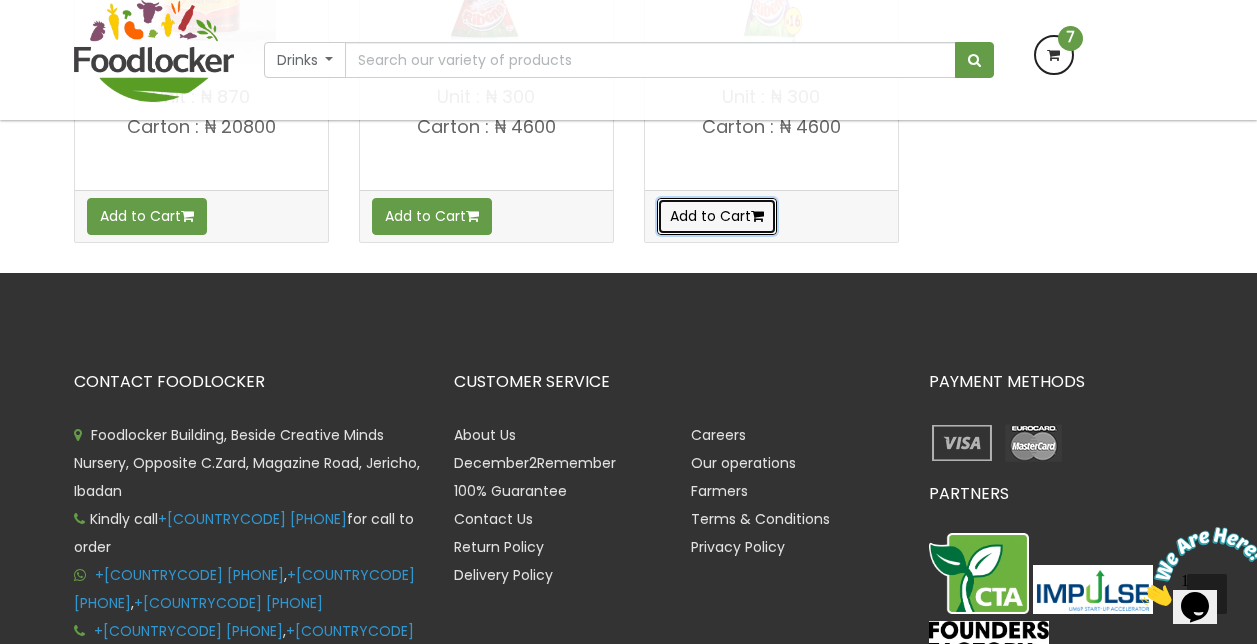 click on "Add to Cart" at bounding box center [717, 216] 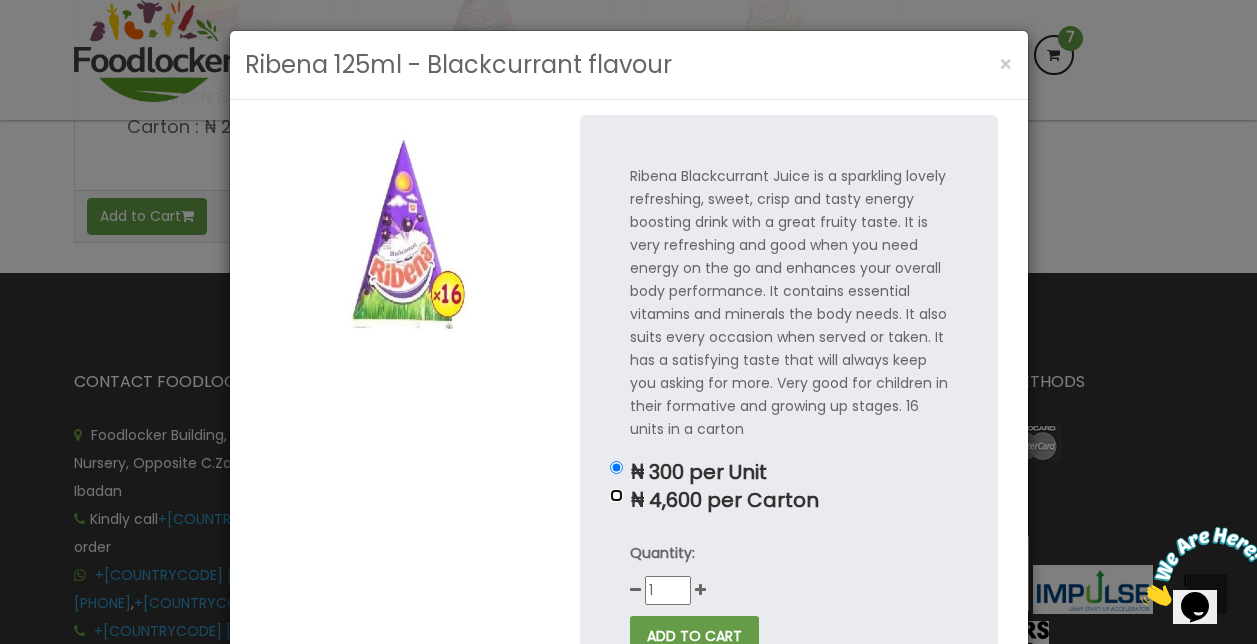 click on "₦ 4,600 per Carton" at bounding box center (616, 495) 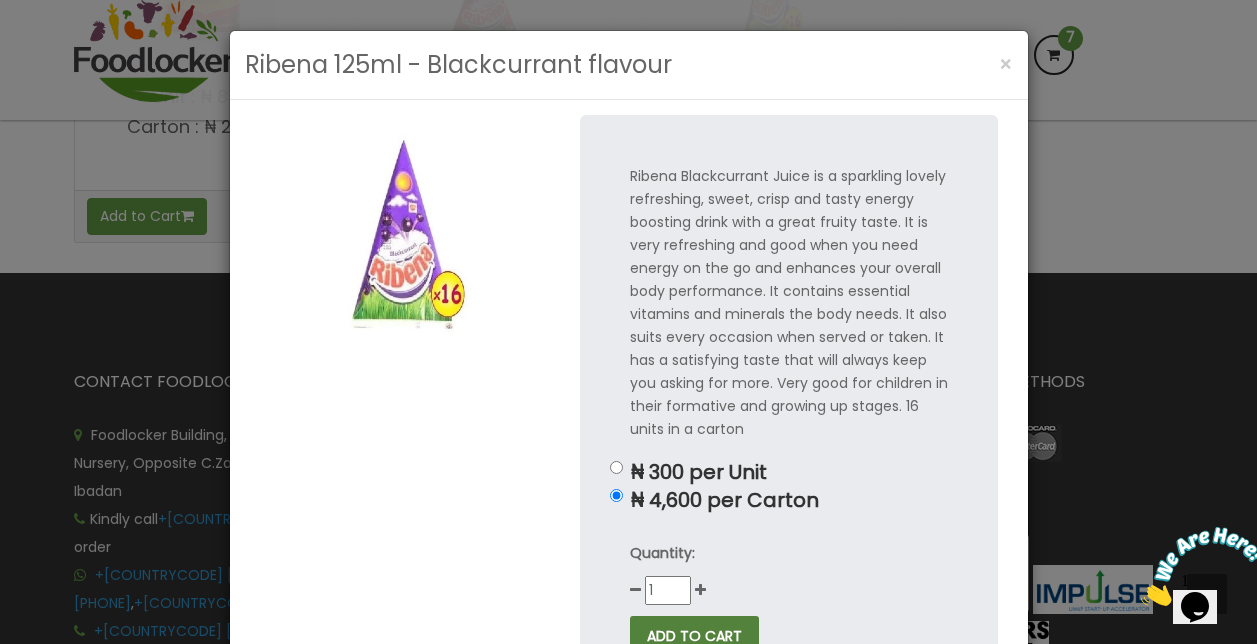 click on "ADD TO CART" at bounding box center (694, 636) 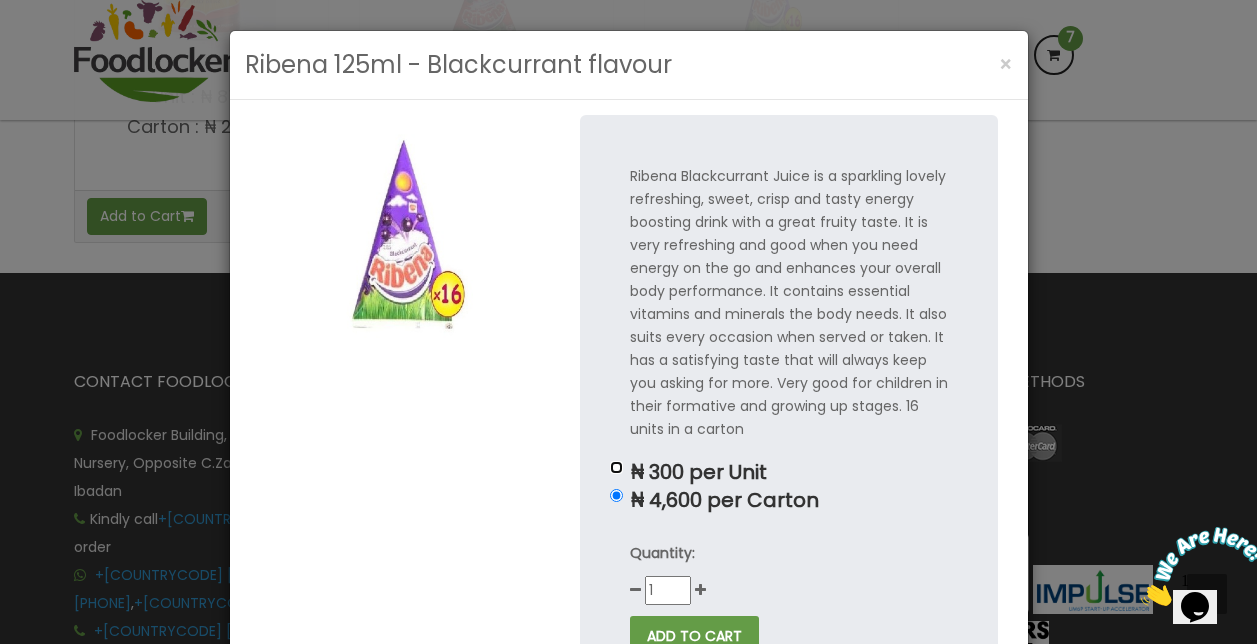 click on "₦ 300 per Unit" at bounding box center [616, 467] 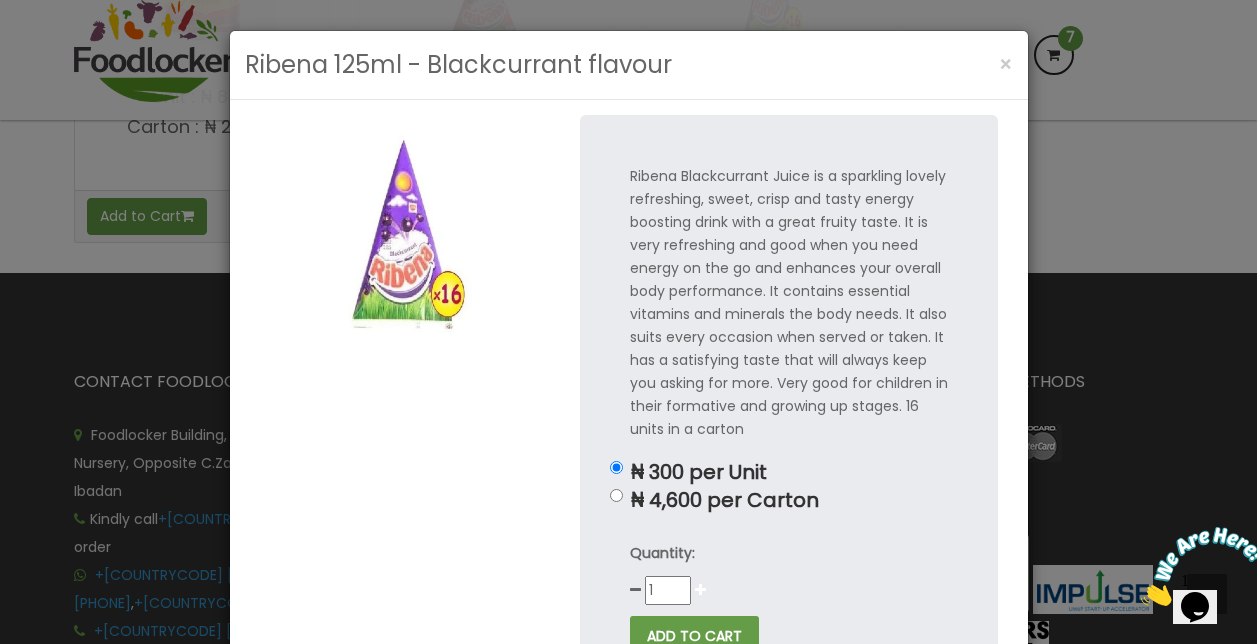 click at bounding box center (700, 590) 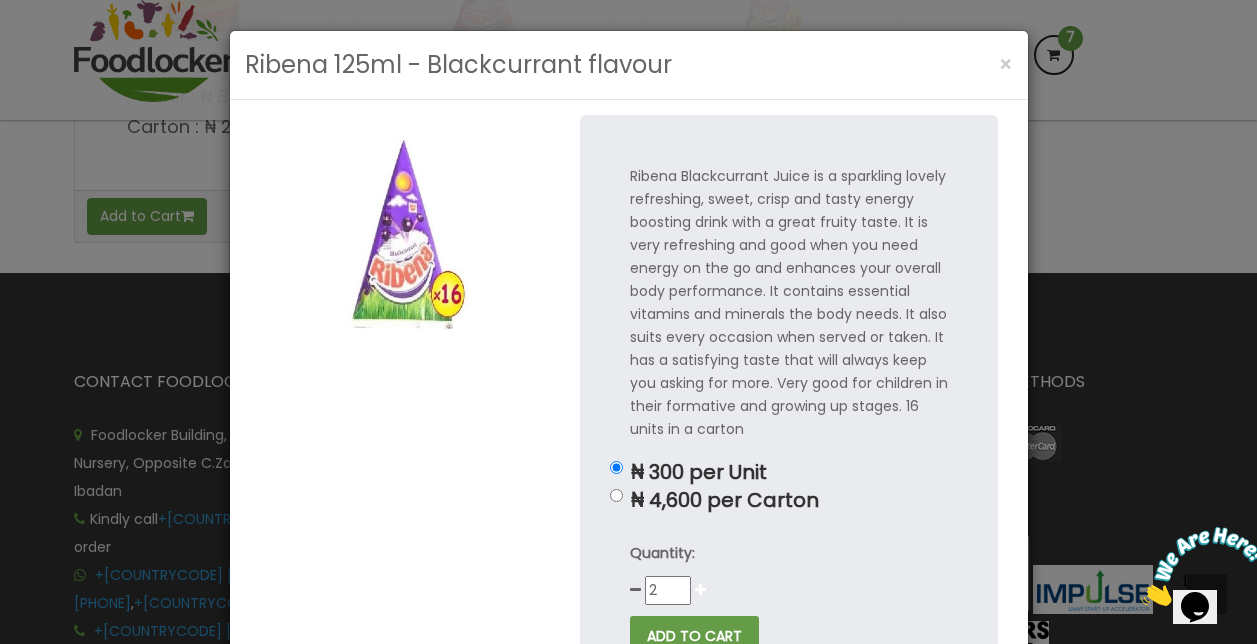 click at bounding box center (700, 590) 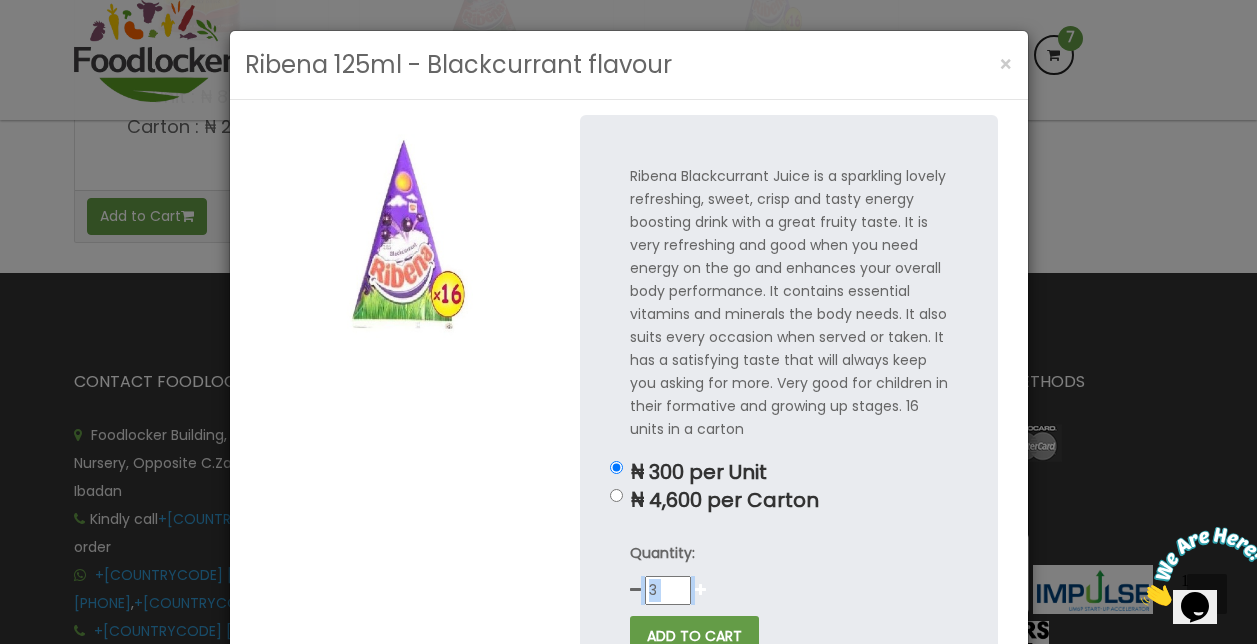 click at bounding box center [700, 590] 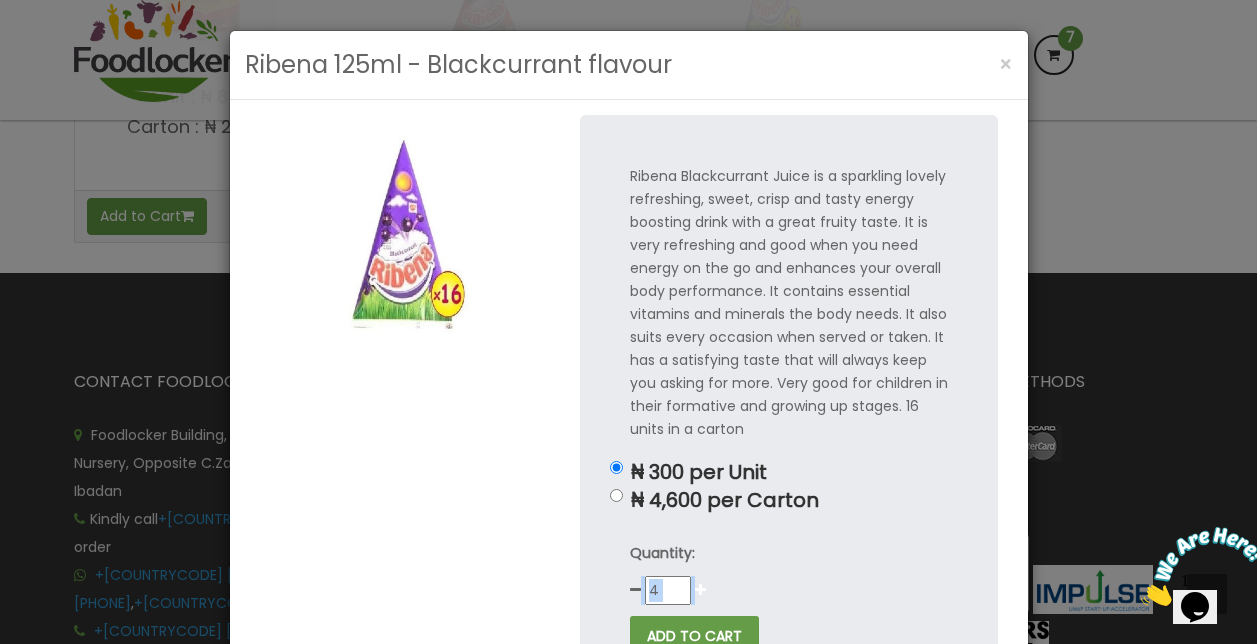 click at bounding box center (700, 590) 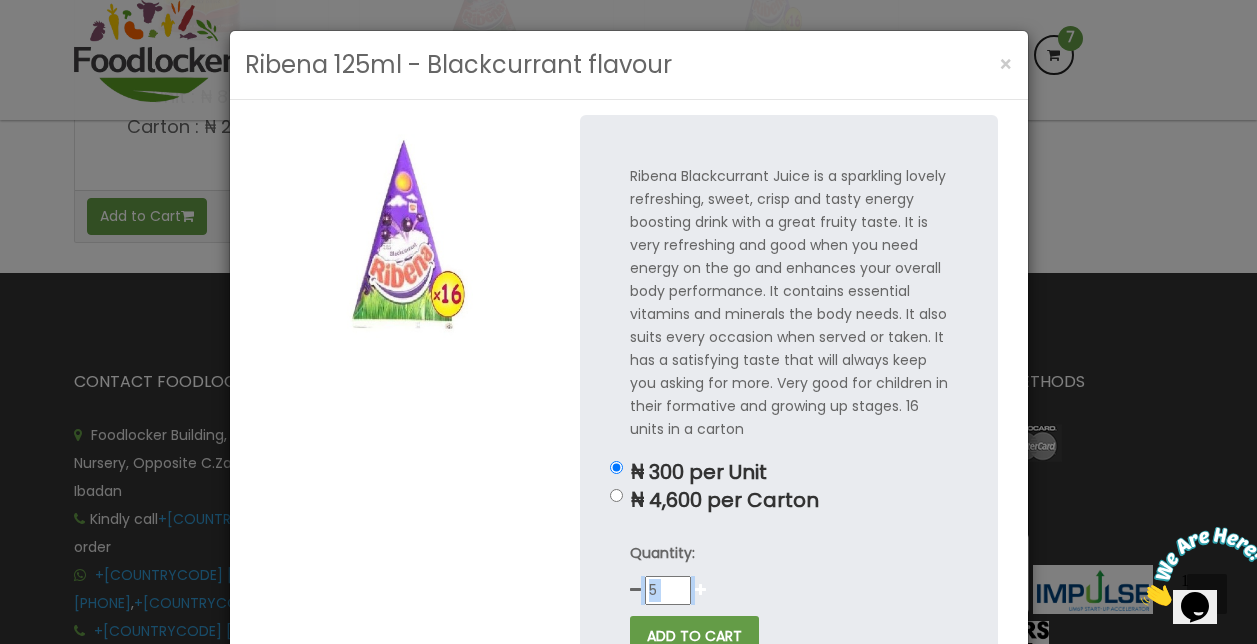 click at bounding box center [700, 590] 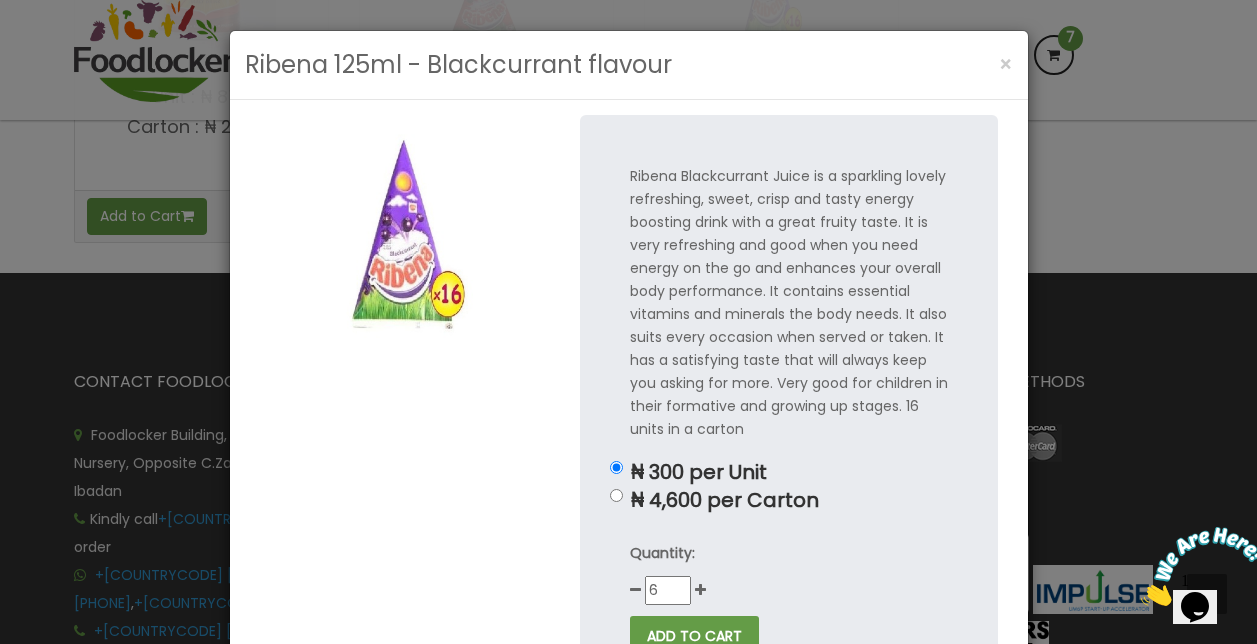 click on "Ribena Blackcurrant Juice is a sparkling lovely refreshing, sweet, crisp and tasty energy boosting drink with a great fruity taste. It is very refreshing and good when you need energy on the go and enhances your overall body performance. It contains essential vitamins and minerals the body needs. It also suits every occasion when served or taken. It has a satisfying taste that will always keep you asking for more. Very good for children in their formative and growing up stages. 16 units in a carton
₦ 300 per Unit
₦ 4,600 per Carton Quantity: 6" at bounding box center (789, 450) 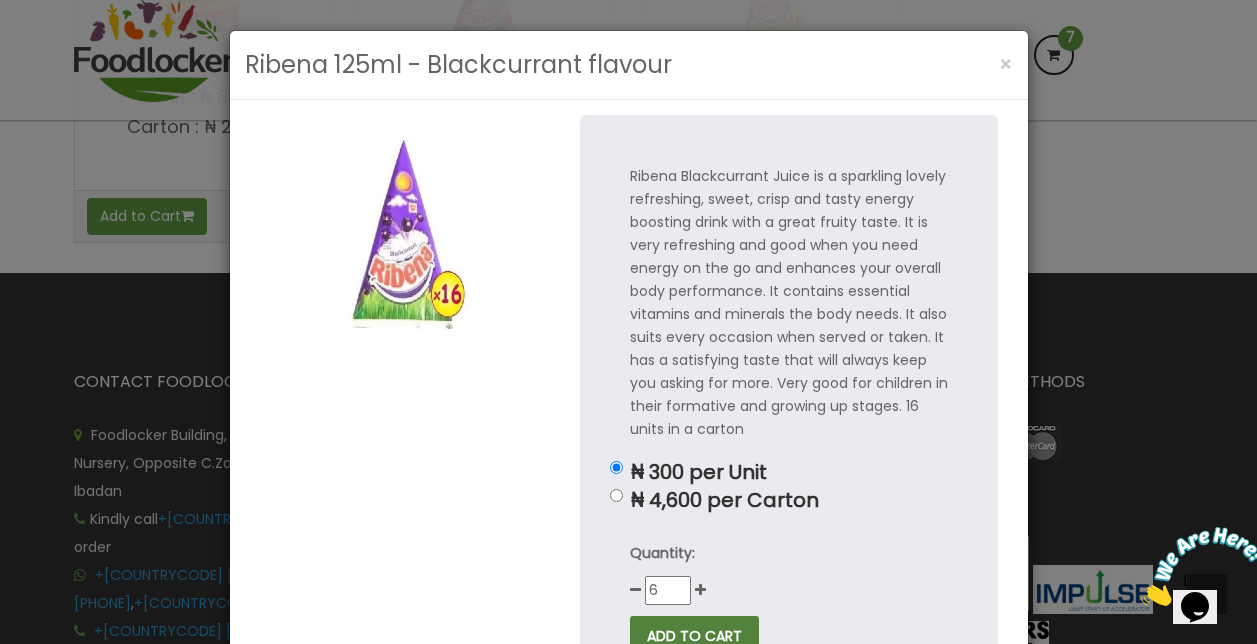click on "ADD TO CART" at bounding box center [694, 636] 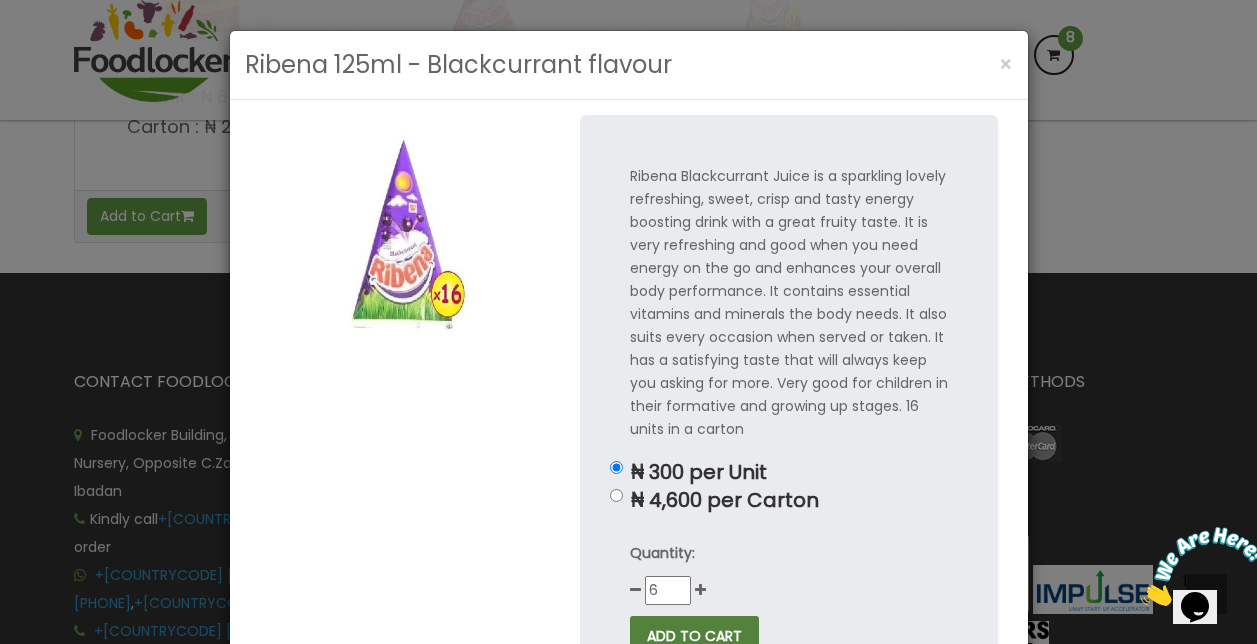 click on "ADD TO CART" at bounding box center (694, 636) 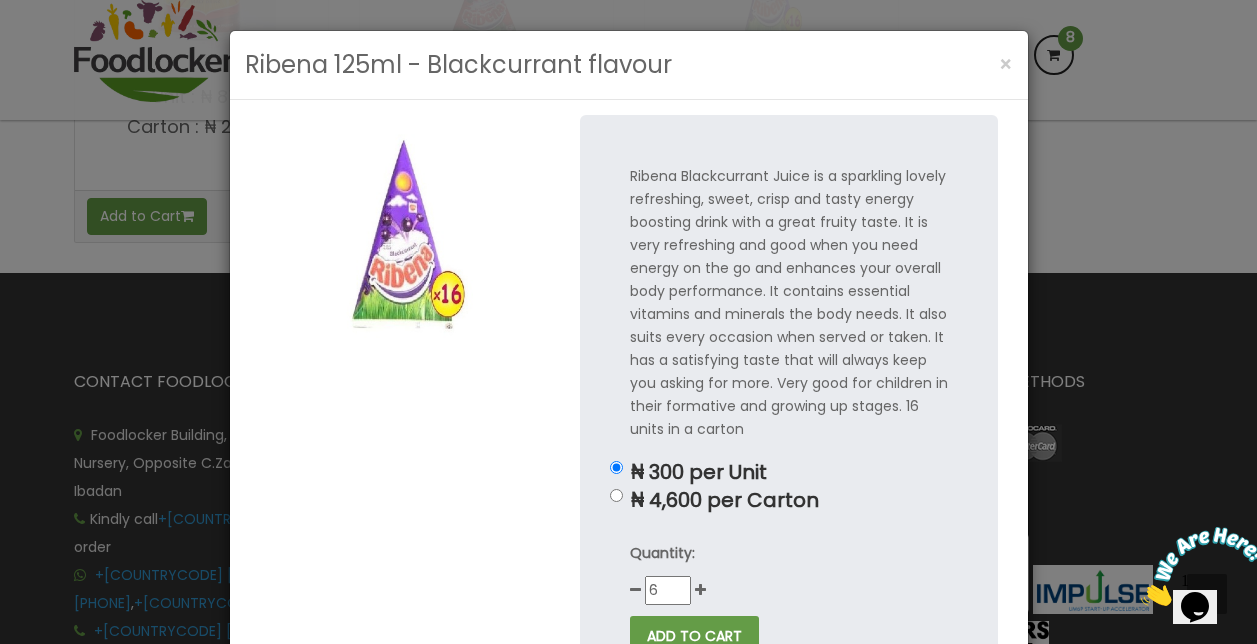 click on "Ribena 125ml - Blackcurrant flavour
×
Ribena Blackcurrant Juice is a sparkling lovely refreshing, sweet, crisp and tasty energy boosting drink with a great fruity taste. It is very refreshing and good when you need energy on the go and enhances your overall body performance. It contains essential vitamins and minerals the body needs. It also suits every occasion when served or taken. It has a satisfying taste that will always keep you asking for more. Very good for children in their formative and growing up stages. 16 units in a carton
6" at bounding box center [628, 322] 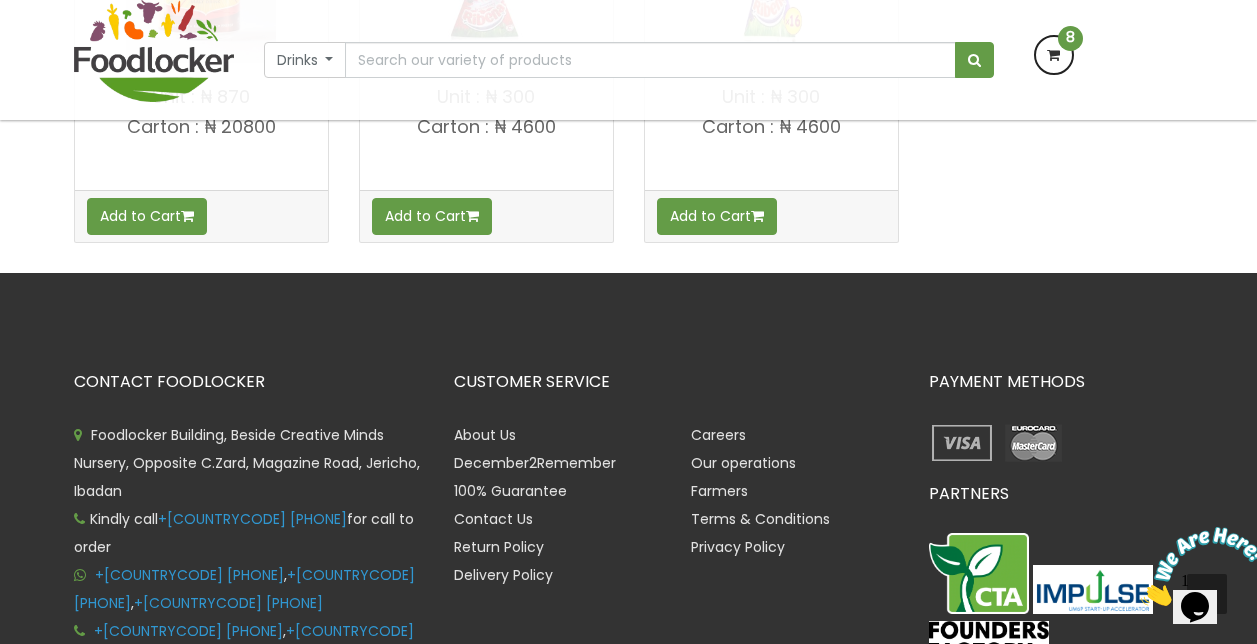click at bounding box center (1054, 55) 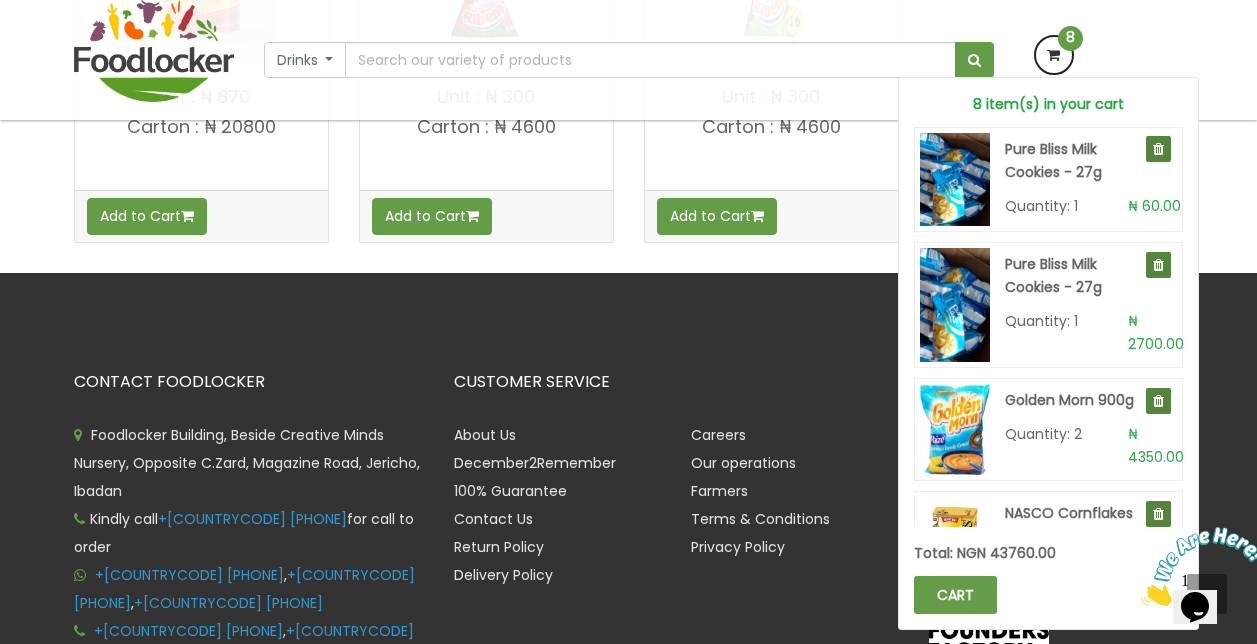 click at bounding box center (1158, 149) 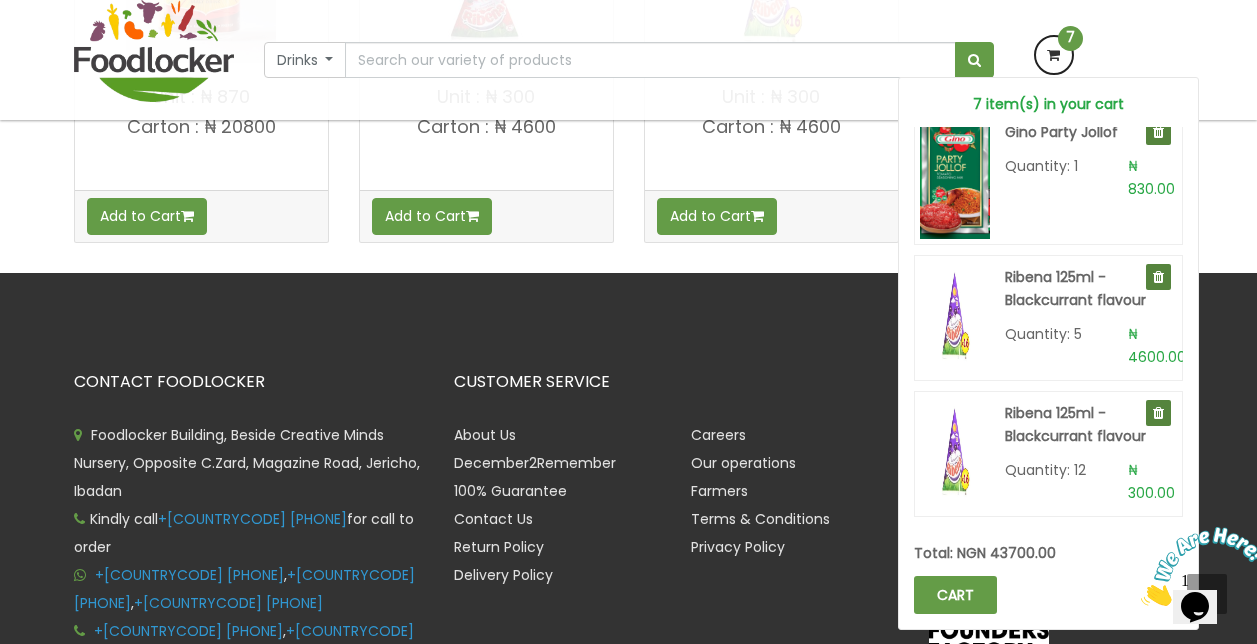 scroll, scrollTop: 591, scrollLeft: 0, axis: vertical 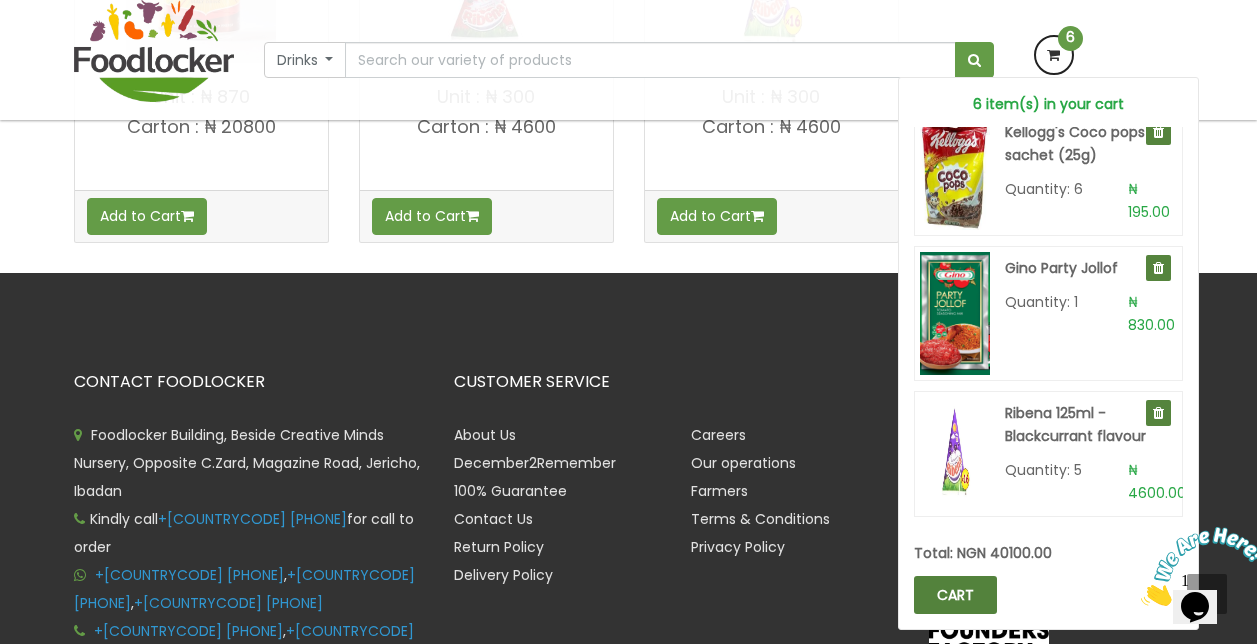 click on "CART" at bounding box center [955, 595] 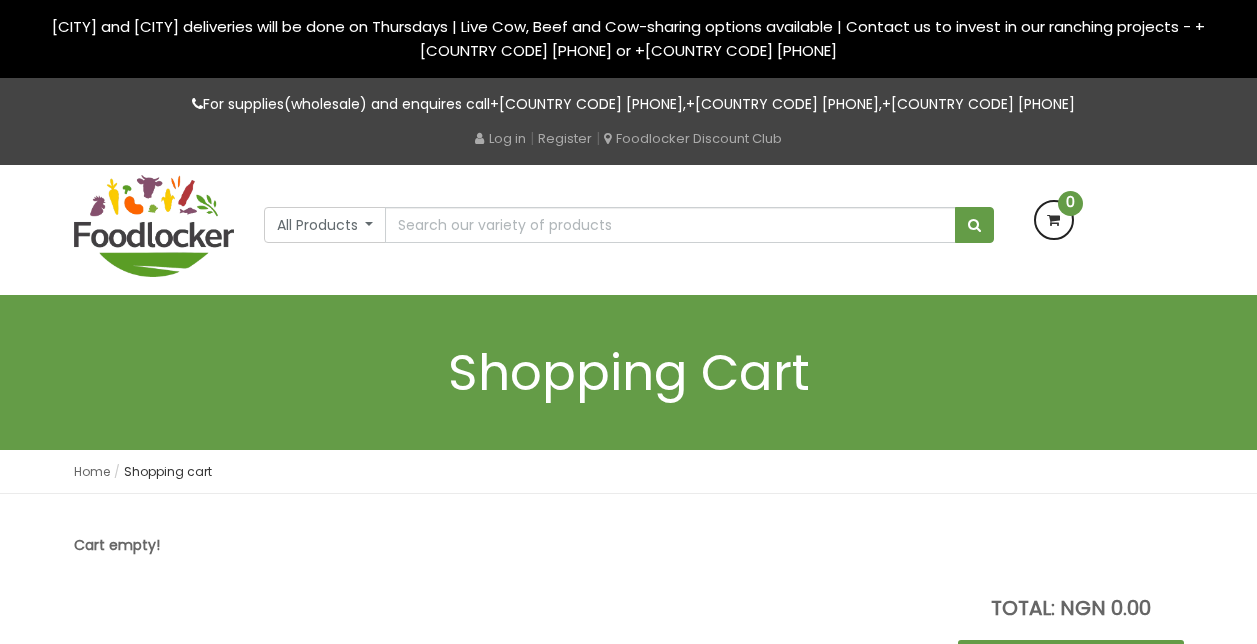 scroll, scrollTop: 0, scrollLeft: 0, axis: both 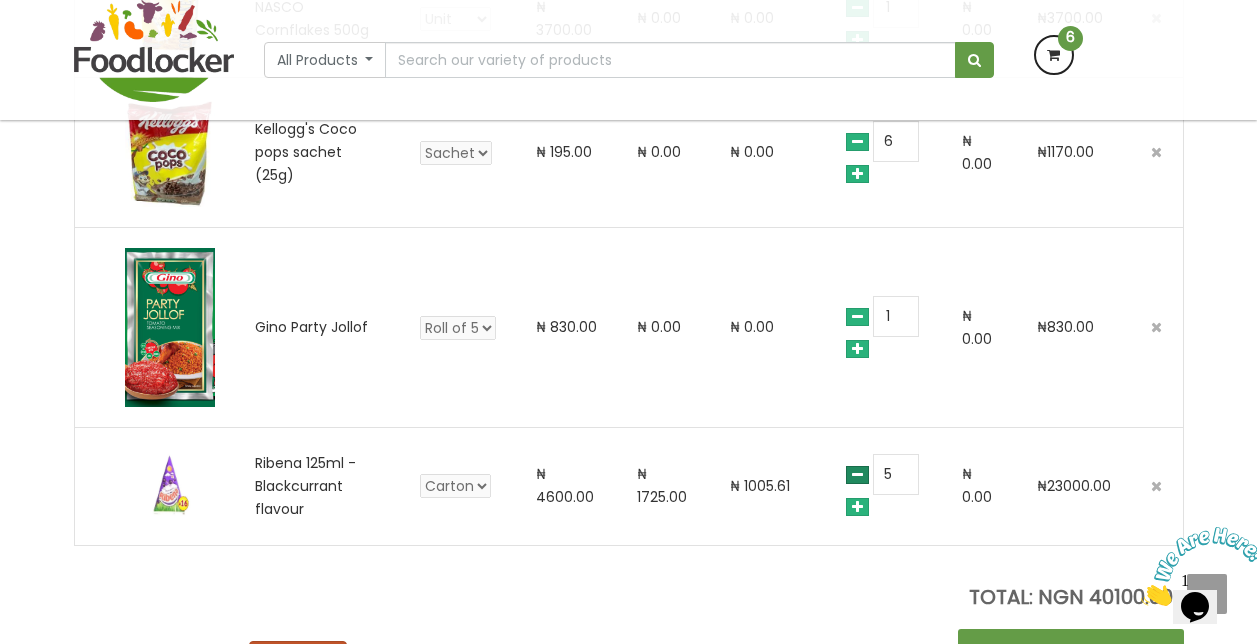 click at bounding box center (857, 475) 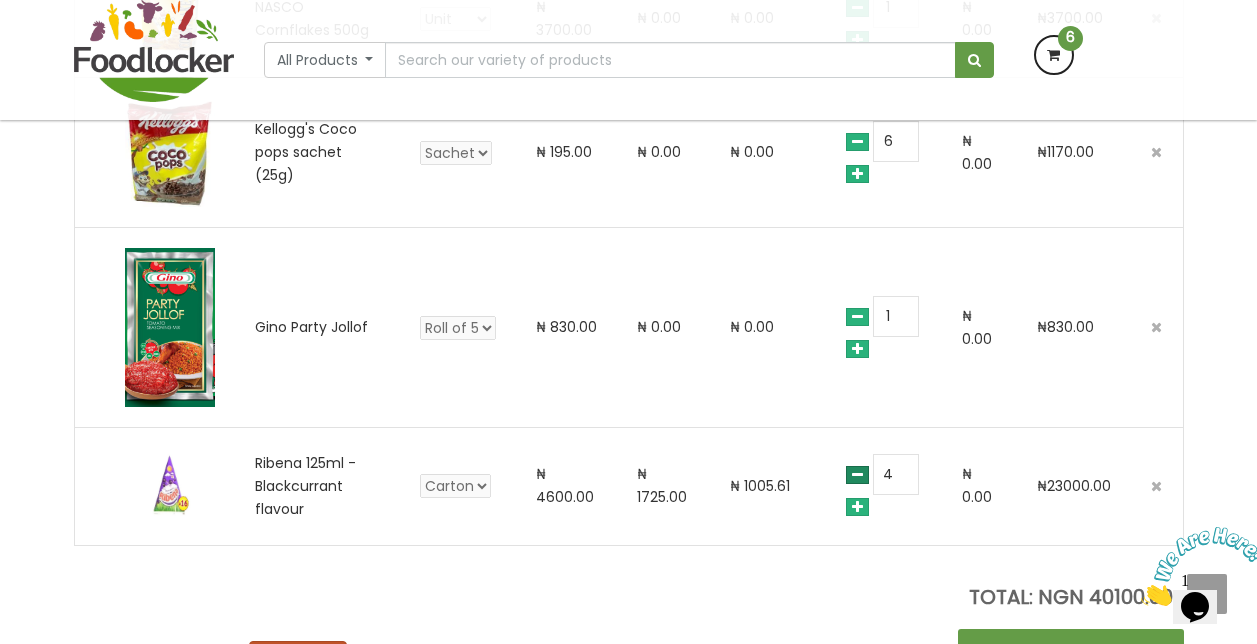 click at bounding box center [857, 475] 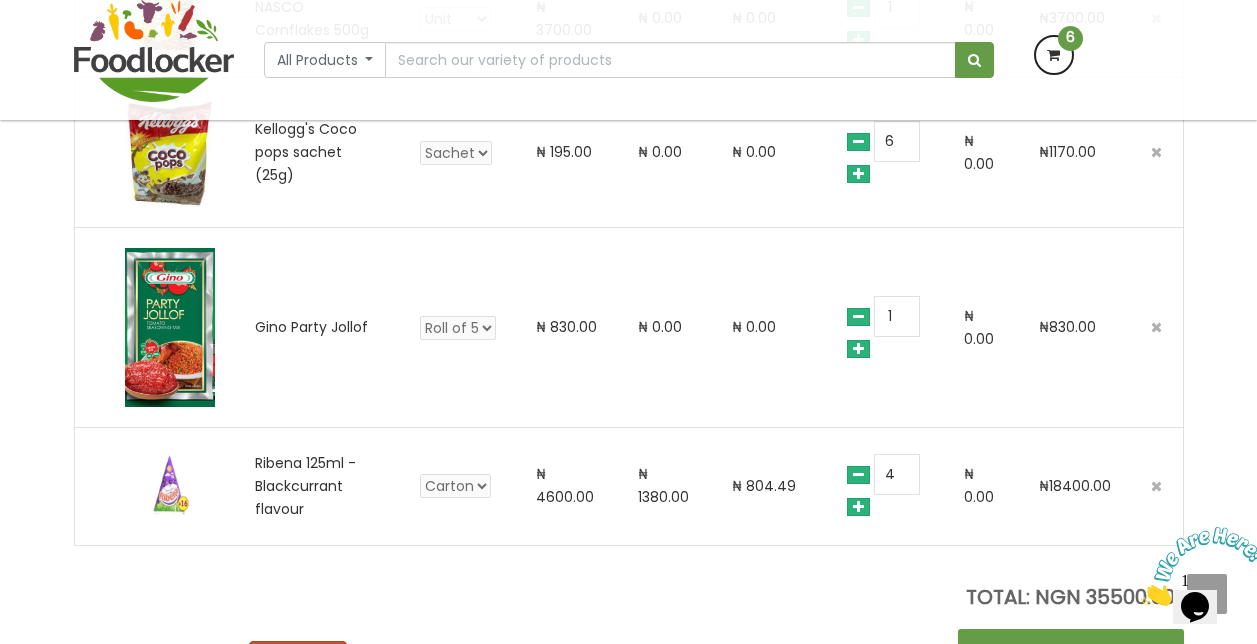 click at bounding box center (858, 475) 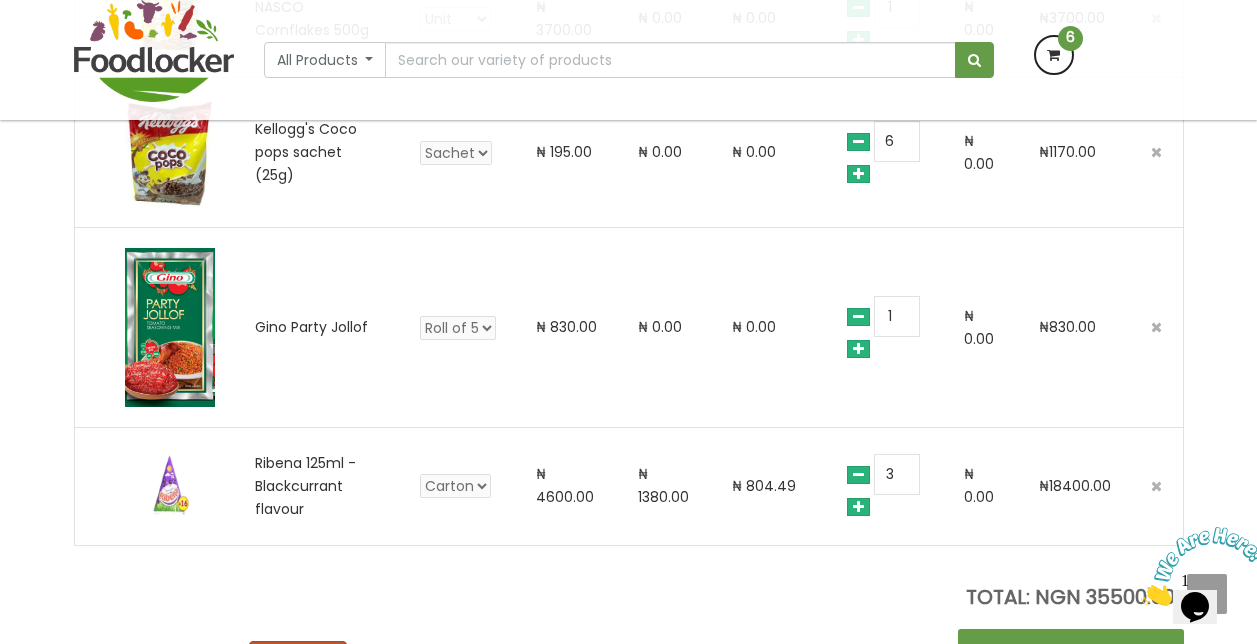 click at bounding box center (858, 475) 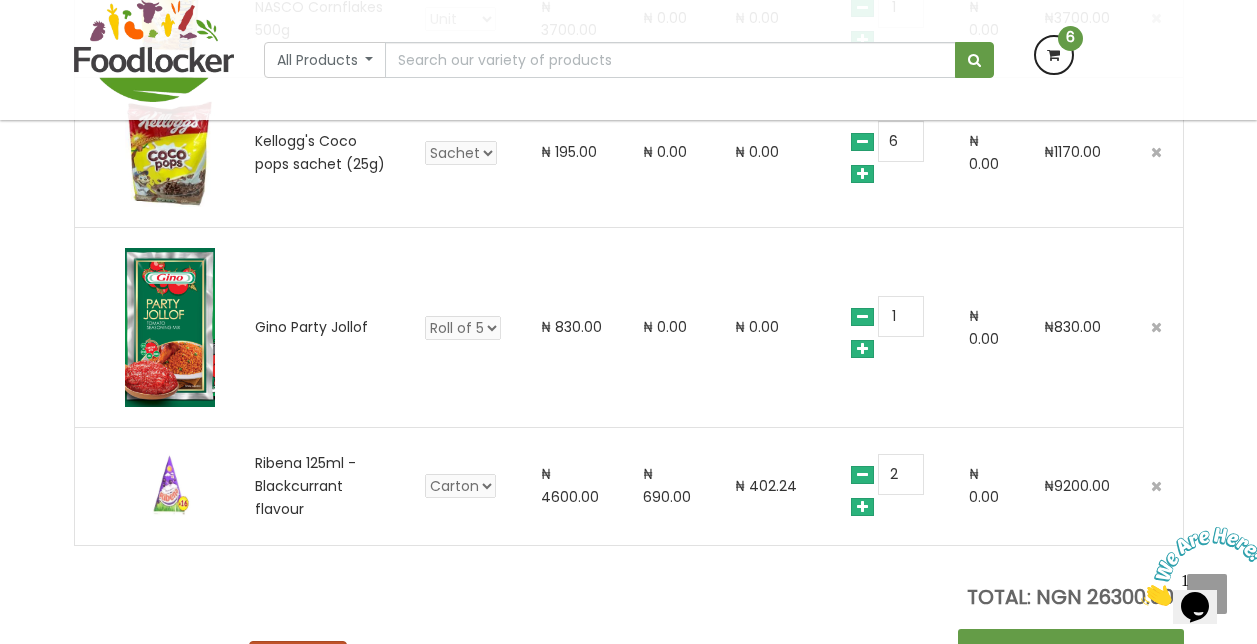 click at bounding box center (862, 475) 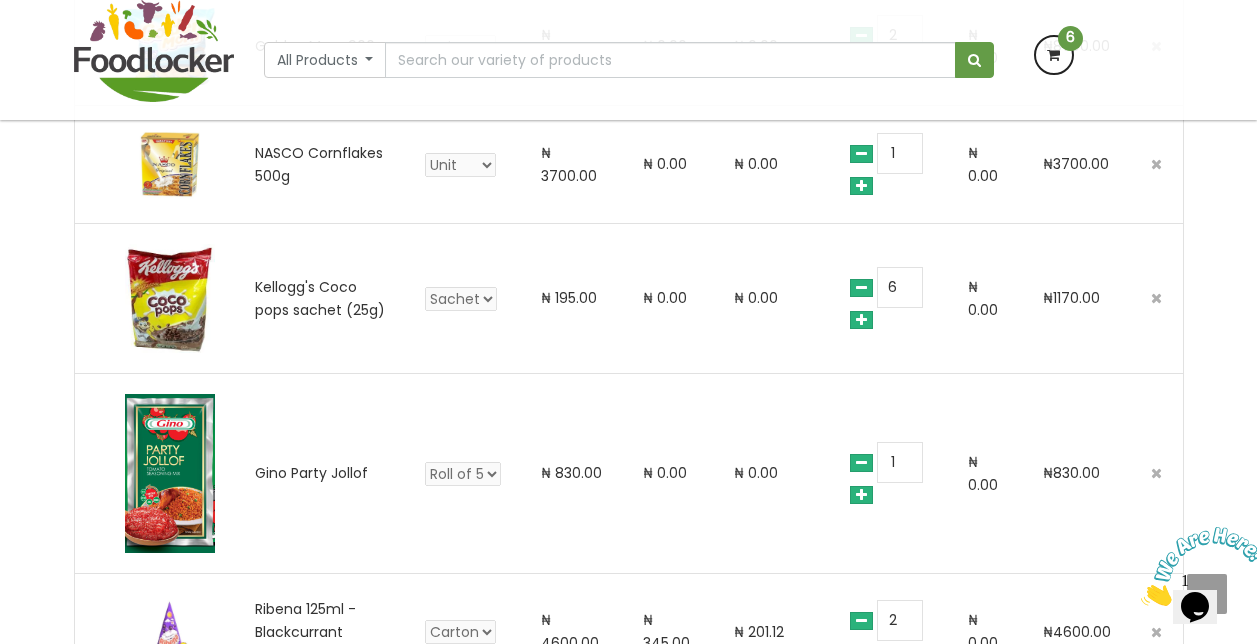 scroll, scrollTop: 645, scrollLeft: 0, axis: vertical 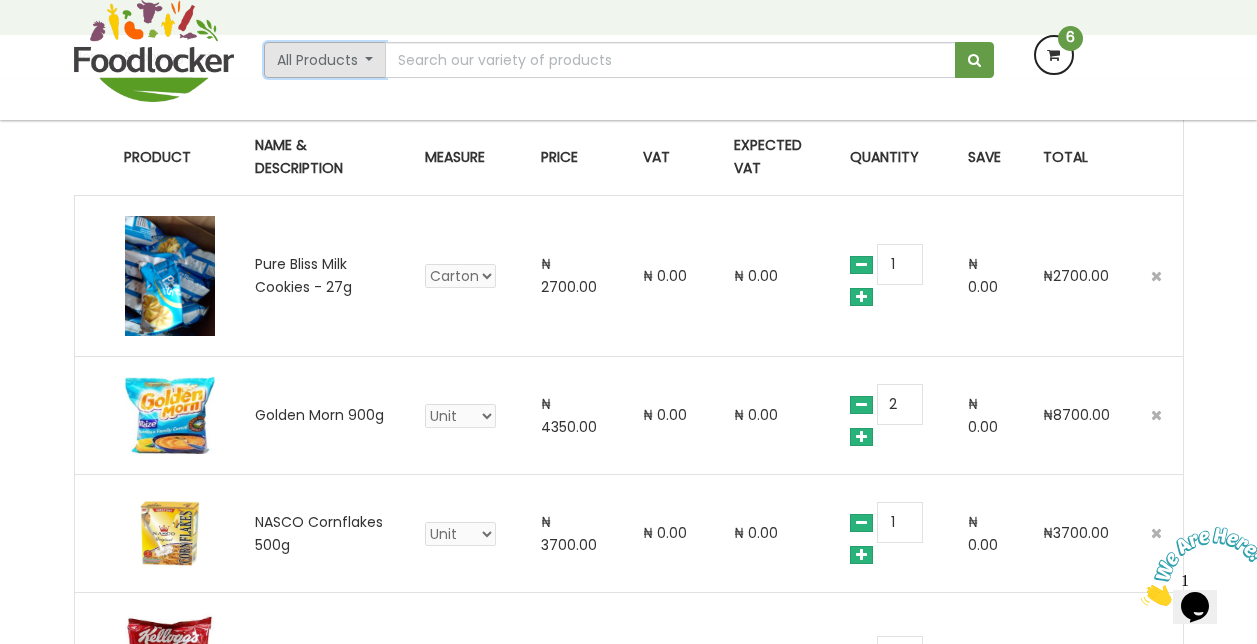 click on "All Products" at bounding box center [325, 60] 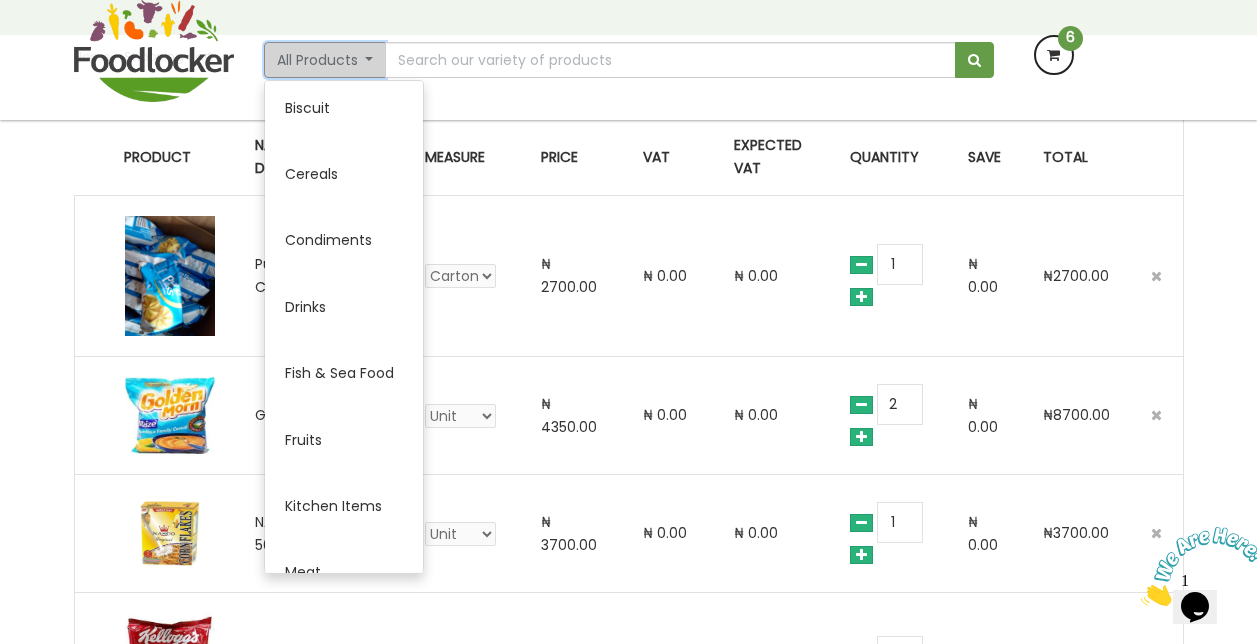 scroll, scrollTop: 240, scrollLeft: 0, axis: vertical 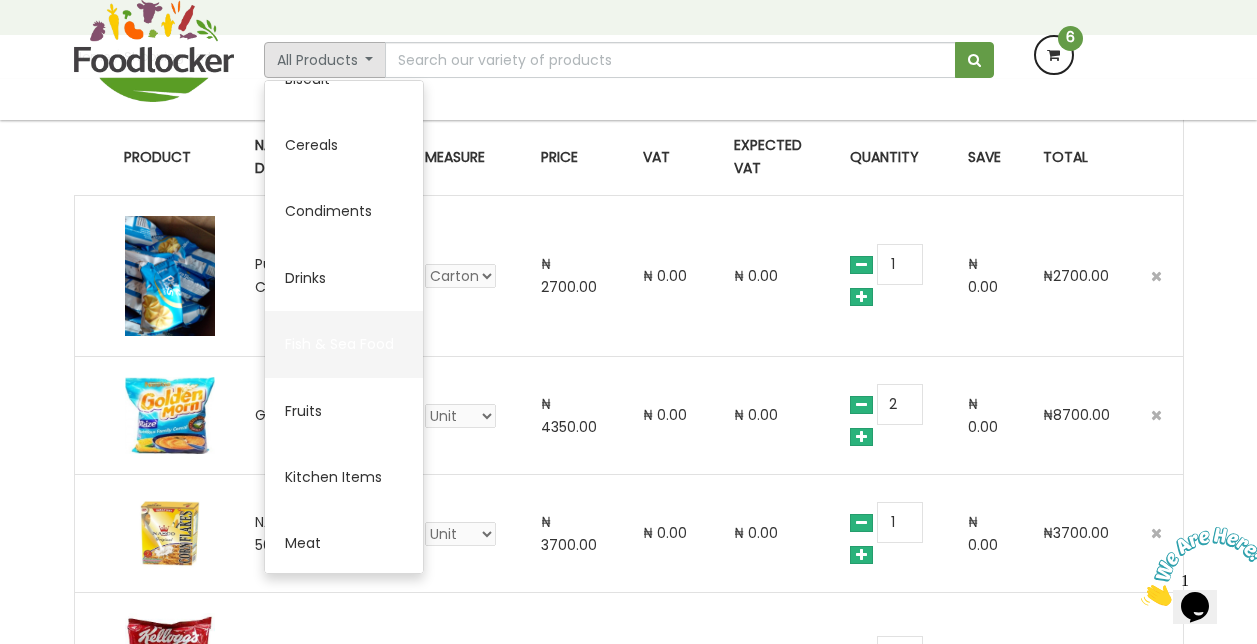 click on "Fish & Sea Food" at bounding box center (344, 344) 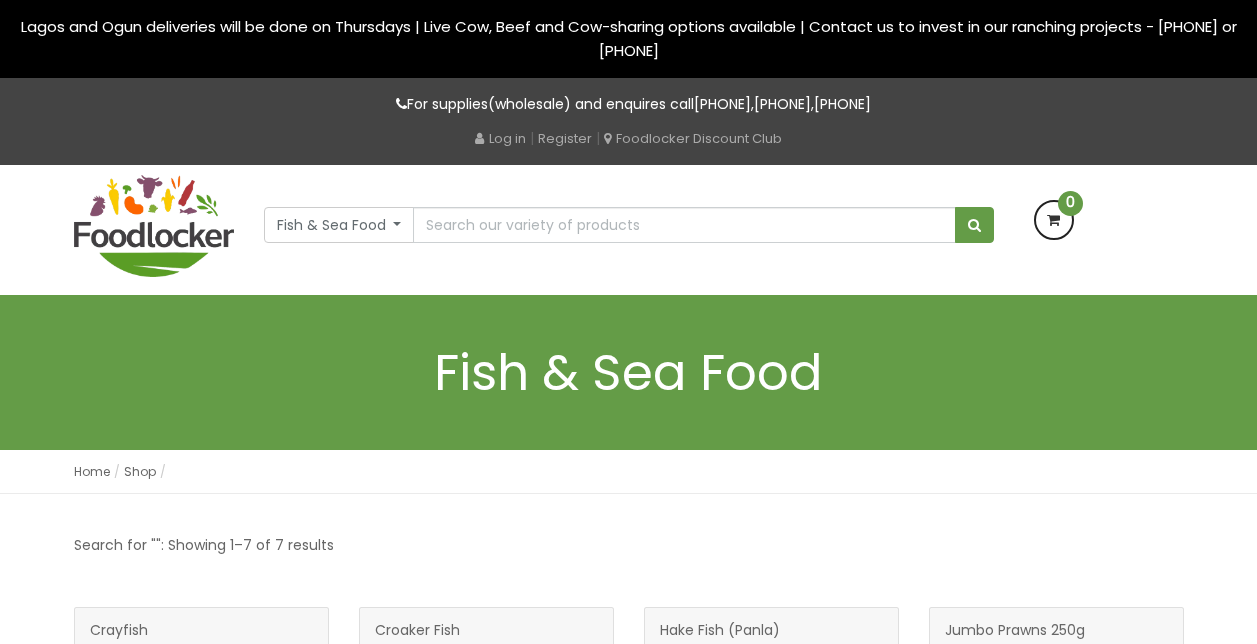 scroll, scrollTop: 0, scrollLeft: 0, axis: both 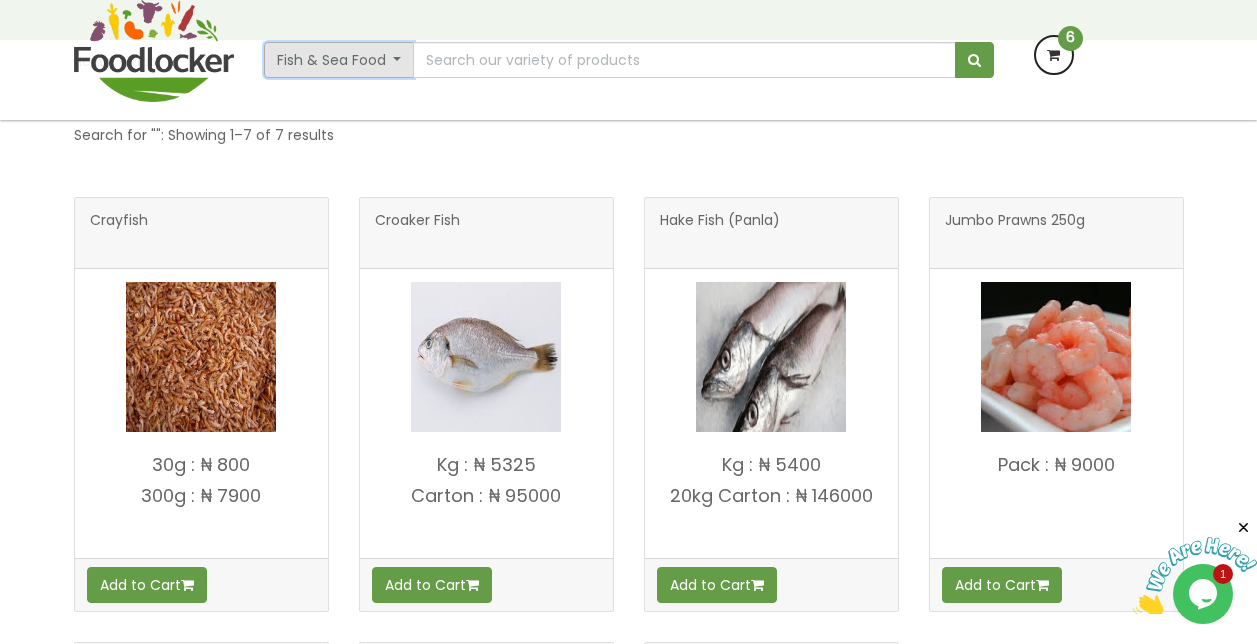 click on "Fish & Sea Food" at bounding box center (339, 60) 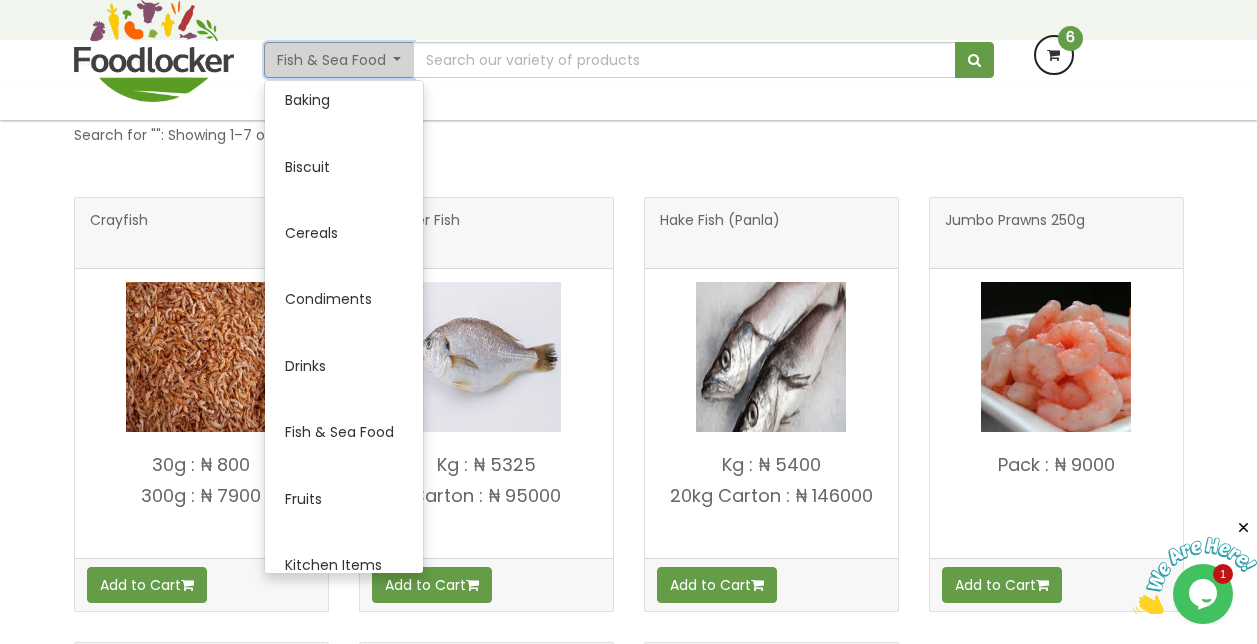 scroll, scrollTop: 160, scrollLeft: 0, axis: vertical 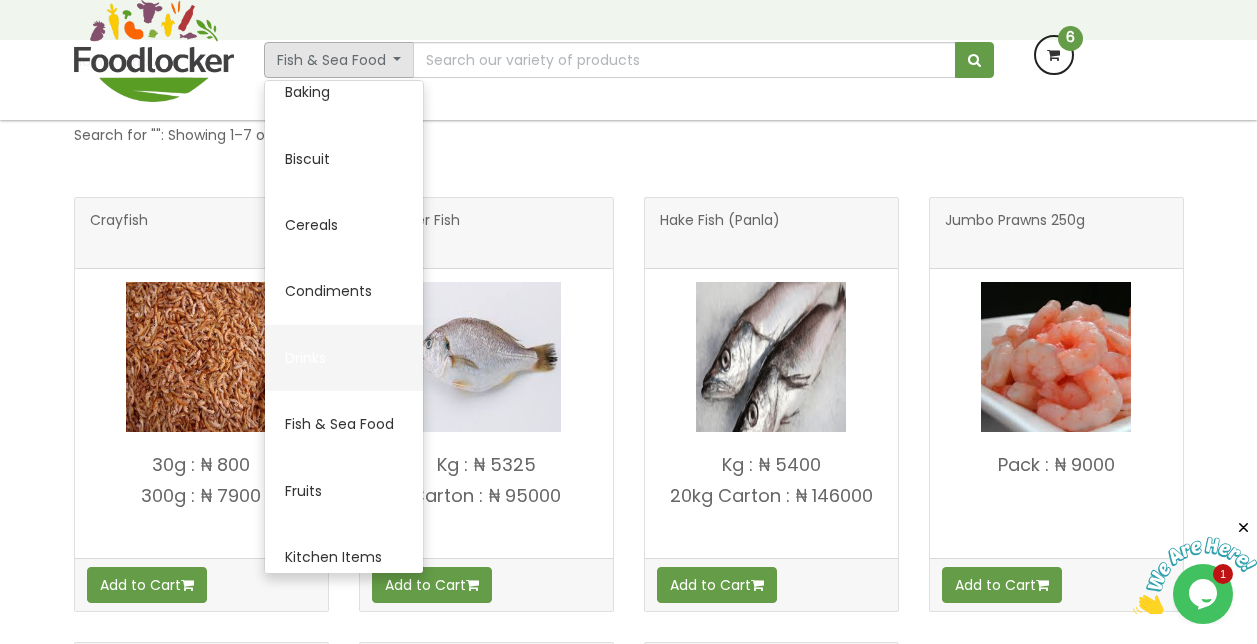 click on "Drinks" at bounding box center [344, 358] 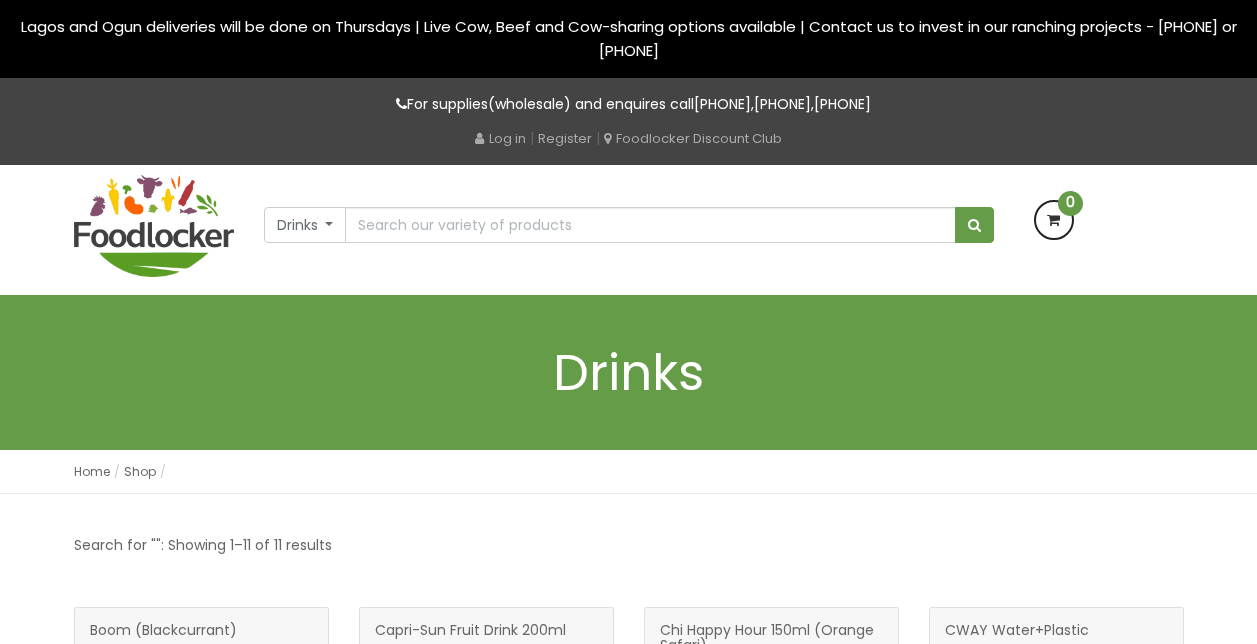 scroll, scrollTop: 0, scrollLeft: 0, axis: both 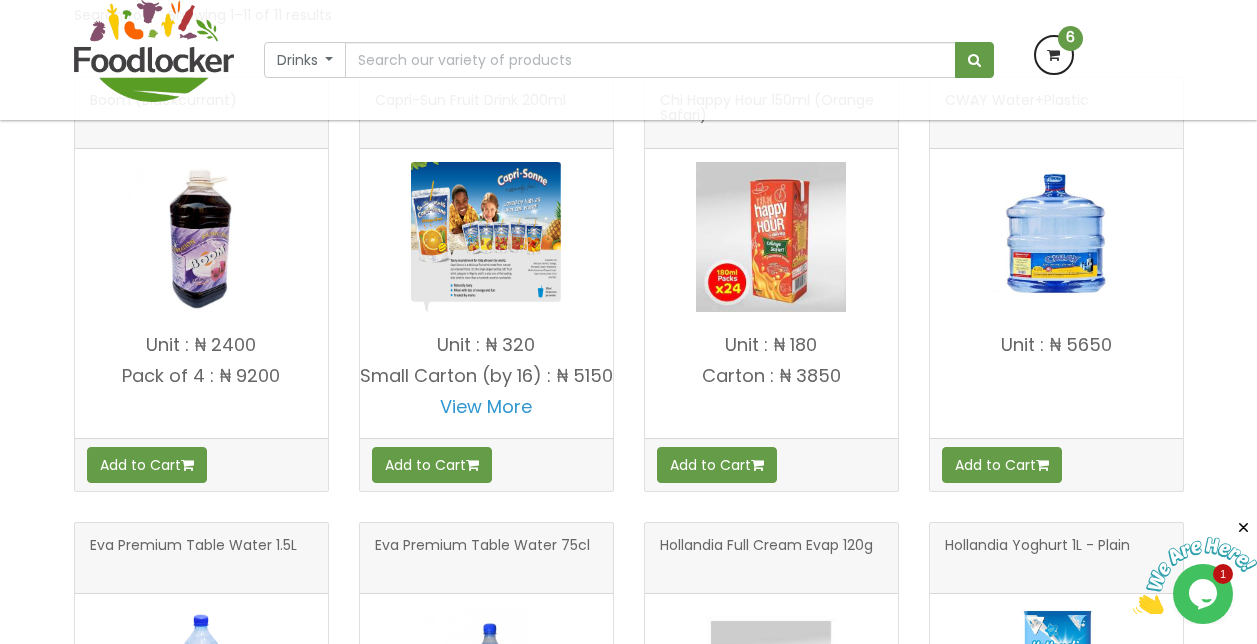click at bounding box center [1054, 55] 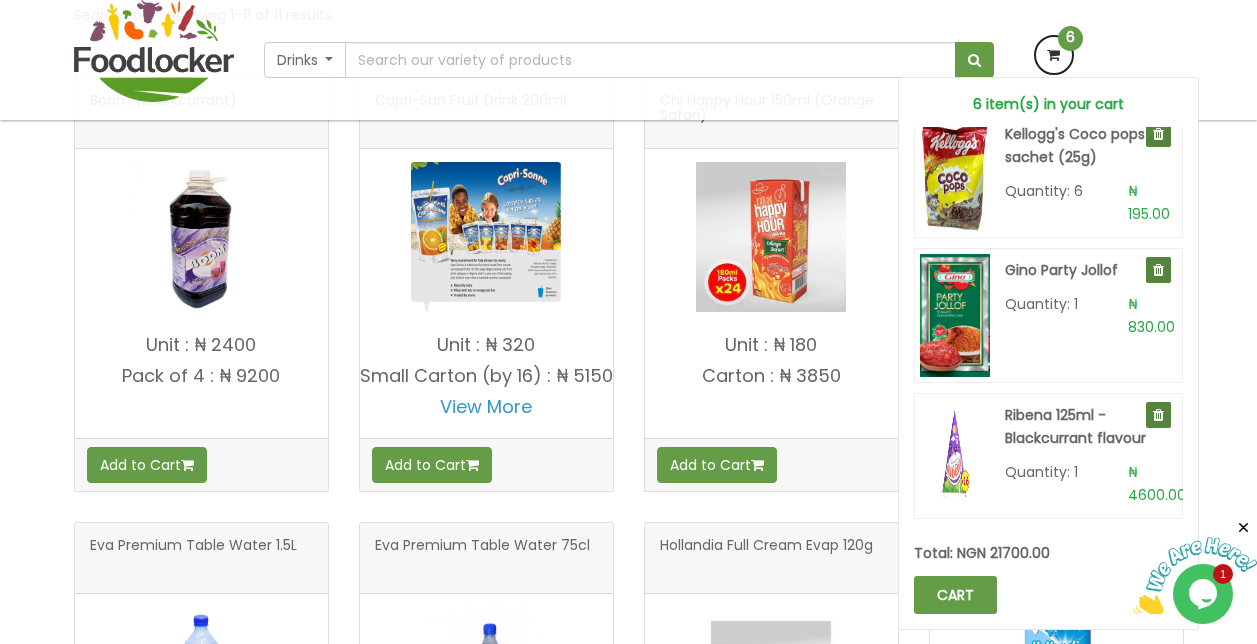 scroll, scrollTop: 432, scrollLeft: 0, axis: vertical 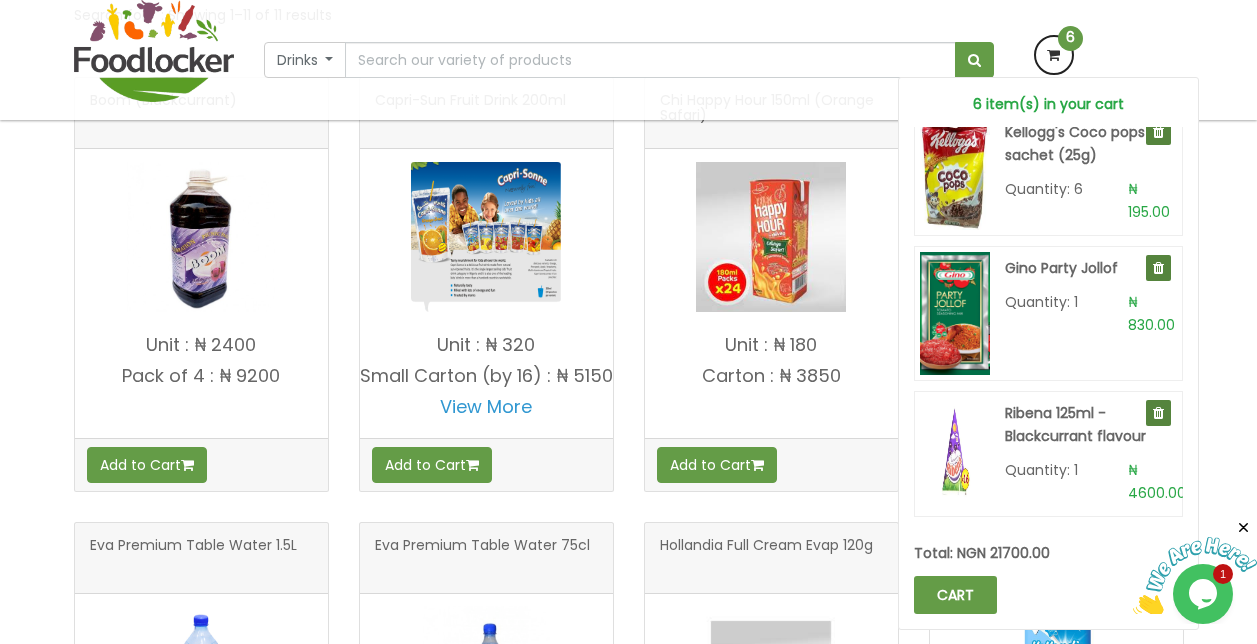 click on "Drinks
All Products
Baby Food
Baking Biscuit Cereals Condiments Drinks Fruits" at bounding box center (628, 60) 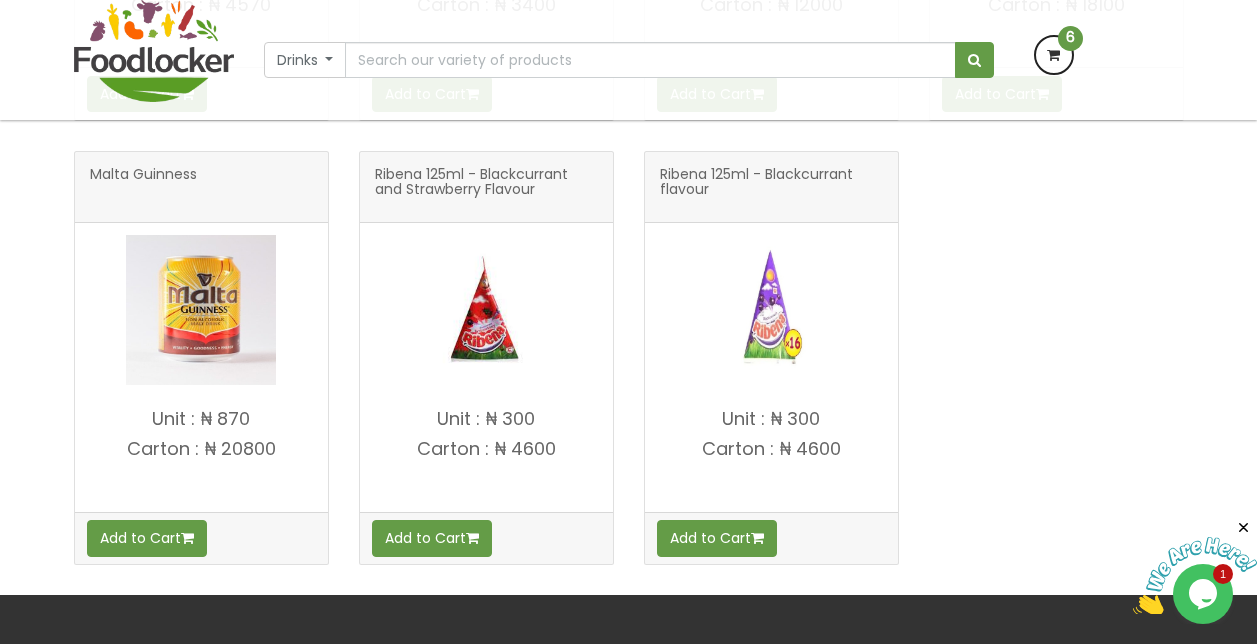 scroll, scrollTop: 1320, scrollLeft: 0, axis: vertical 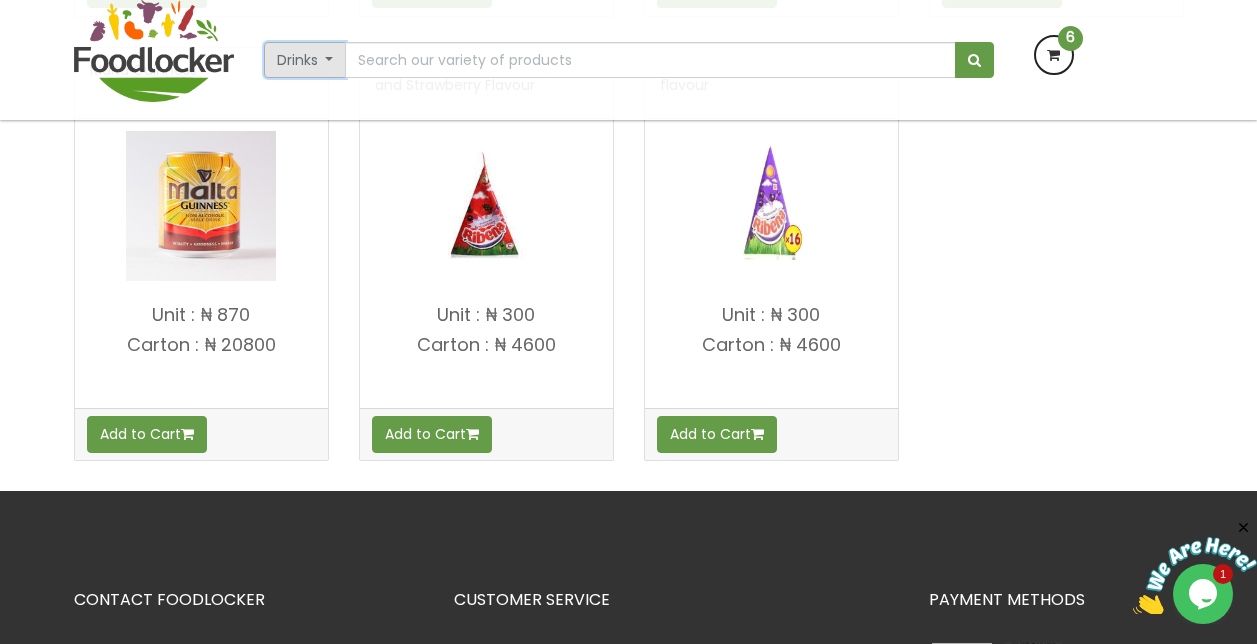 click on "Drinks" at bounding box center [305, 60] 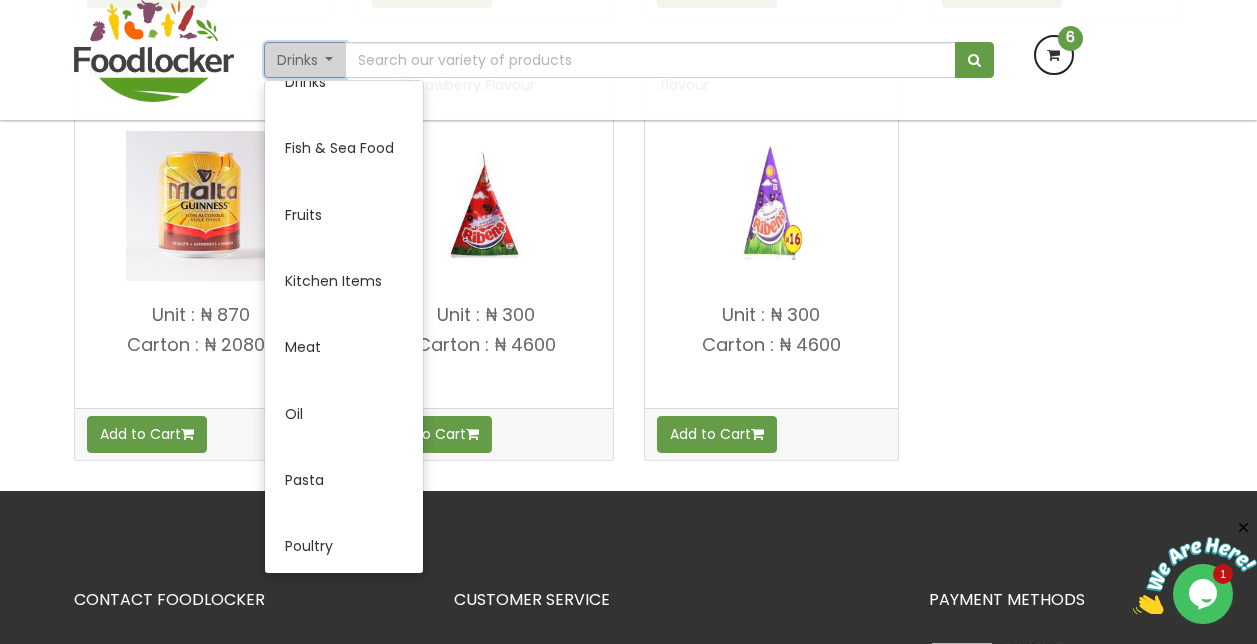 scroll, scrollTop: 453, scrollLeft: 0, axis: vertical 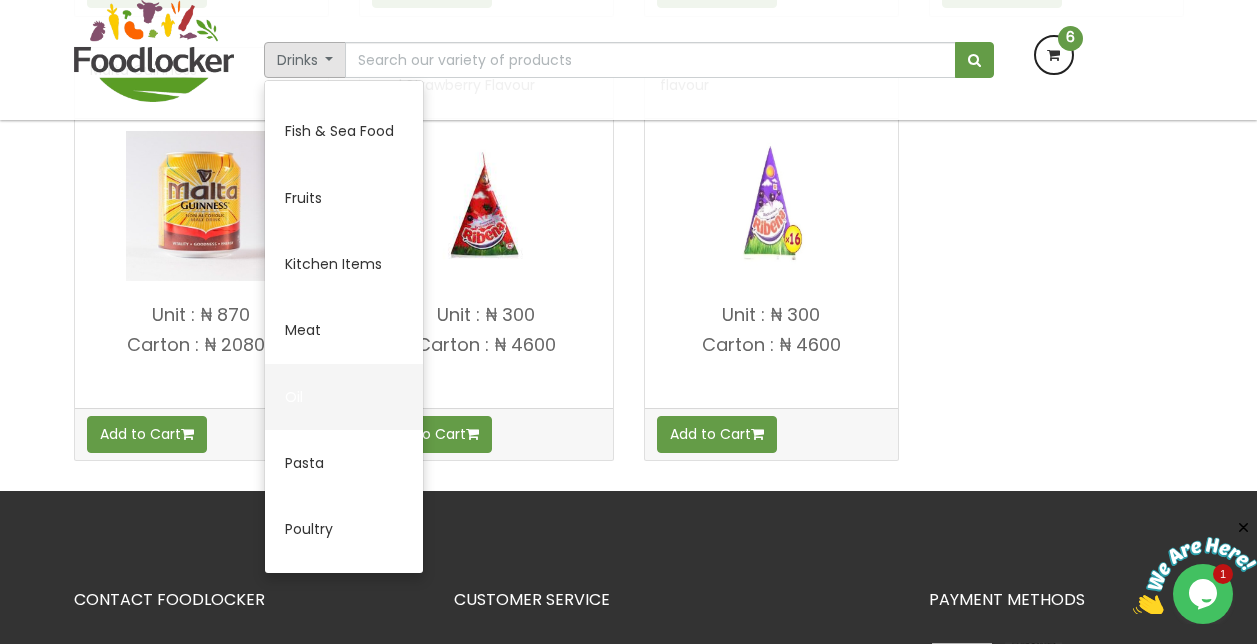 click on "Oil" at bounding box center [344, 397] 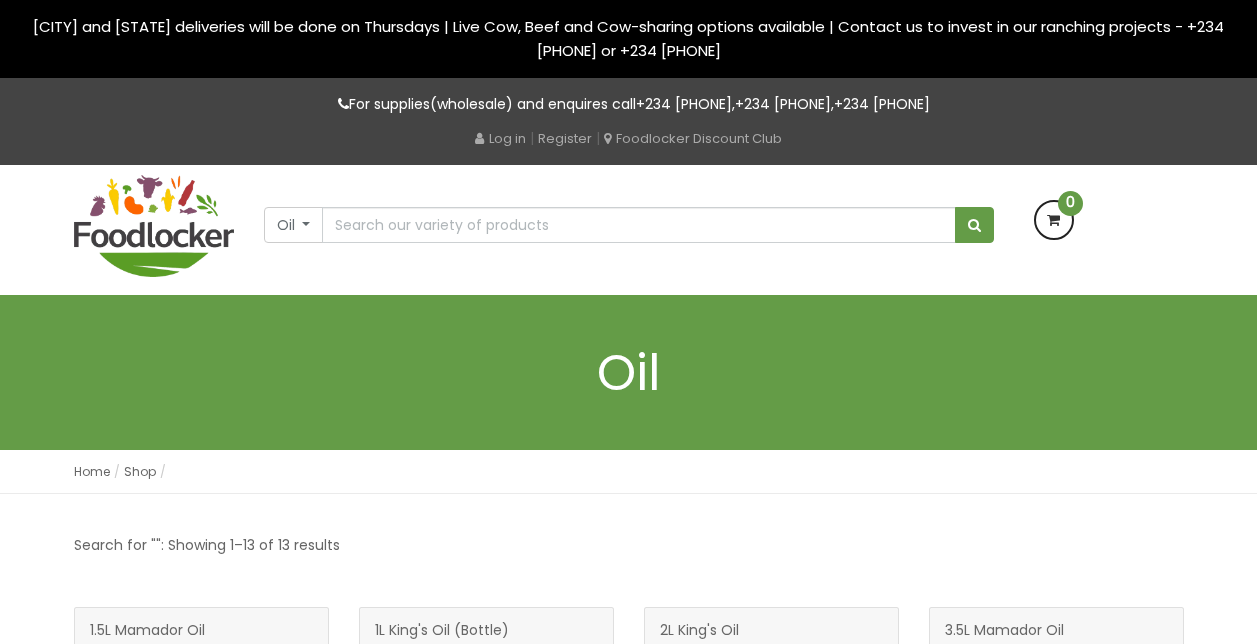 scroll, scrollTop: 0, scrollLeft: 0, axis: both 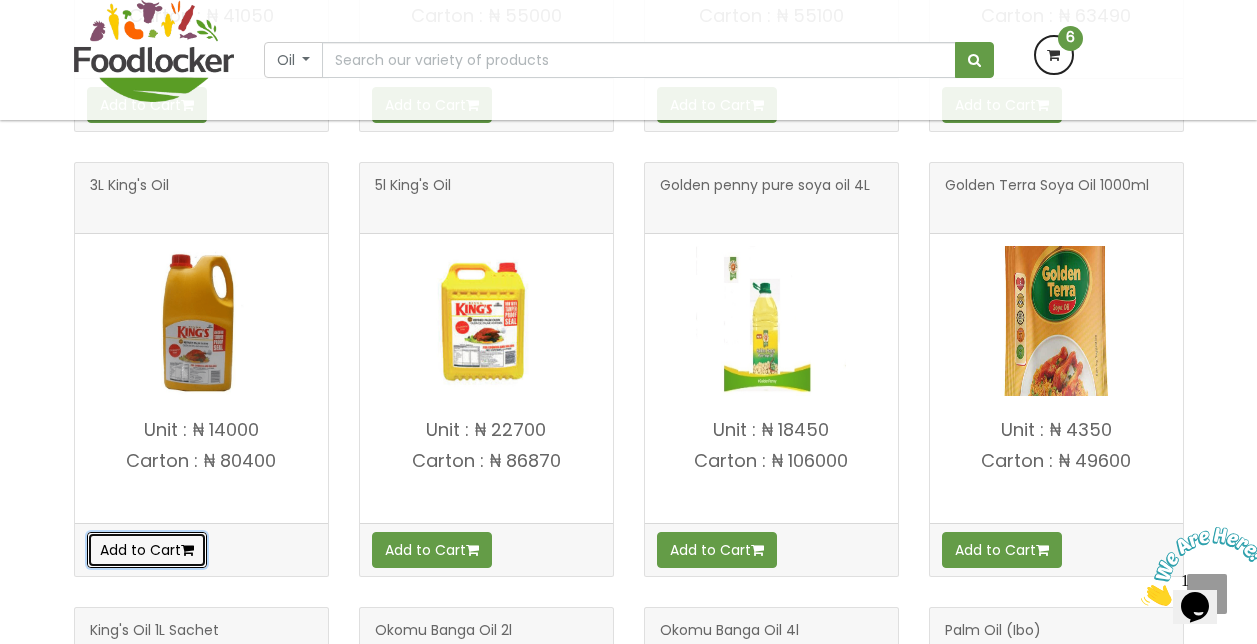 click on "Add to Cart" at bounding box center (147, 550) 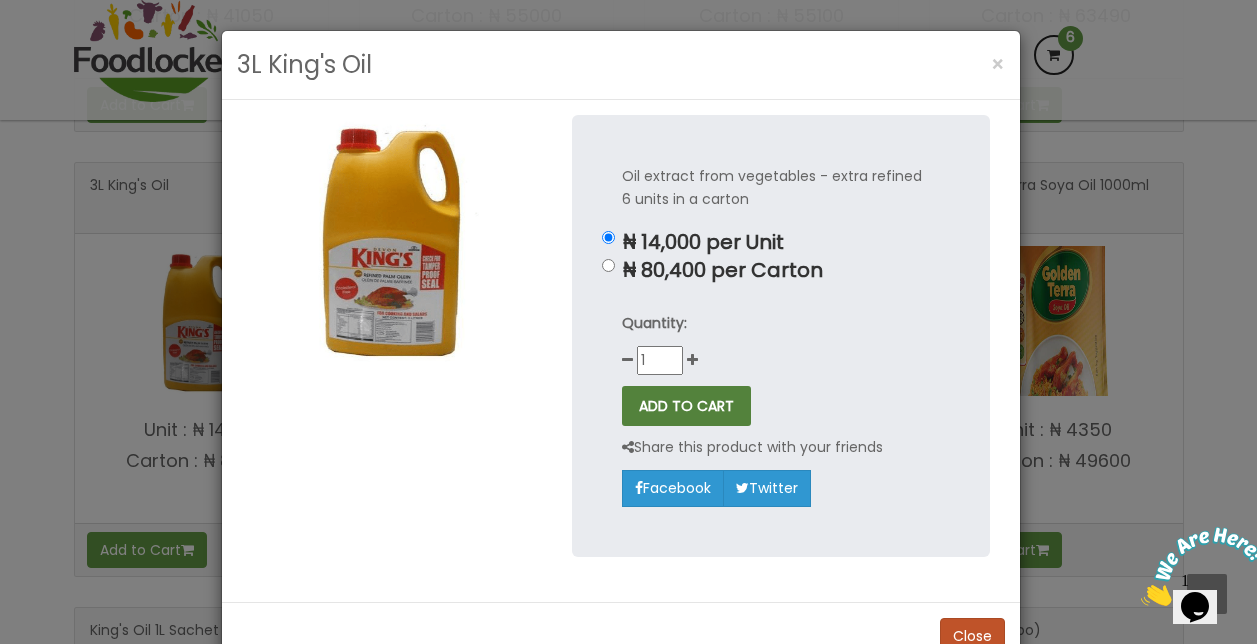click on "ADD TO CART" at bounding box center (686, 406) 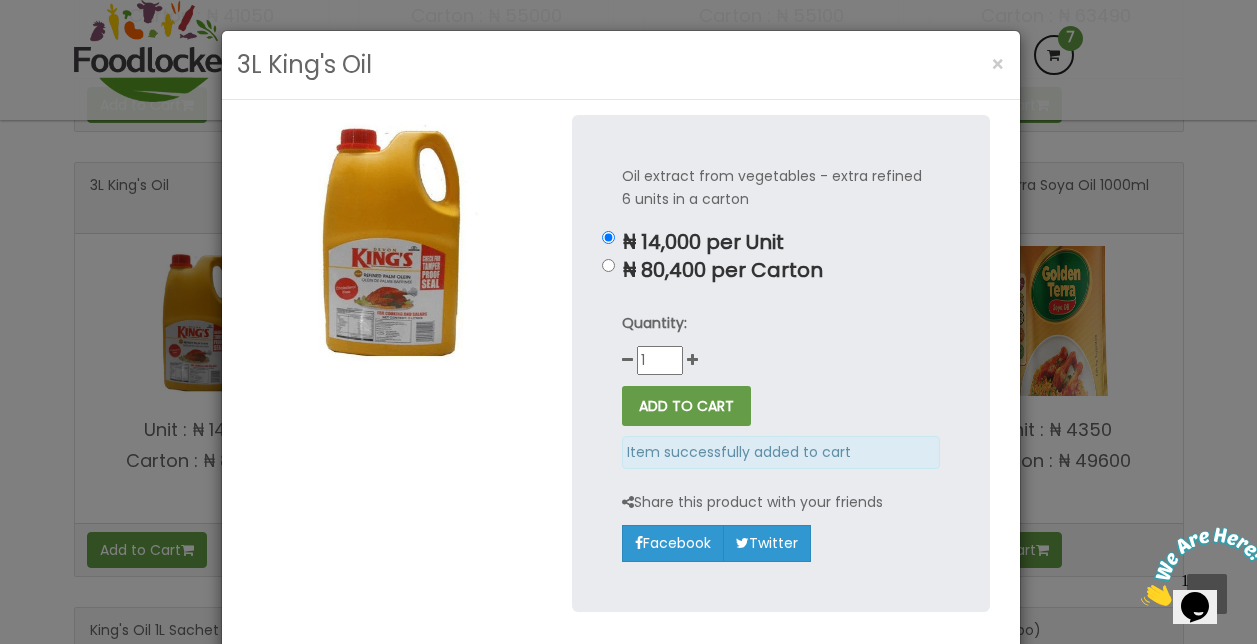 click on "3L King's Oil
×
Oil extract from vegetables - extra refined
6 units in a carton
₦ 14,000 per Unit
₦ 80,400 per Carton
Quantity: 1" at bounding box center [628, 322] 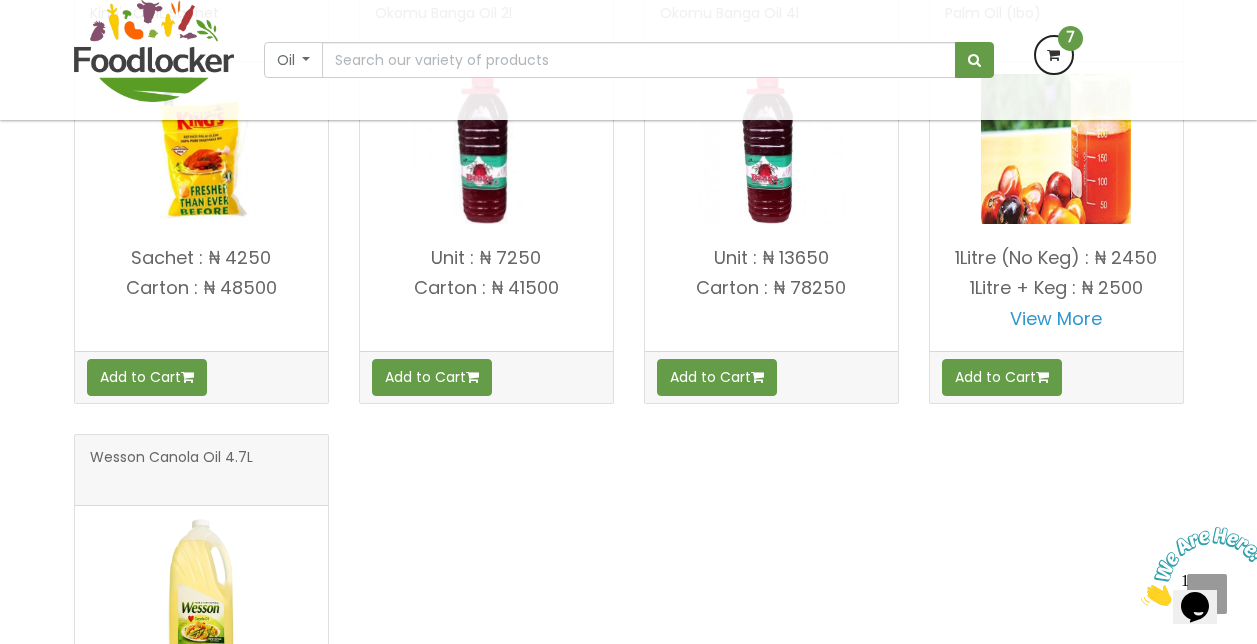 scroll, scrollTop: 1400, scrollLeft: 0, axis: vertical 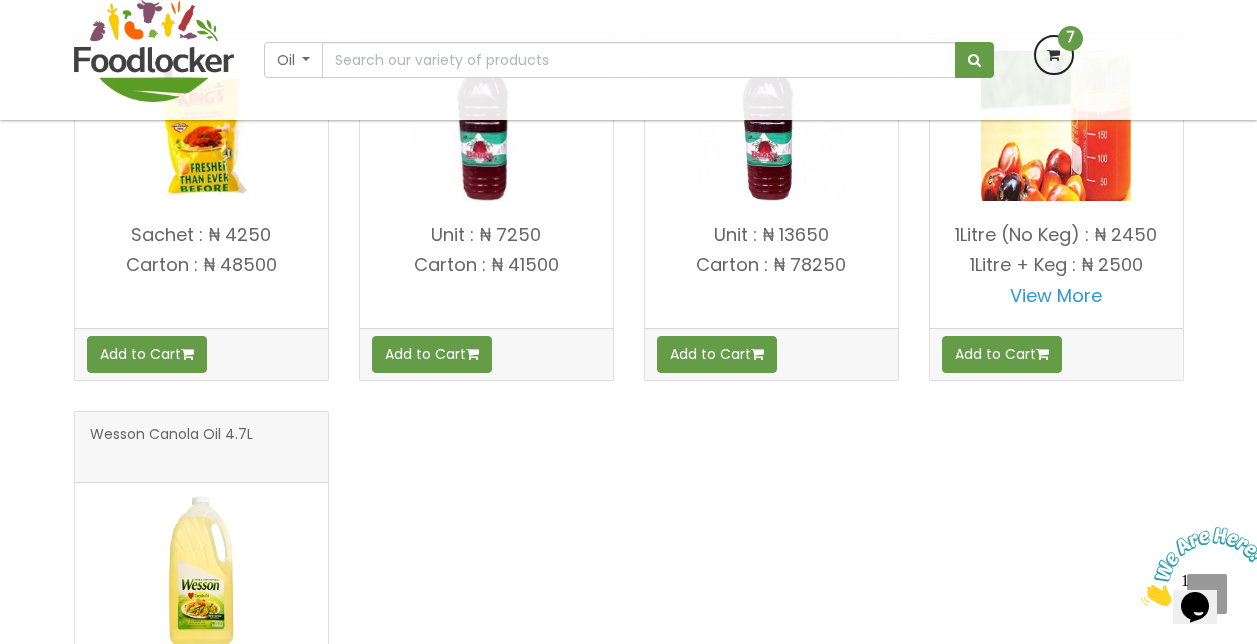 type 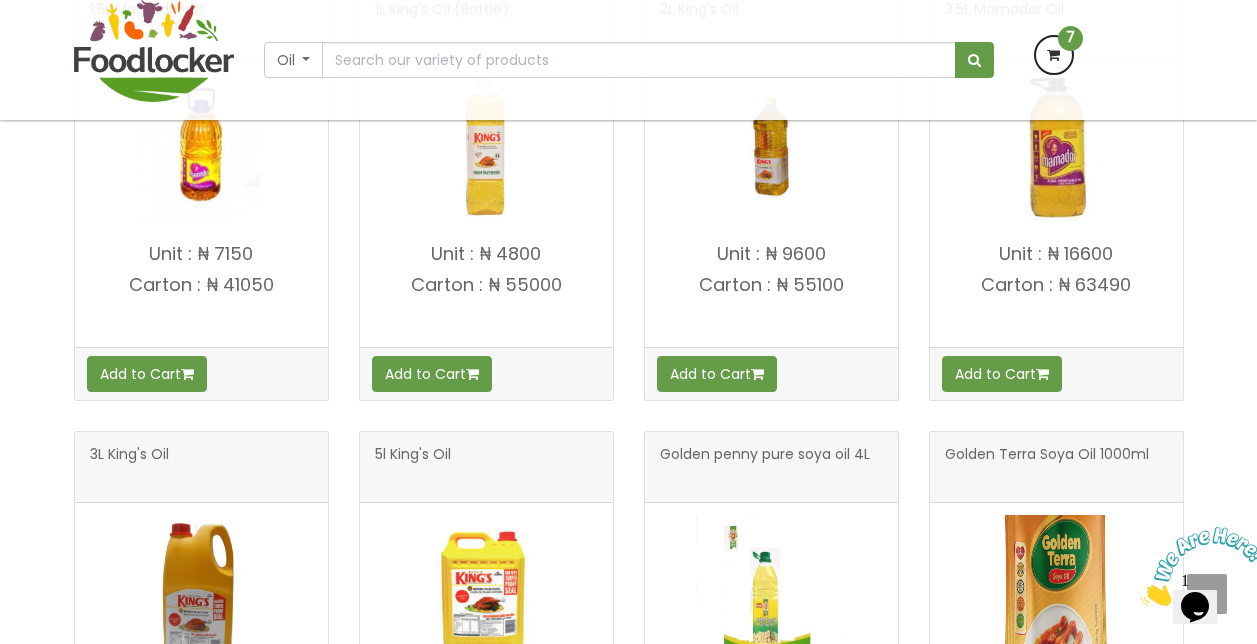 scroll, scrollTop: 440, scrollLeft: 0, axis: vertical 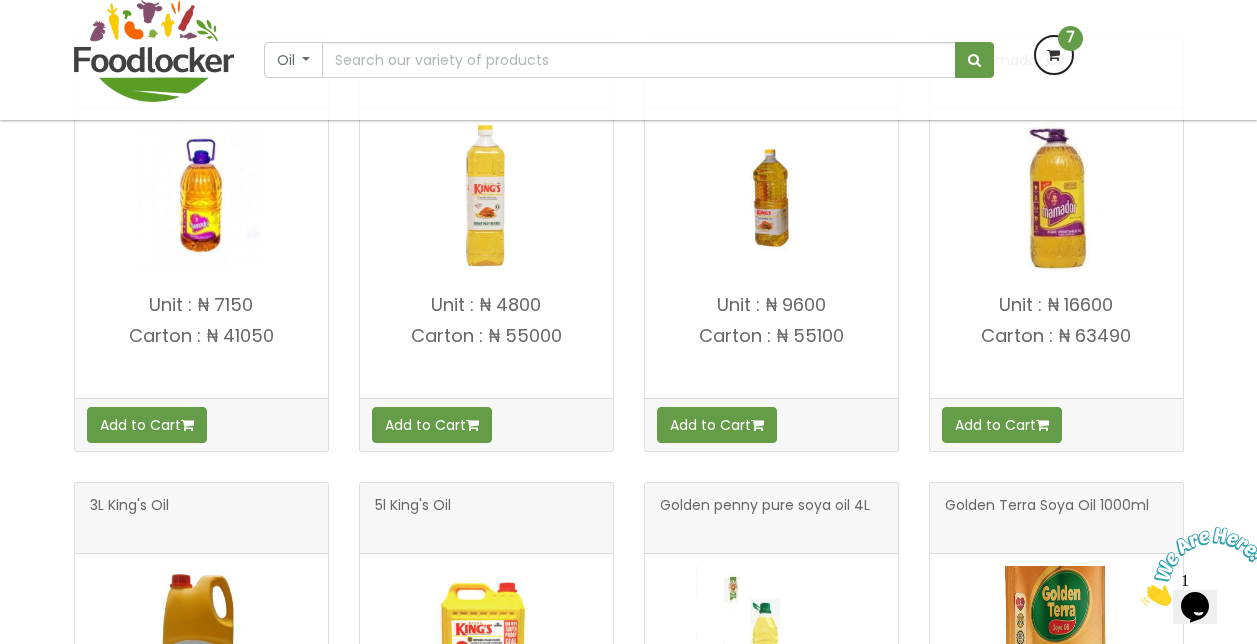 click at bounding box center (1054, 55) 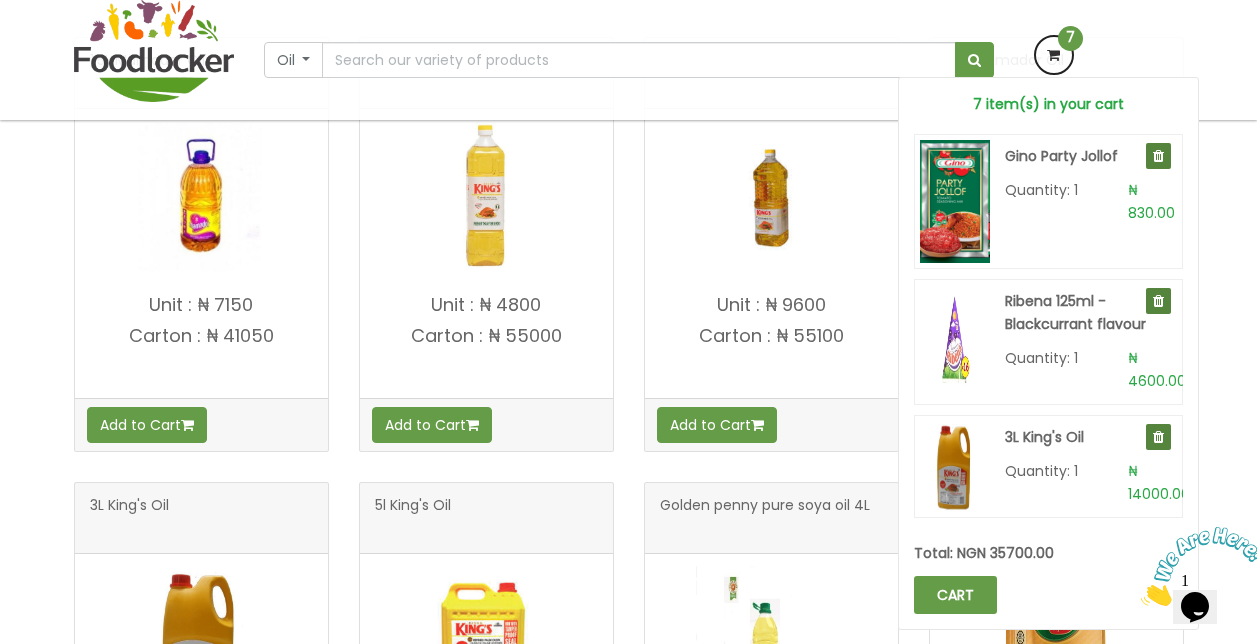scroll, scrollTop: 545, scrollLeft: 0, axis: vertical 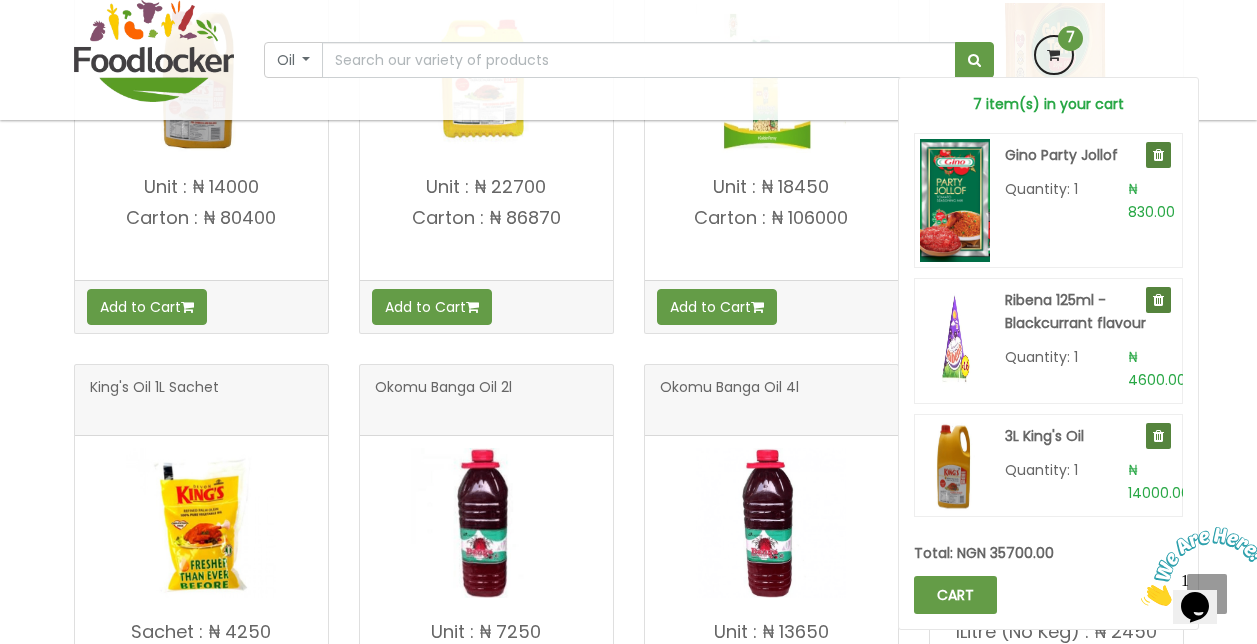 click on "Oil
All Products
Baby Food
Baking Biscuit Cereals Condiments Drinks Fruits 7" at bounding box center [628, 60] 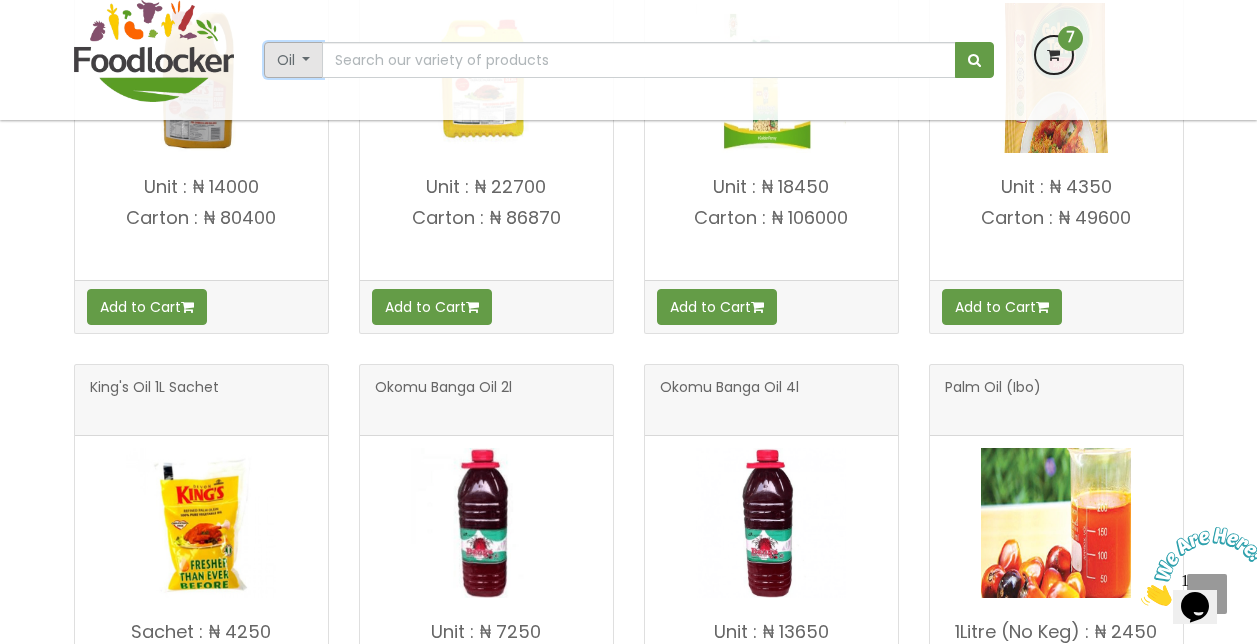 click on "Oil" at bounding box center (294, 60) 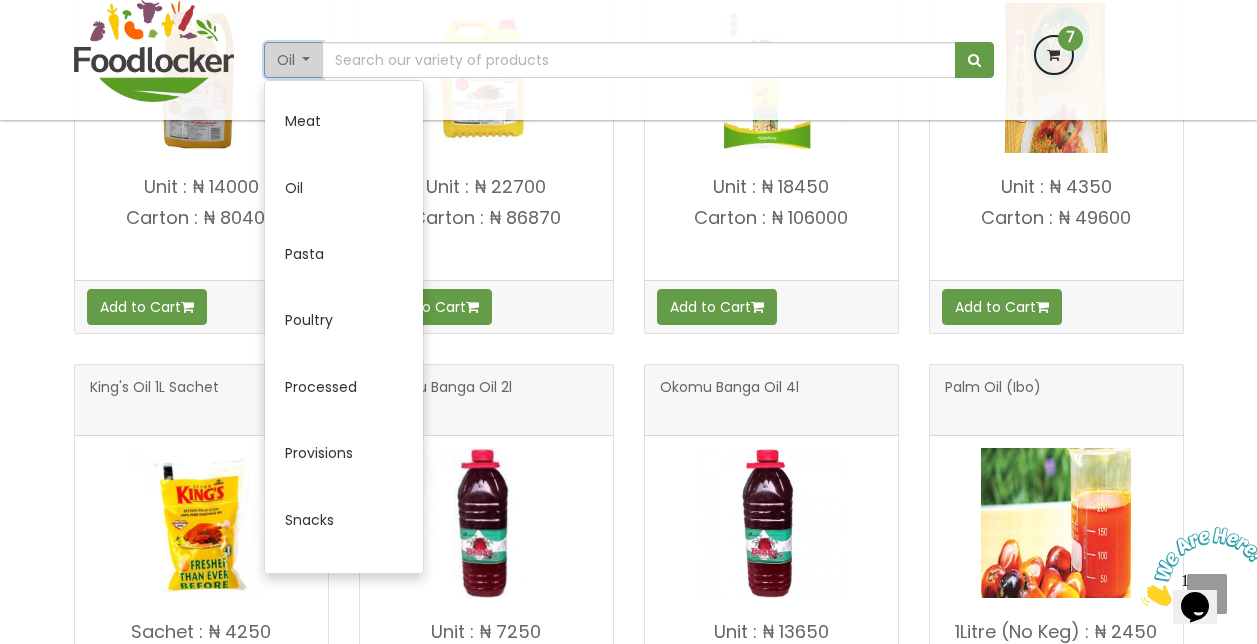 scroll, scrollTop: 680, scrollLeft: 0, axis: vertical 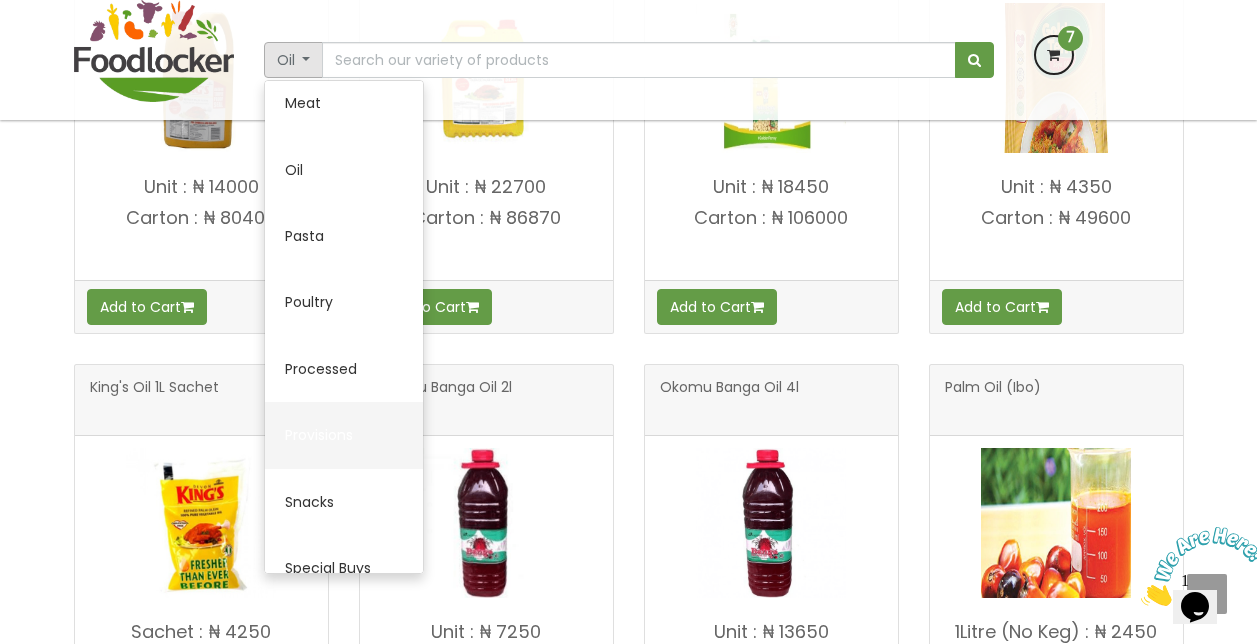 click on "Provisions" at bounding box center (344, 435) 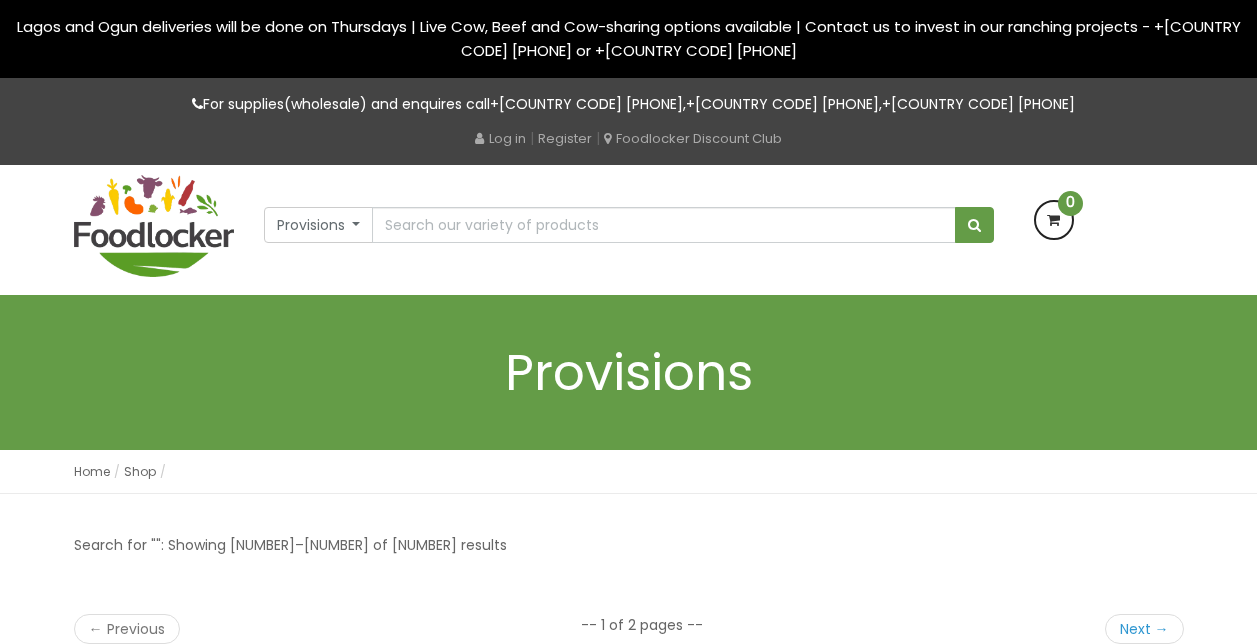 scroll, scrollTop: 0, scrollLeft: 0, axis: both 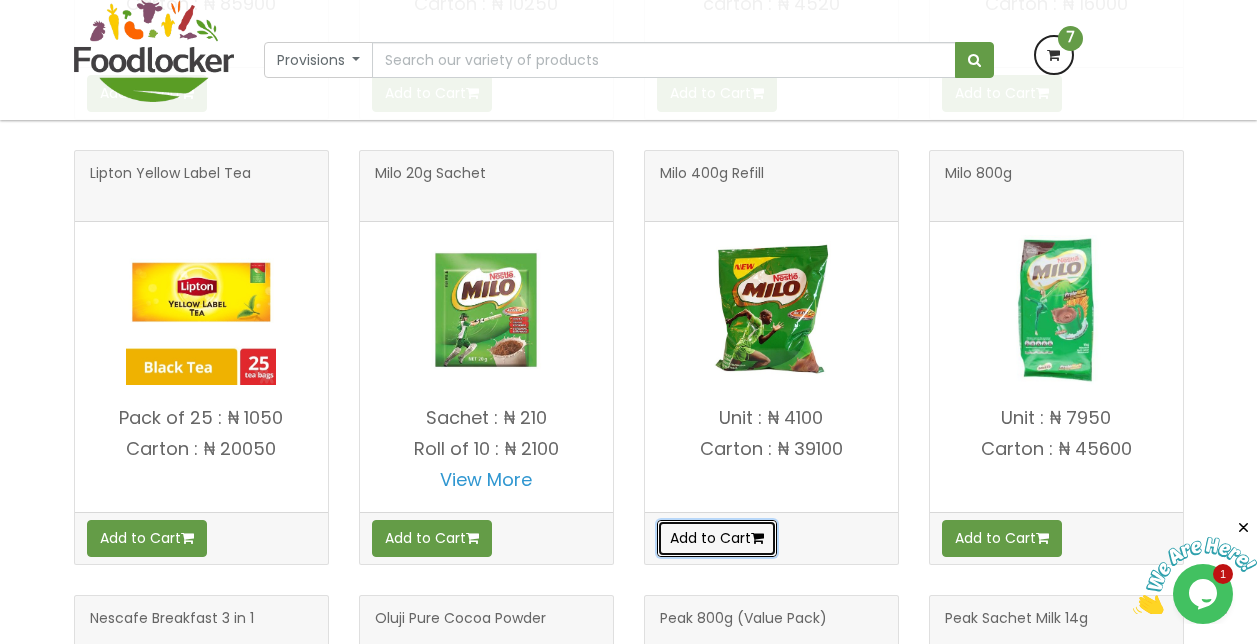click on "Add to Cart" at bounding box center [717, 538] 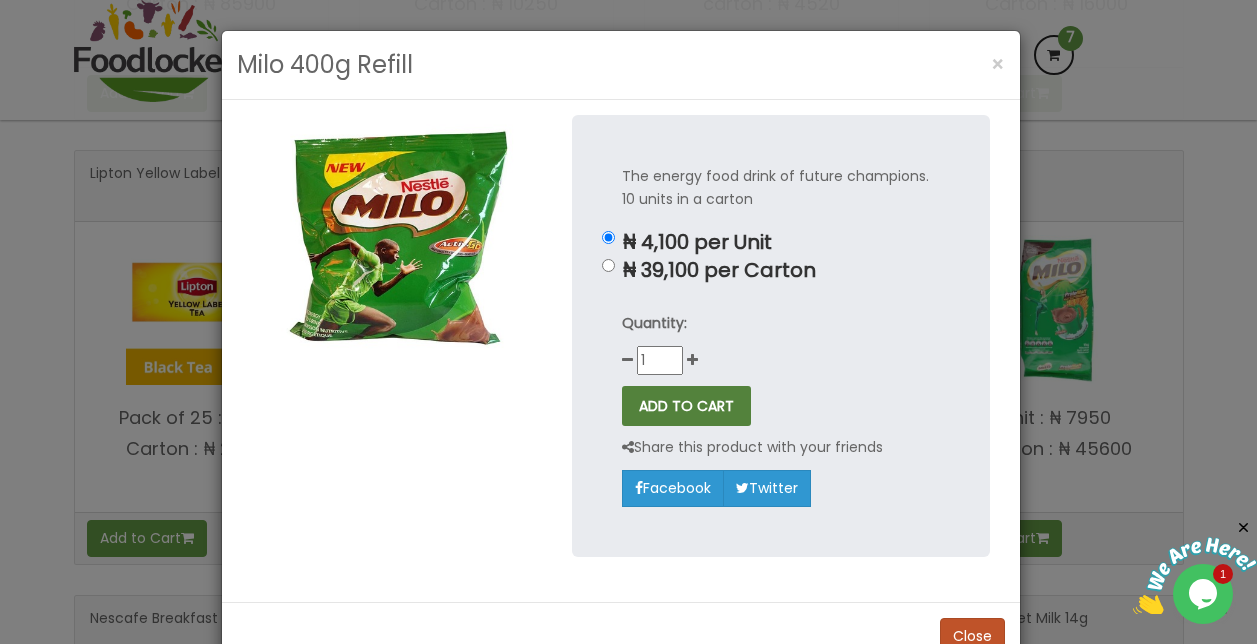 click on "ADD TO CART" at bounding box center [686, 406] 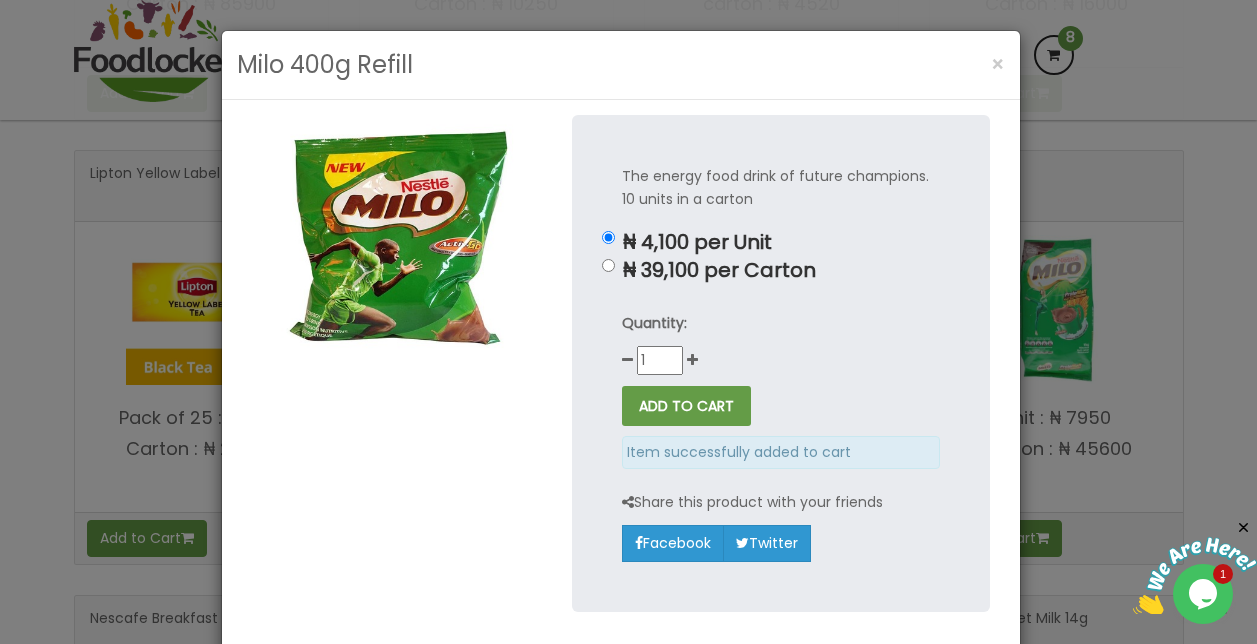 click on "Milo 400g Refill
×
The energy food drink of future champions. [NUMBER] units in a carton
₦ [PRICE] per Unit
₦ [PRICE] per Carton
Quantity:" at bounding box center [628, 322] 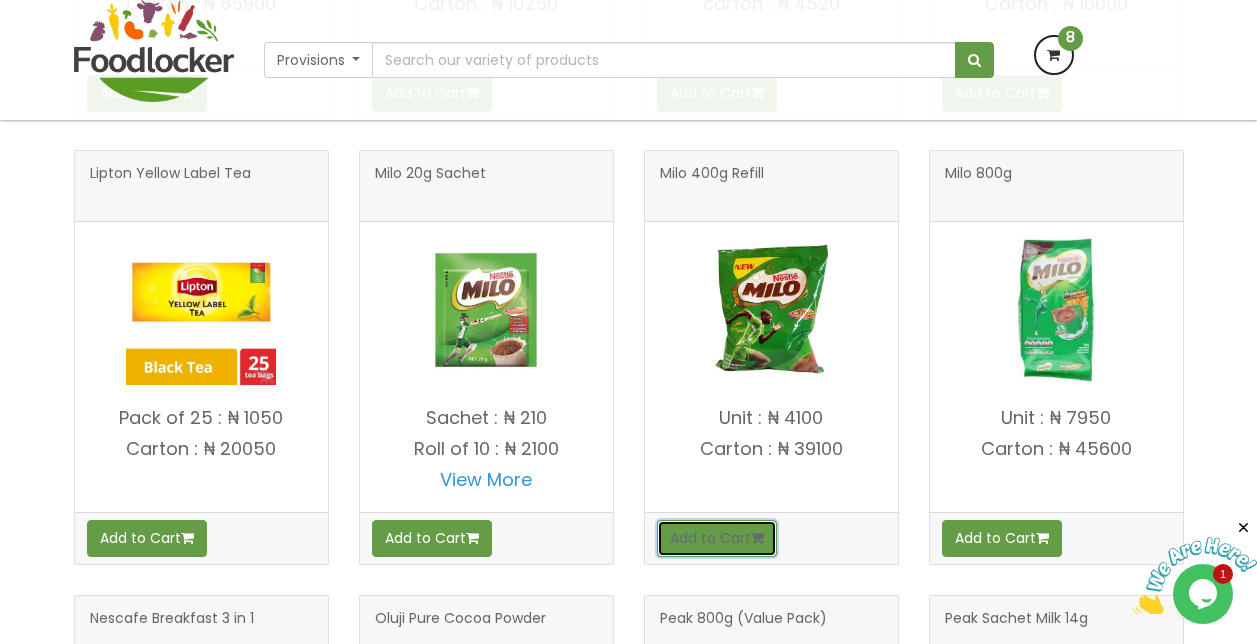 type 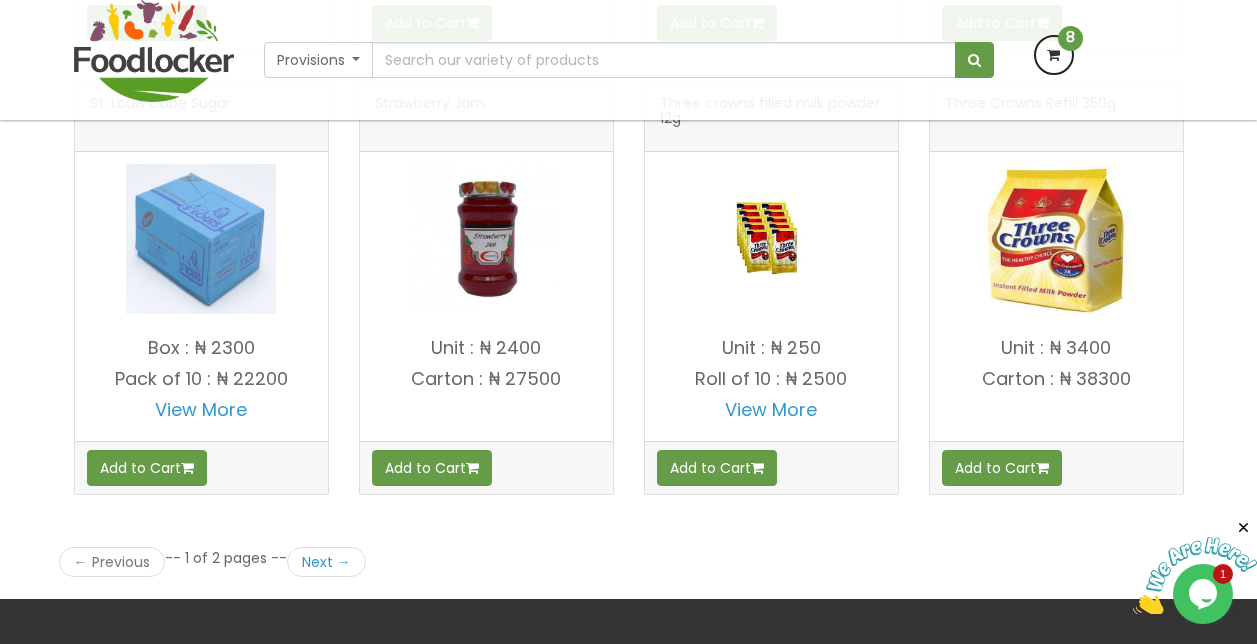 scroll, scrollTop: 2720, scrollLeft: 0, axis: vertical 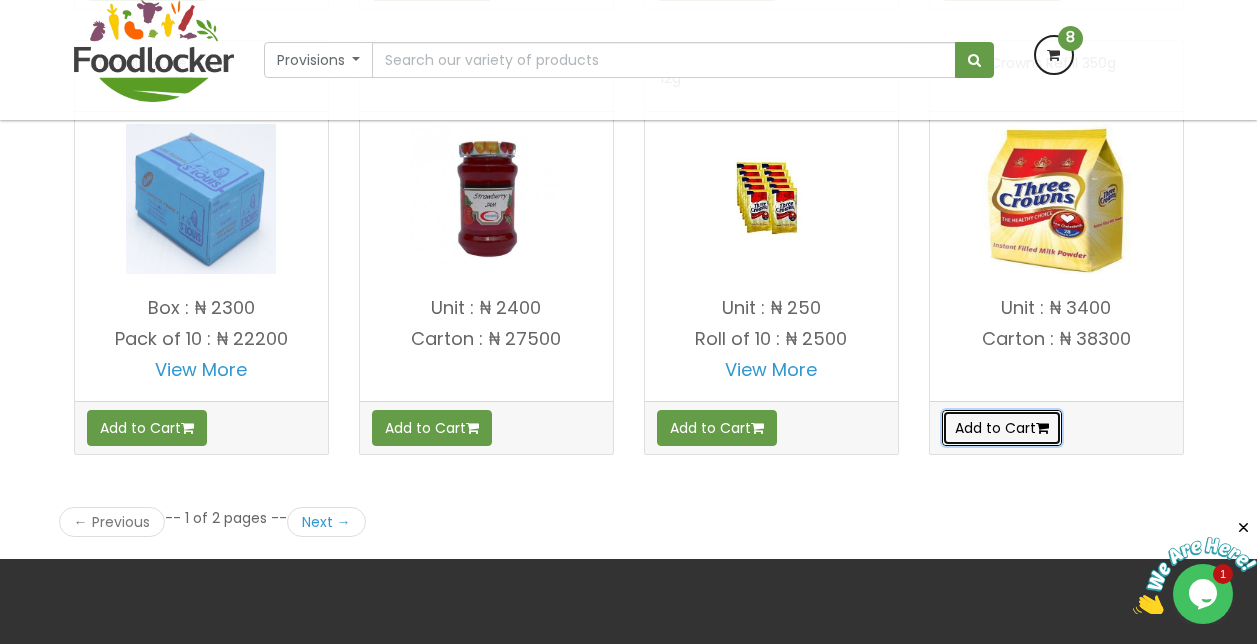 click on "Add to Cart" at bounding box center (1002, 428) 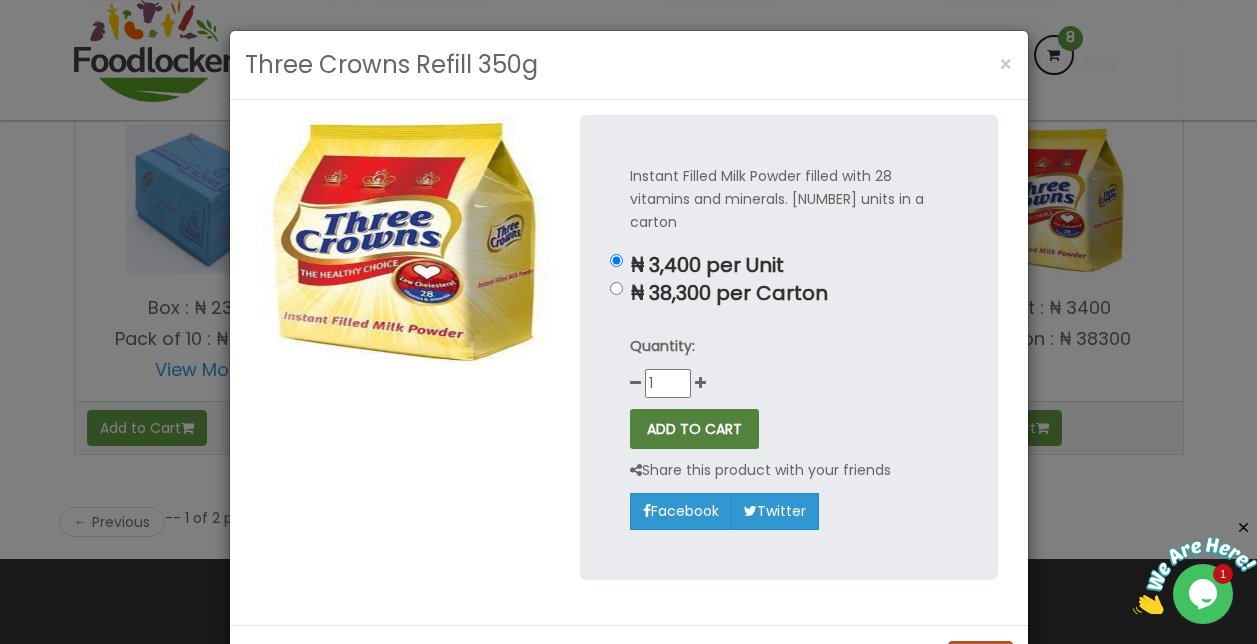 click on "ADD TO CART" at bounding box center [694, 429] 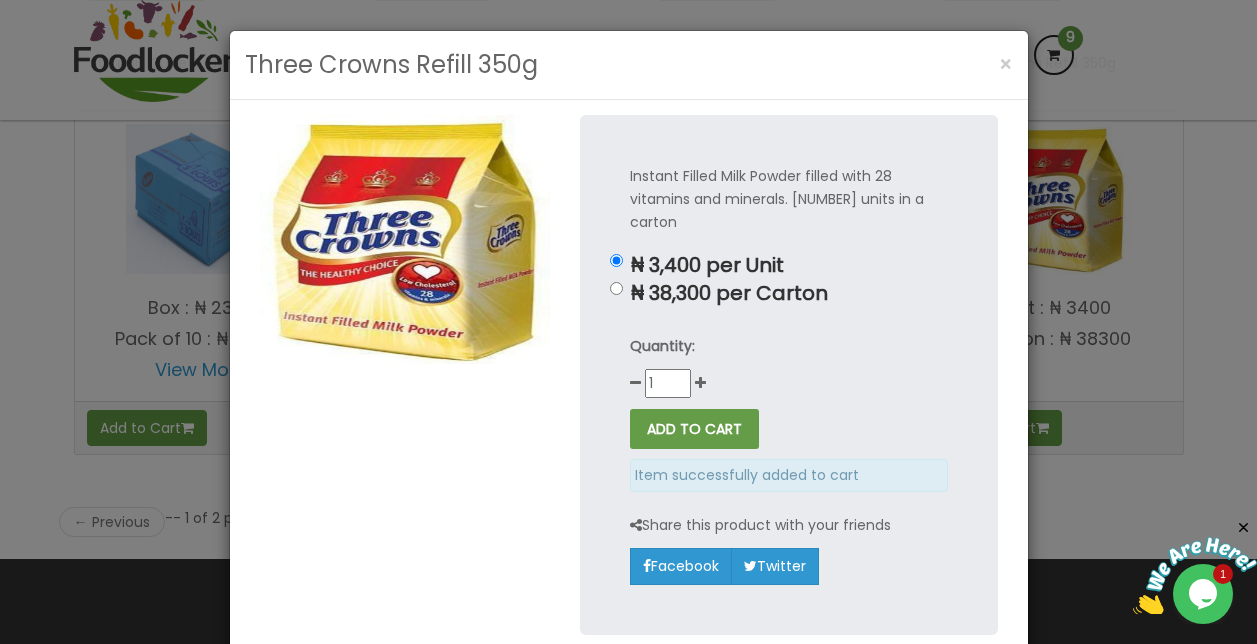 click on "Three Crowns Refill 350g
×
Instant Filled Milk Powder filled with 28 vitamins and minerals. [NUMBER] units in a carton
₦ [PRICE] per Unit
₦ [PRICE] per Carton
[NUMBER]" at bounding box center [628, 322] 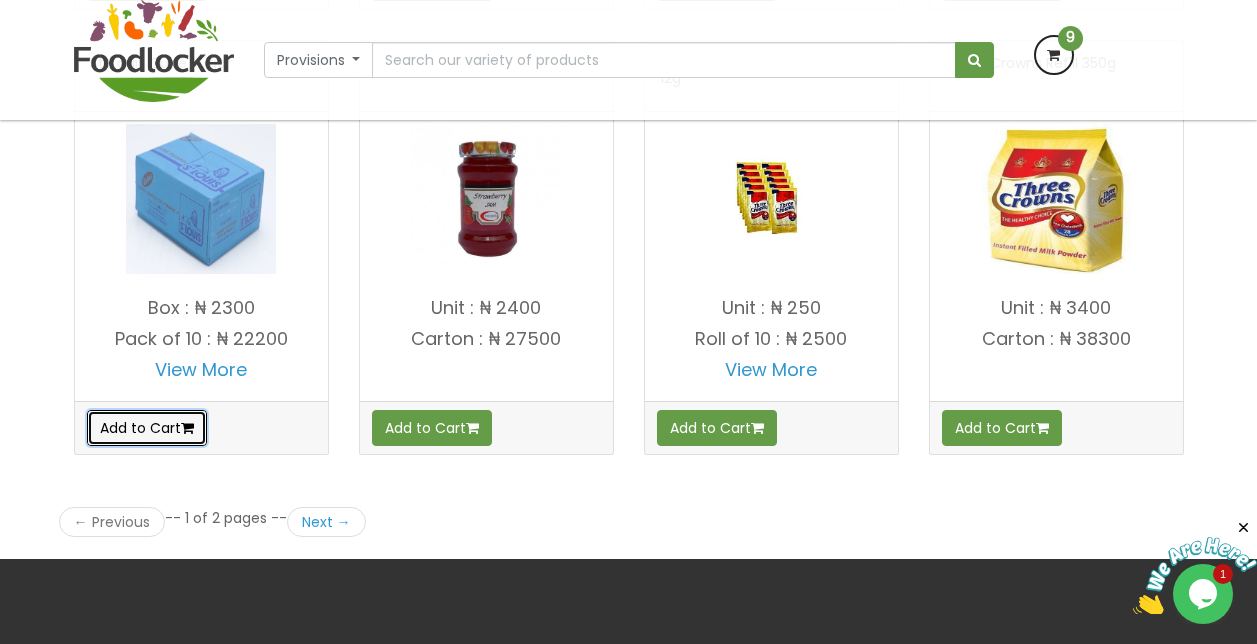 click on "Add to Cart" at bounding box center [147, 428] 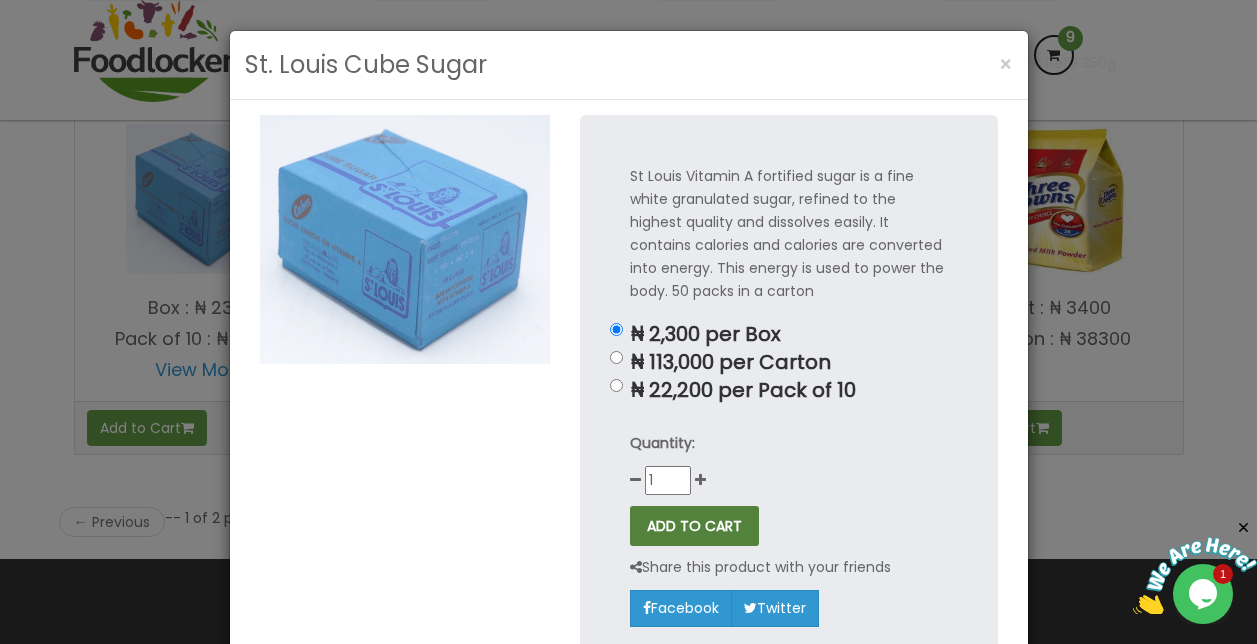 click on "ADD TO CART" at bounding box center [694, 526] 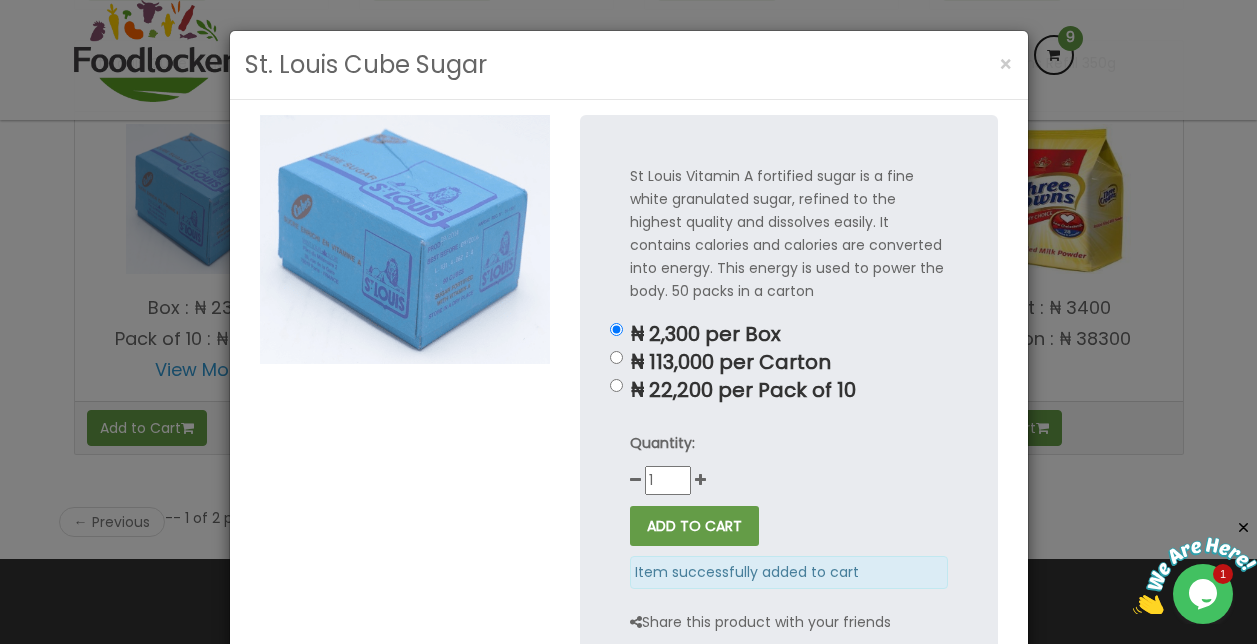 click on "St. Louis Cube Sugar
×
St Louis Vitamin A fortified sugar is a fine white granulated sugar, refined to the highest quality and dissolves easily. It contains calories and calories are converted into energy. This energy is used to power the body. [NUMBER] packs in a carton
₦ [PRICE] per Box
₦ [PRICE] per Carton
[NUMBER]" at bounding box center (628, 322) 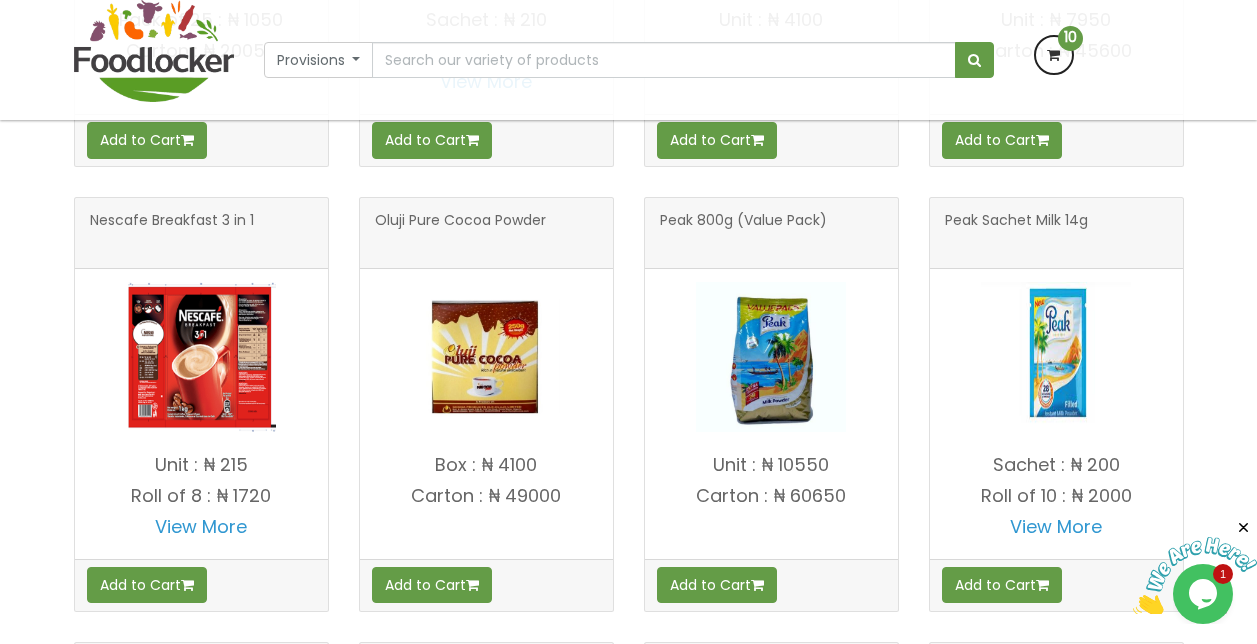 scroll, scrollTop: 2107, scrollLeft: 0, axis: vertical 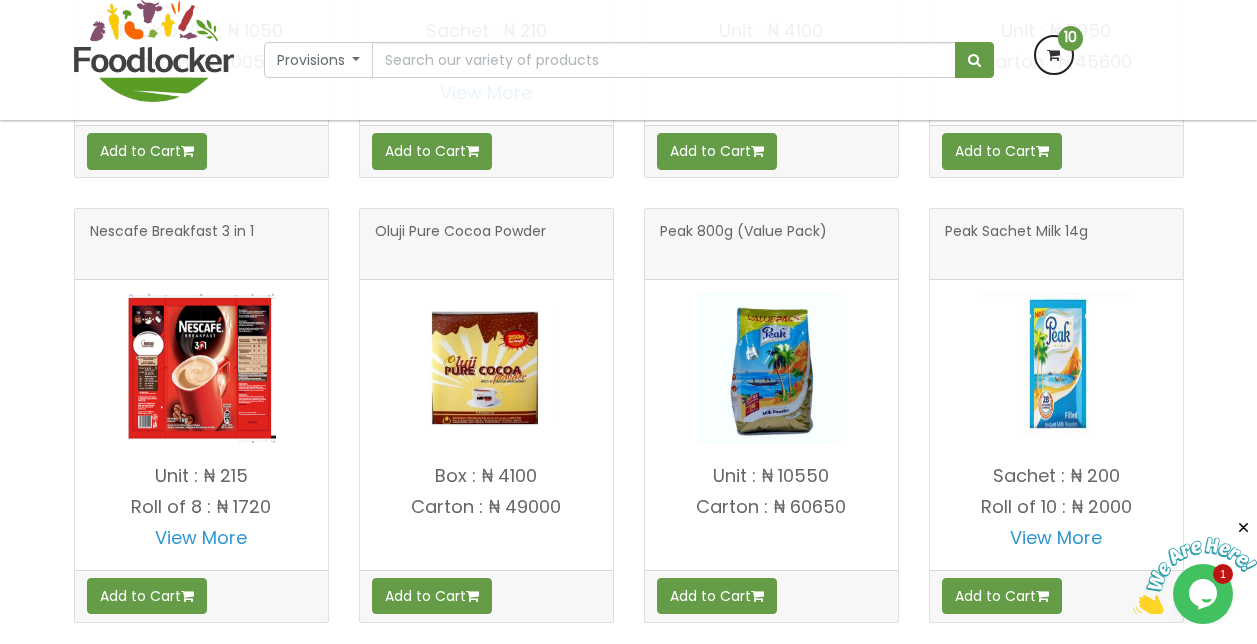 click at bounding box center [771, 368] 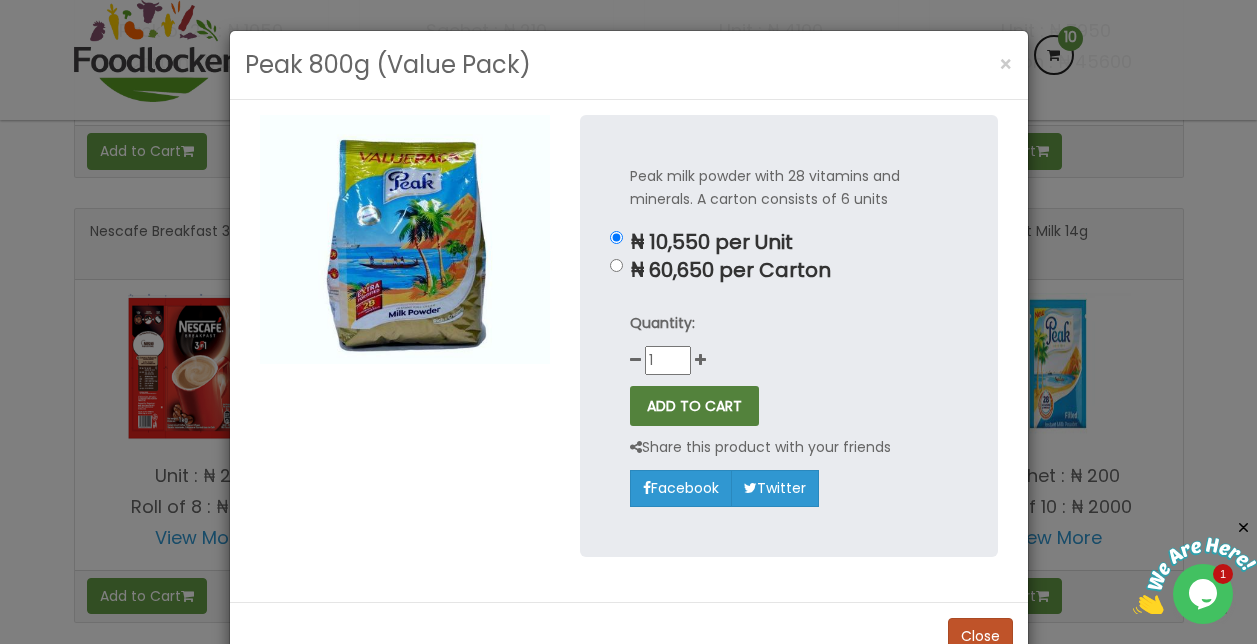 click on "ADD TO CART" at bounding box center (694, 406) 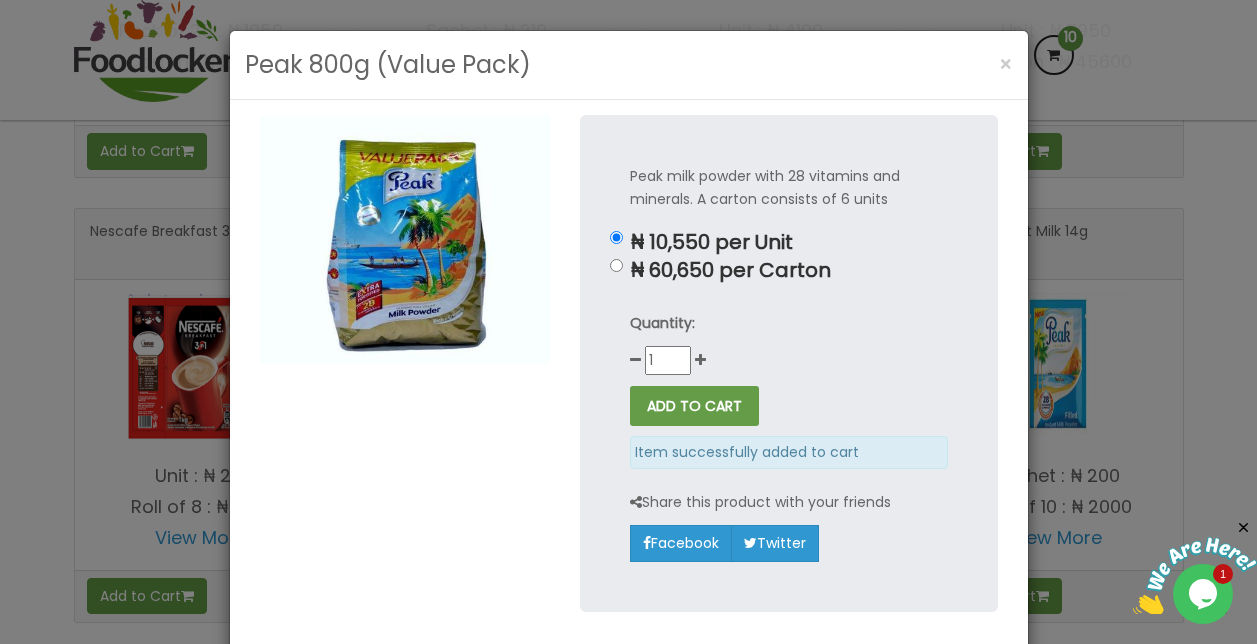 scroll, scrollTop: 1543, scrollLeft: 0, axis: vertical 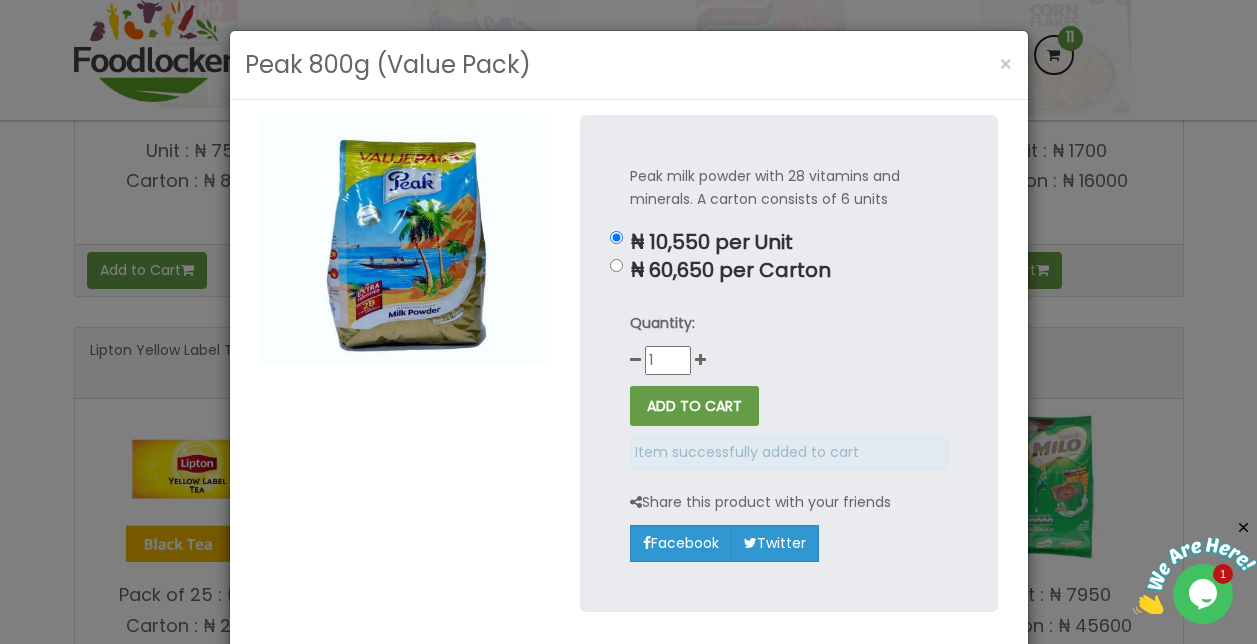 click on "Peak 800g (Value Pack)
×
Peak milk powder with 28 vitamins and minerals. A carton consists of [NUMBER] units
₦ [PRICE] per Unit
₦ [PRICE] per Carton
Quantity: [NUMBER]" at bounding box center (628, 322) 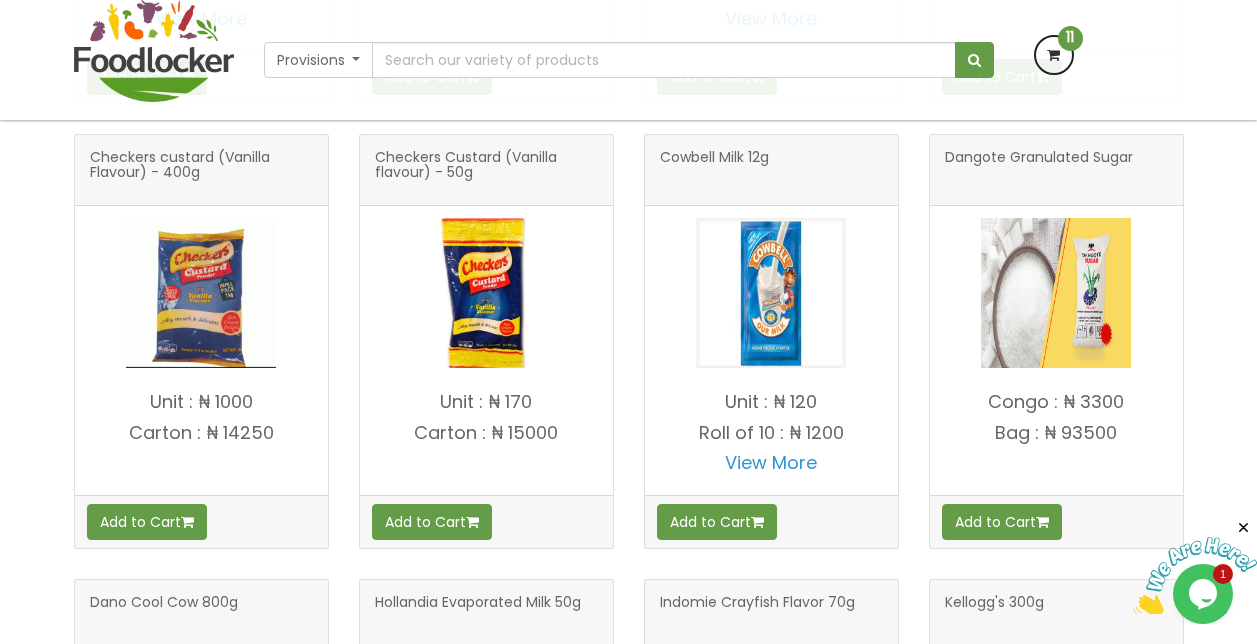 scroll, scrollTop: 851, scrollLeft: 0, axis: vertical 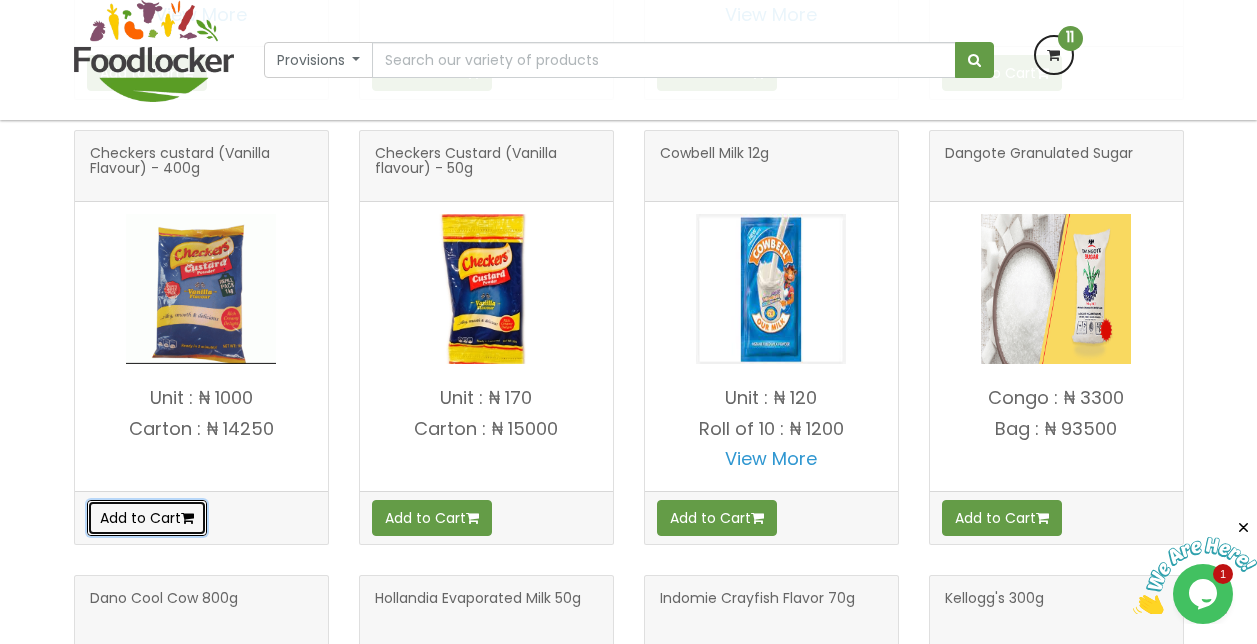 click on "Add to Cart" at bounding box center (147, 518) 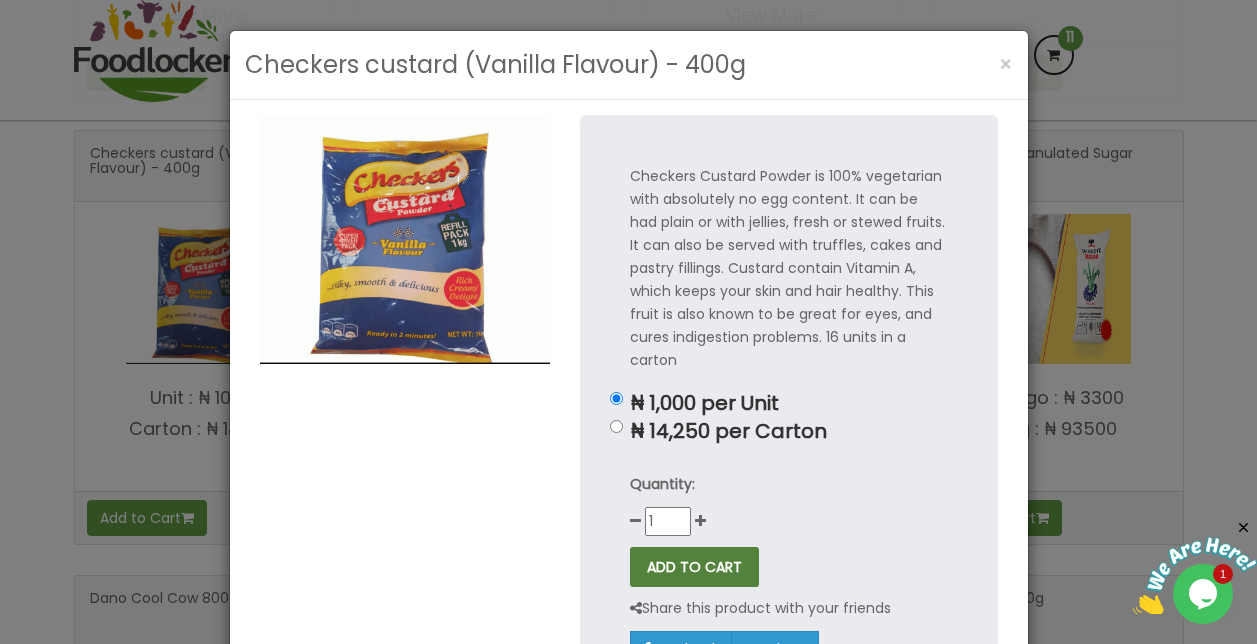 click on "ADD TO CART" at bounding box center [694, 567] 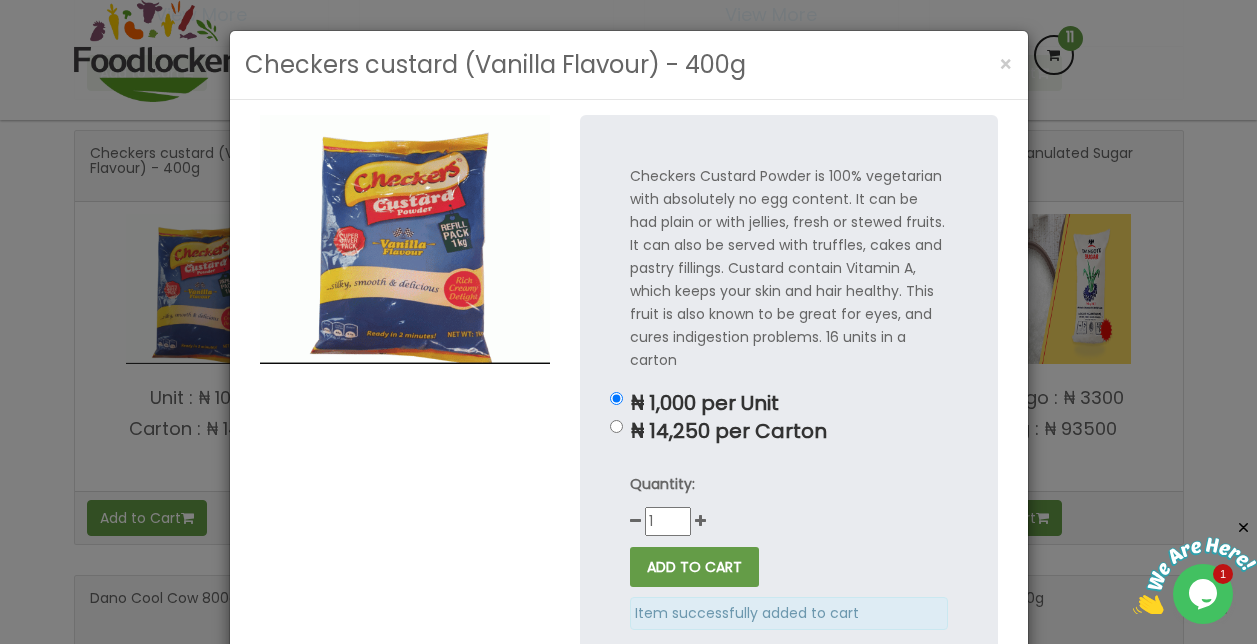 click on "Checkers Custard (Vanilla Flavour) - 400g
×
Checkers Custard Powder is 100% vegetarian with absolutely no egg content. It can be had plain or with jellies, fresh or stewed fruits. It can also be served with truffles, cakes and pastry fillings. Custard  contain Vitamin A, which keeps your skin and hair healthy. This fruit is also known to be great for eyes, and cures indigestion problems. [NUMBER] units in a carton
₦ [PRICE] per Unit
[NUMBER]" at bounding box center [628, 322] 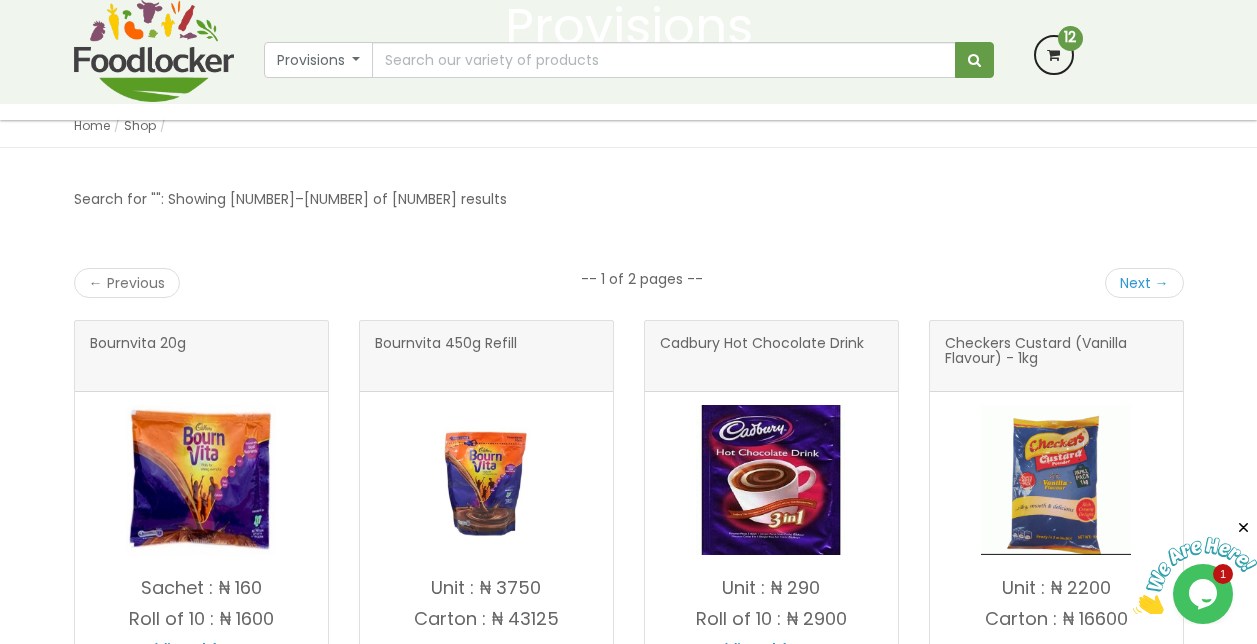 scroll, scrollTop: 210, scrollLeft: 0, axis: vertical 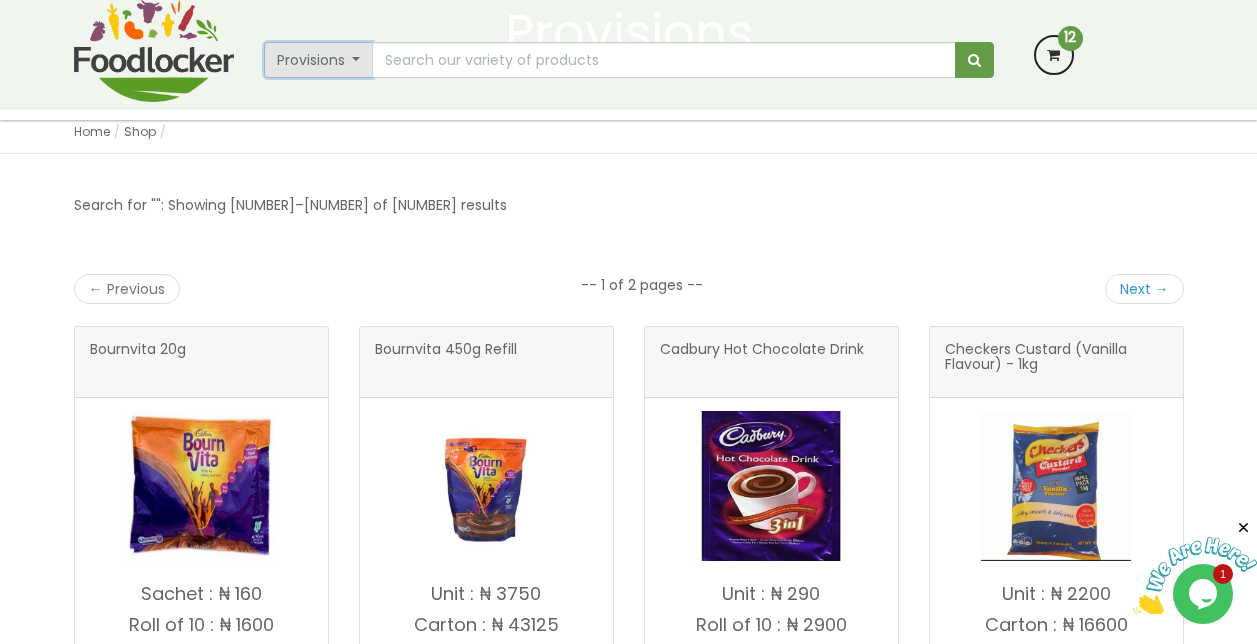 click on "Provisions" at bounding box center (319, 60) 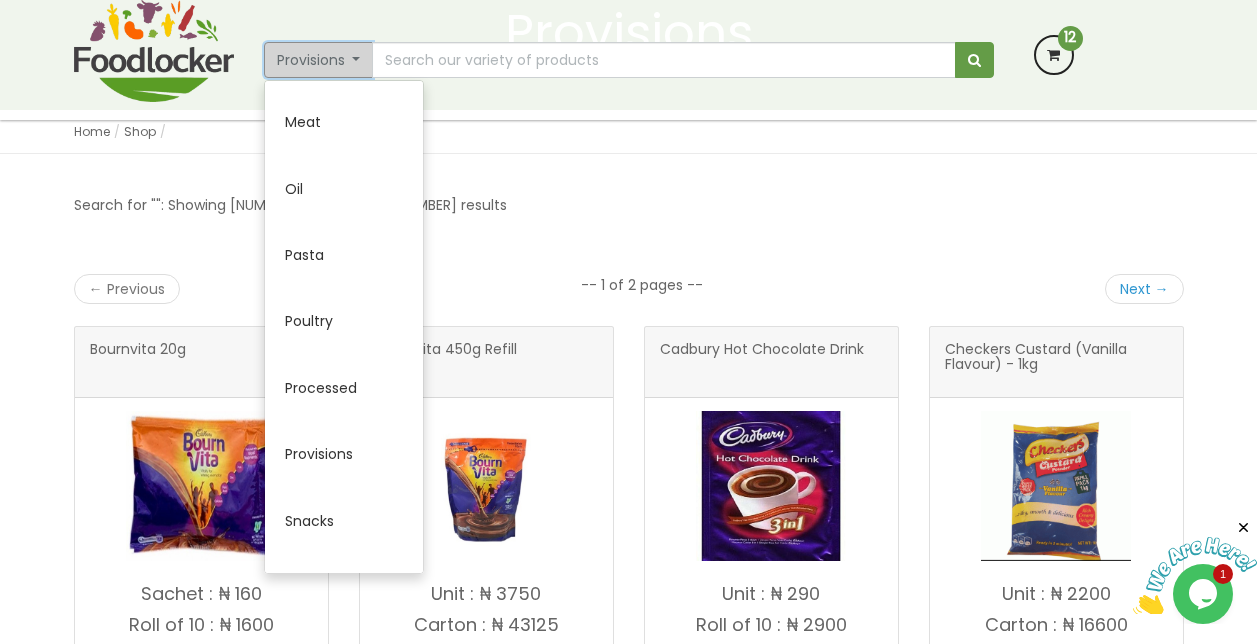 scroll, scrollTop: 680, scrollLeft: 0, axis: vertical 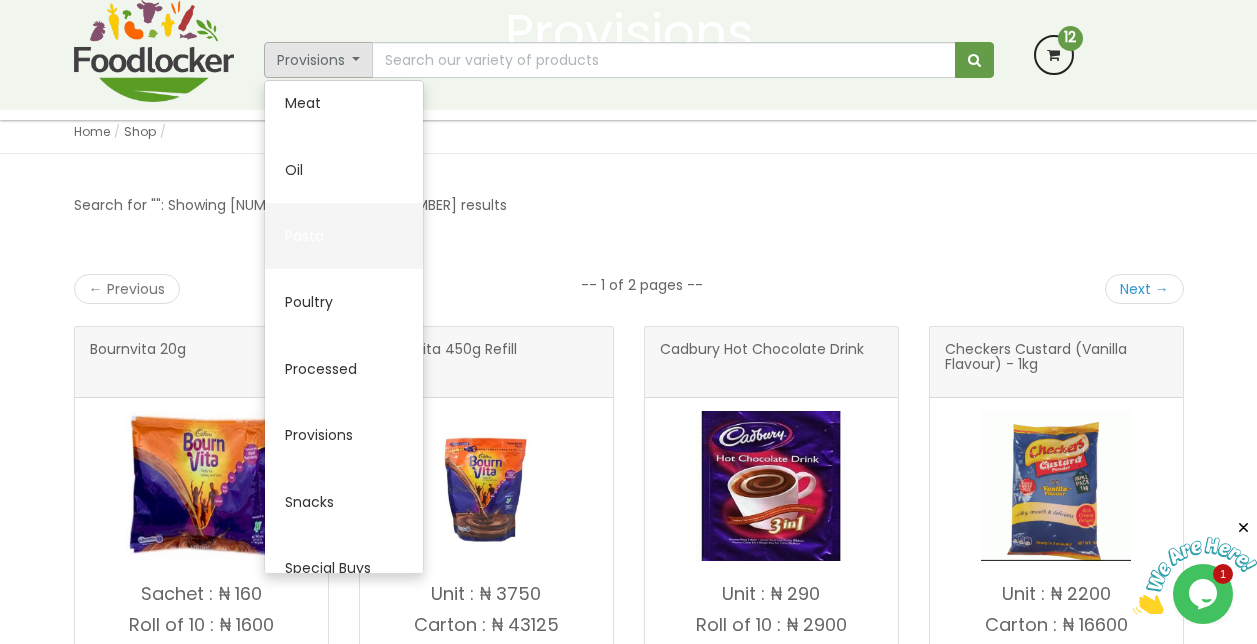 click on "Pasta" at bounding box center [344, 236] 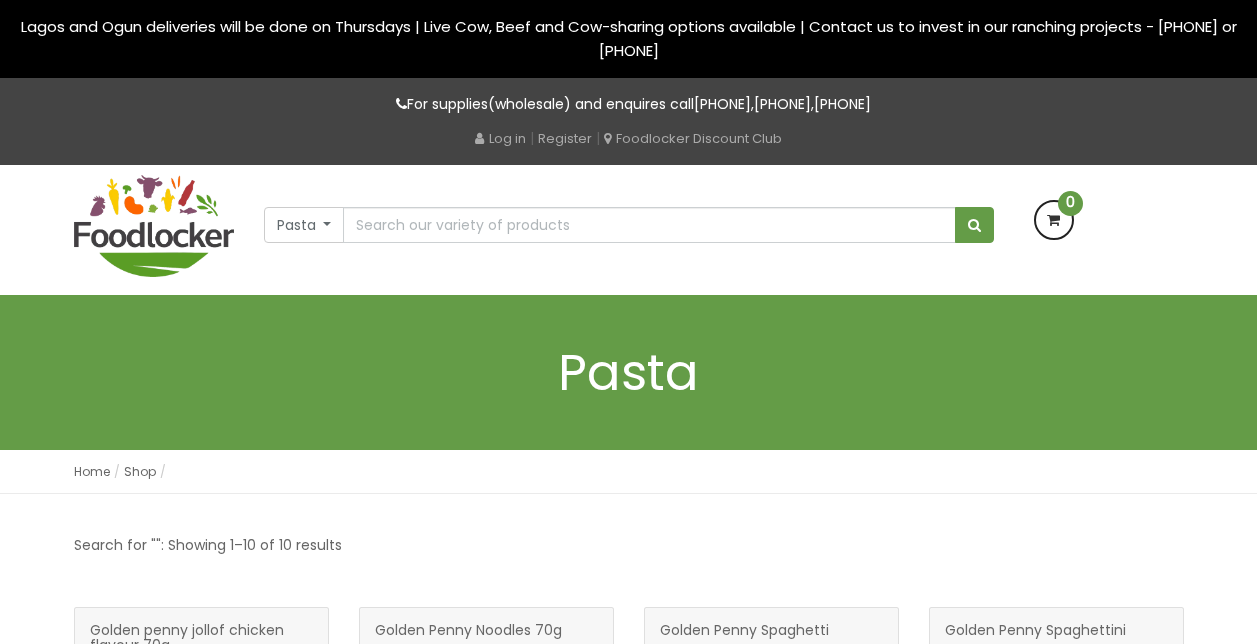 scroll, scrollTop: 40, scrollLeft: 0, axis: vertical 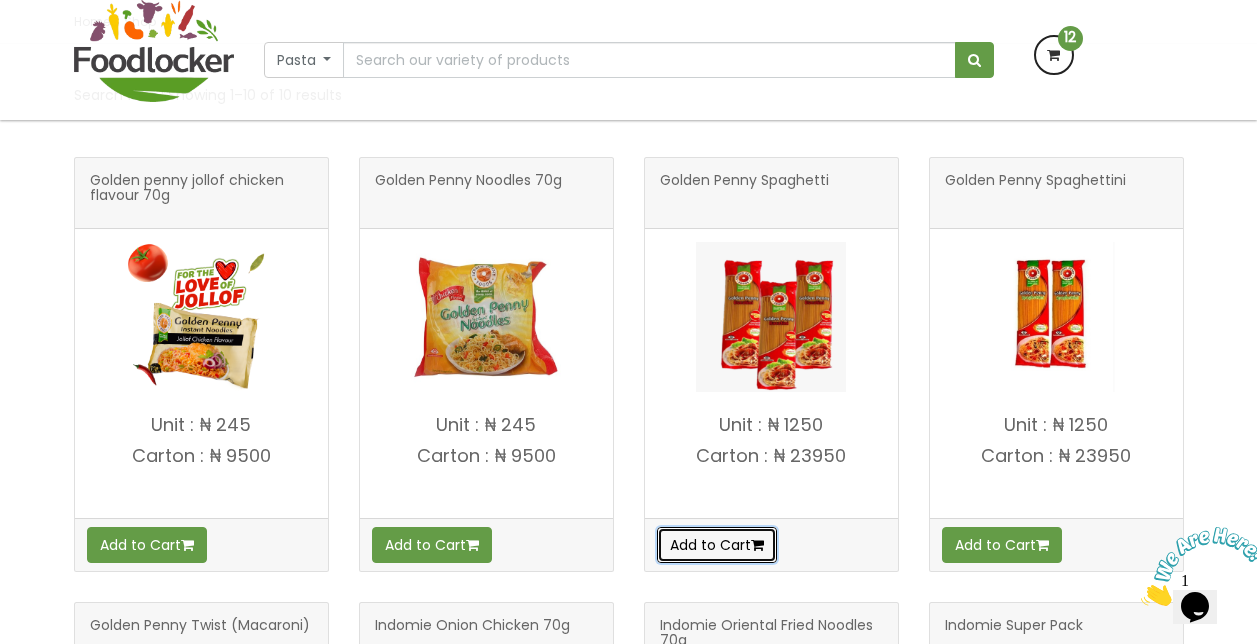 click on "Add to Cart" at bounding box center [717, 545] 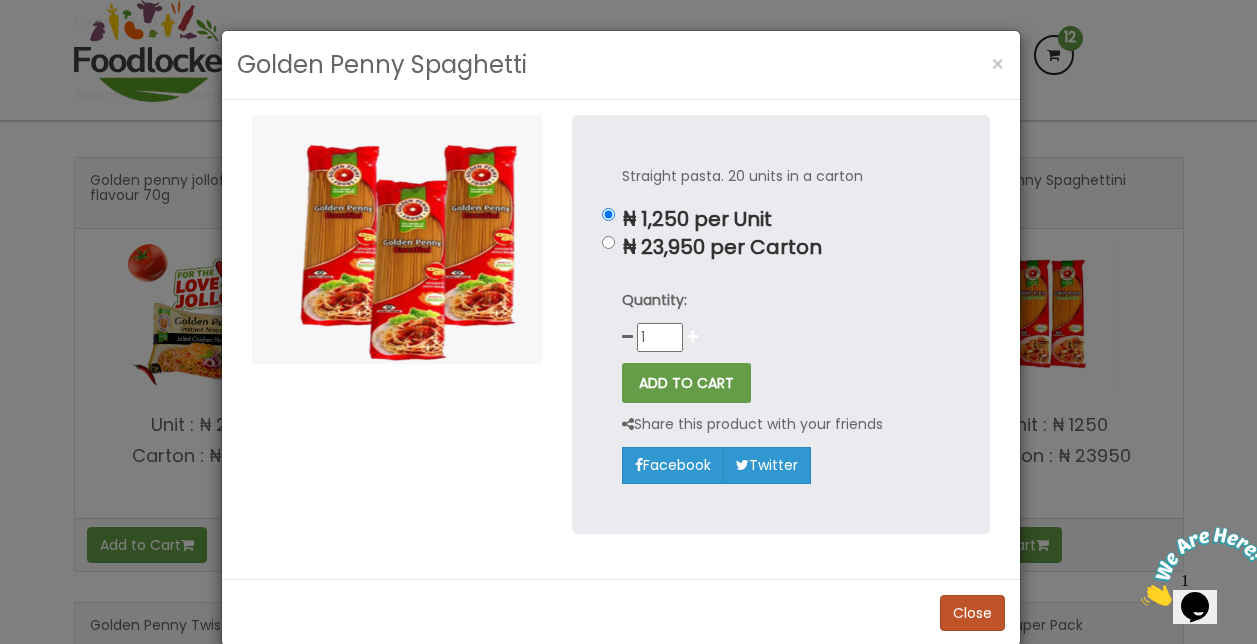 click at bounding box center (692, 337) 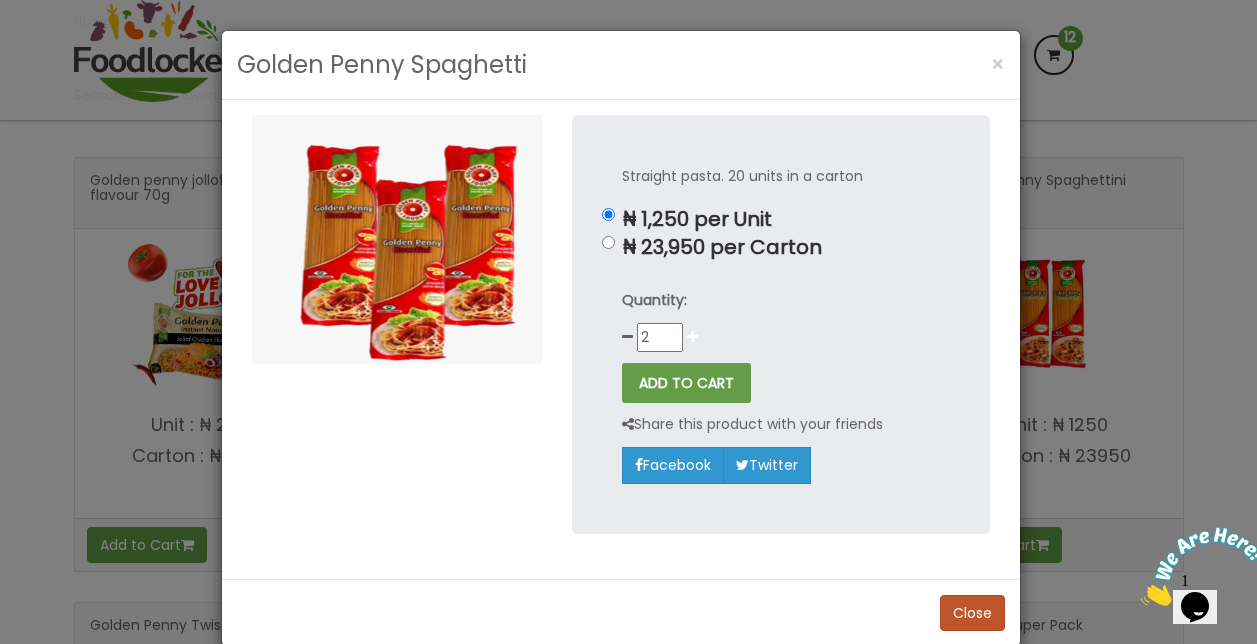 click at bounding box center (692, 337) 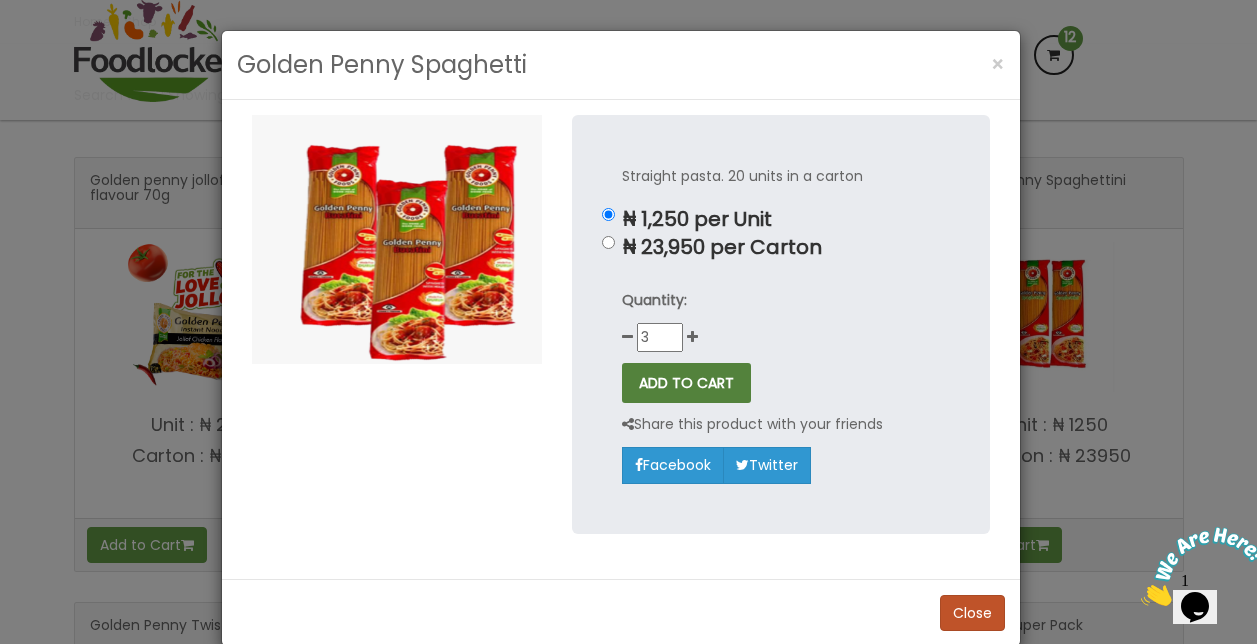 click on "ADD TO CART" at bounding box center (686, 383) 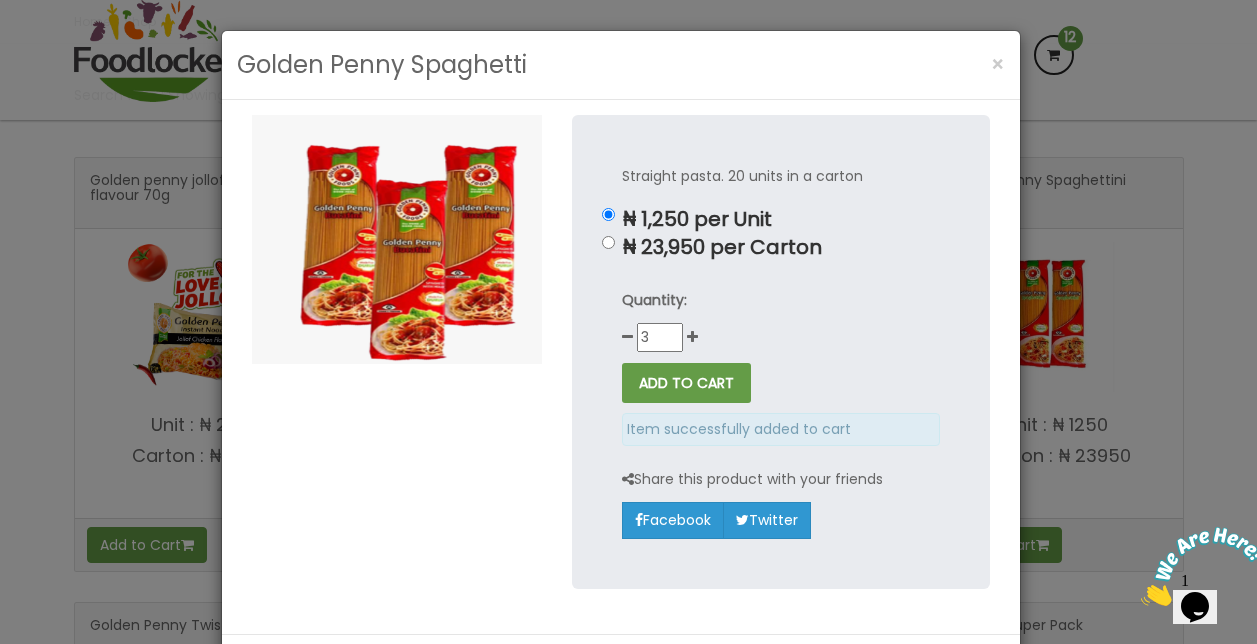 click on "Straight pasta. 20 units in a carton
₦ 1,250 per Unit
₦ 23,950 per Carton
3" at bounding box center [628, 322] 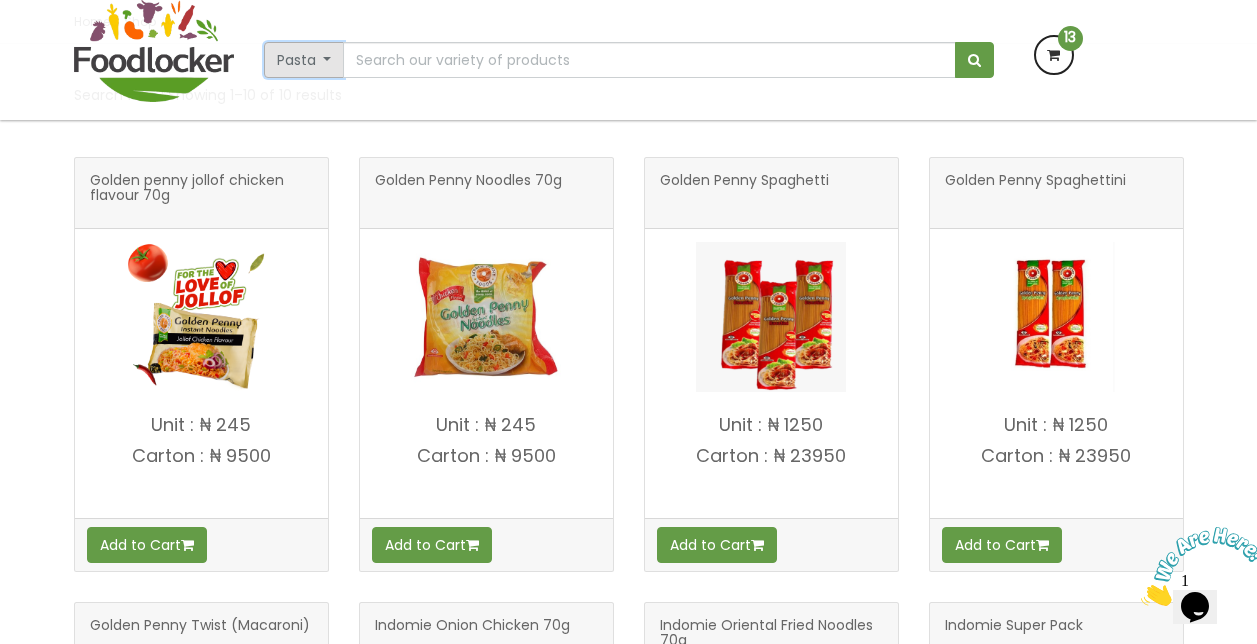 click on "Pasta" at bounding box center [304, 60] 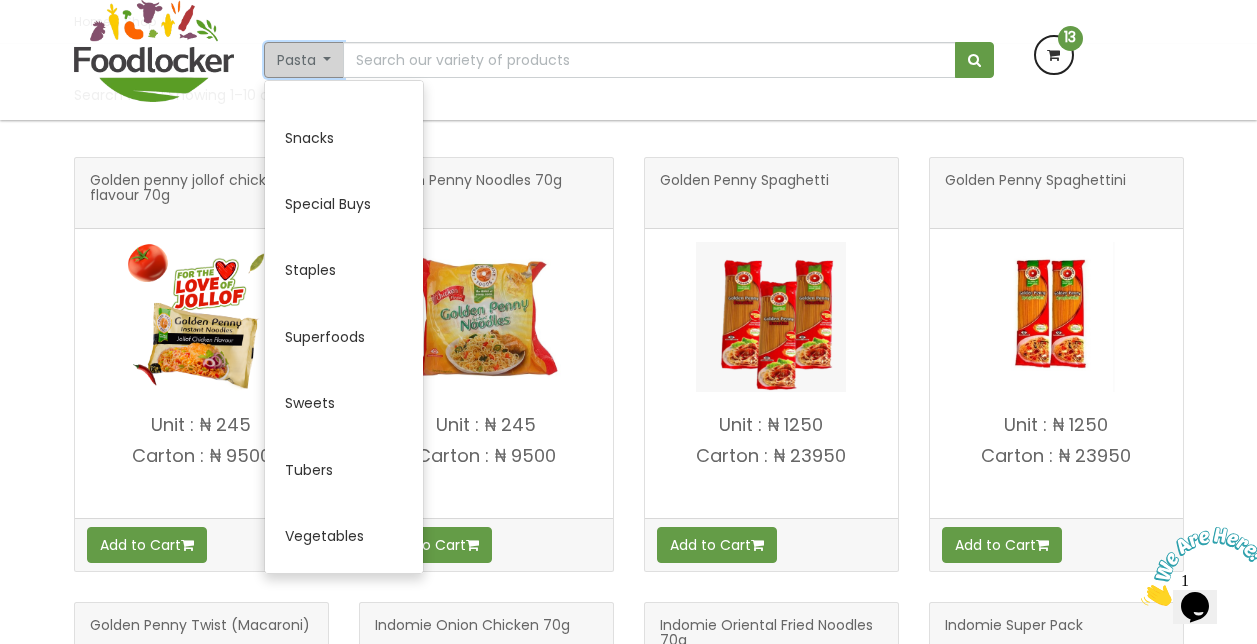 scroll, scrollTop: 1045, scrollLeft: 0, axis: vertical 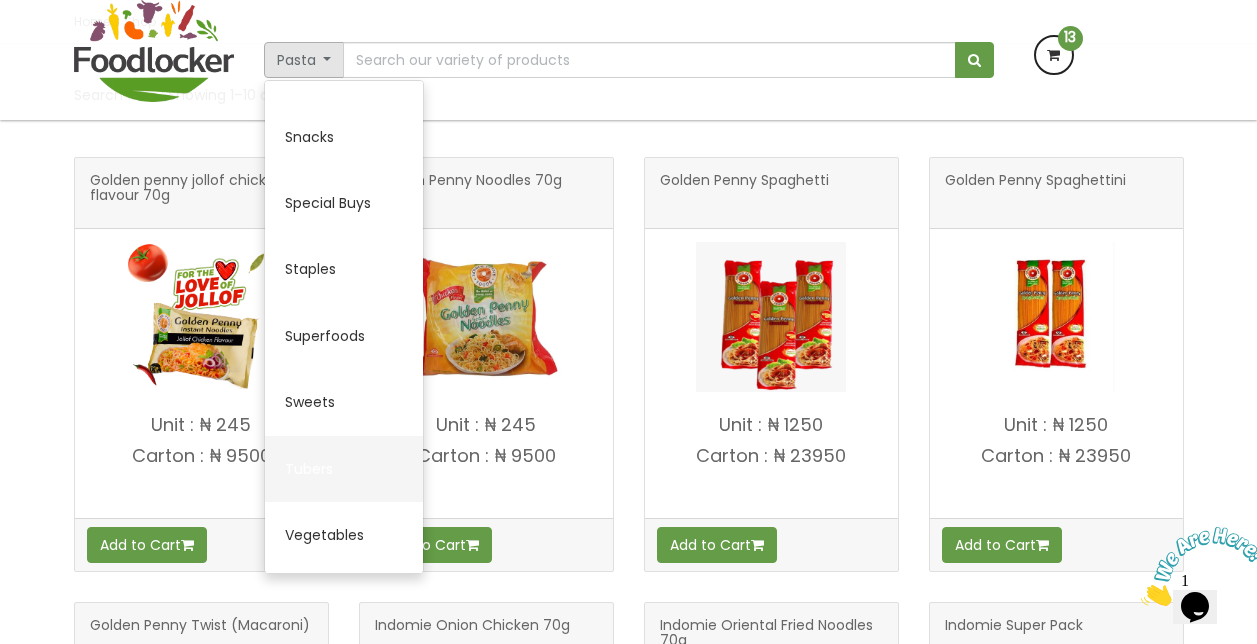 click on "Tubers" at bounding box center [344, 469] 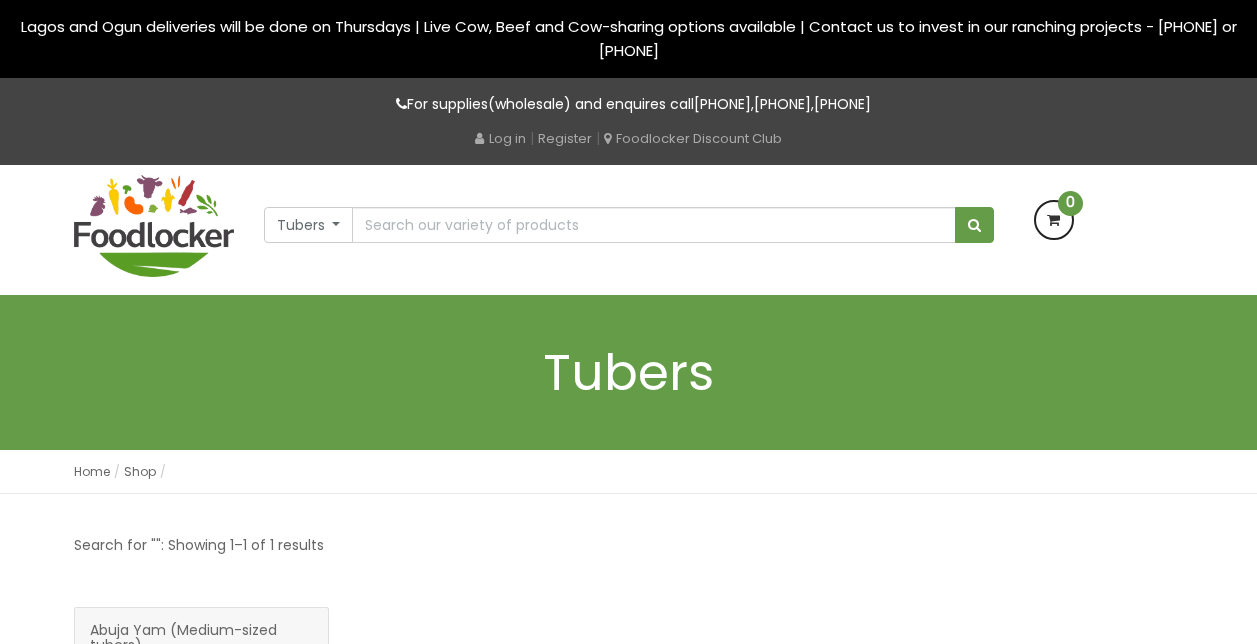 scroll, scrollTop: 0, scrollLeft: 0, axis: both 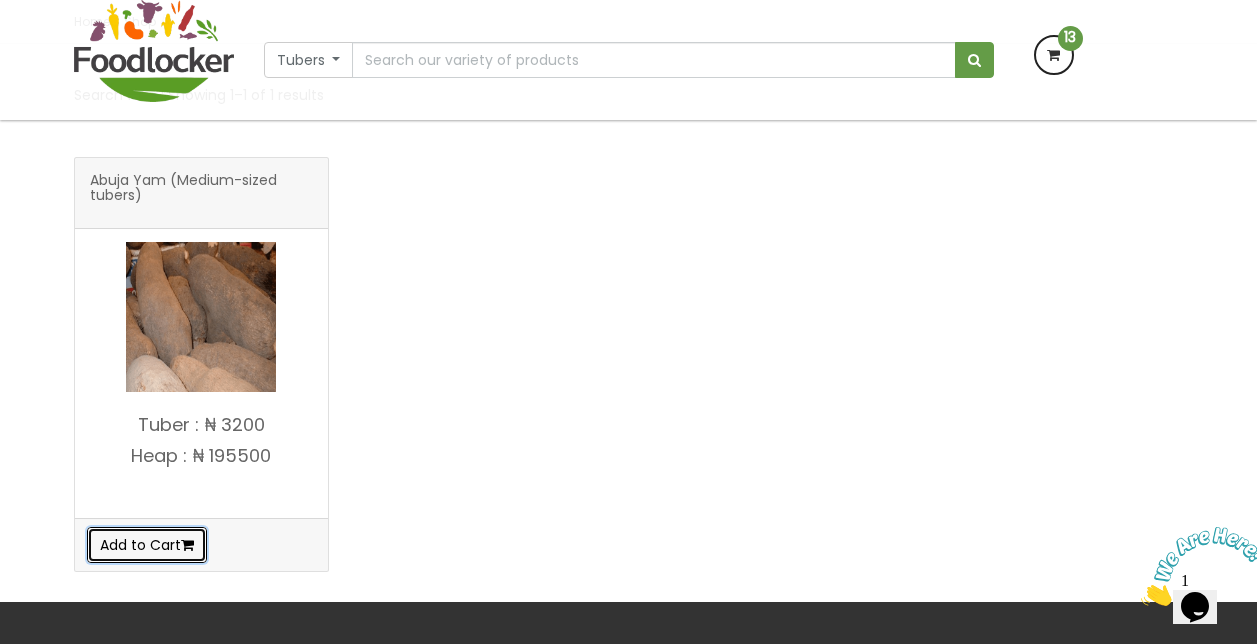 click on "Add to Cart" at bounding box center [147, 545] 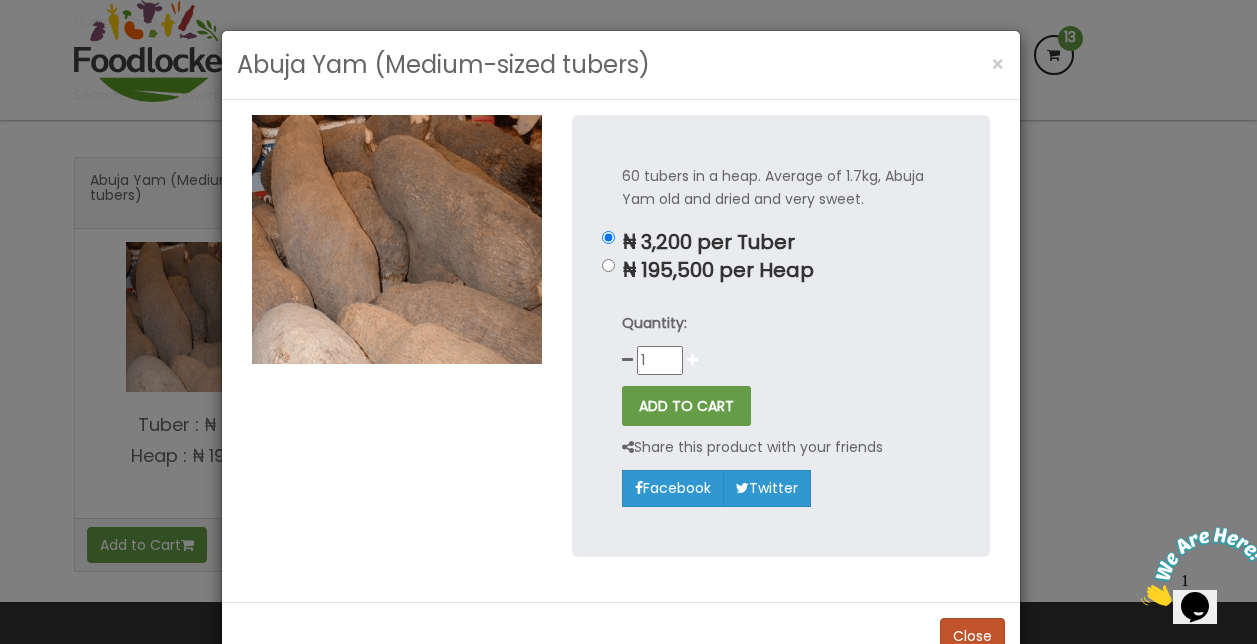 click at bounding box center [692, 360] 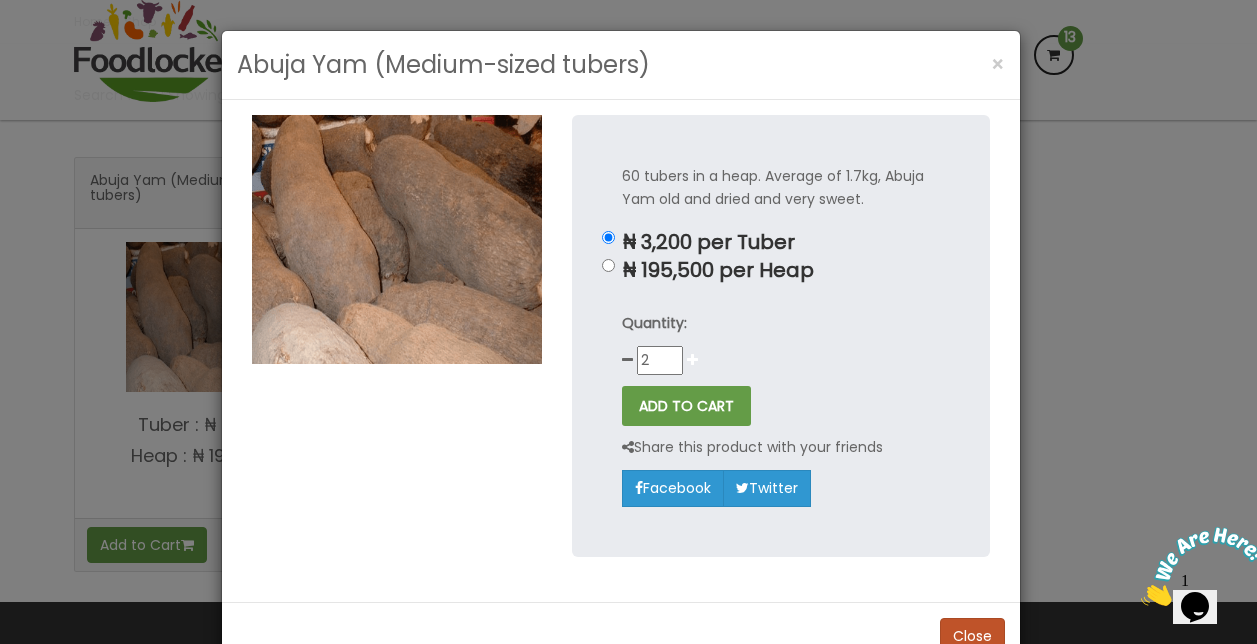 click at bounding box center (692, 360) 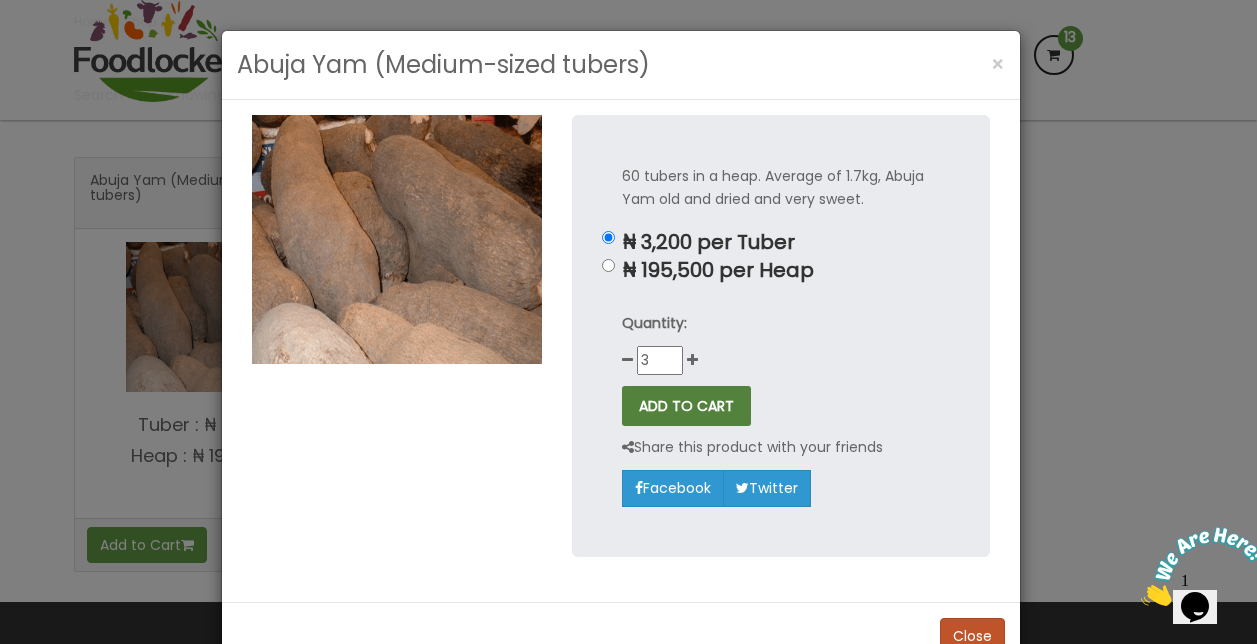 click on "ADD TO CART" at bounding box center (686, 406) 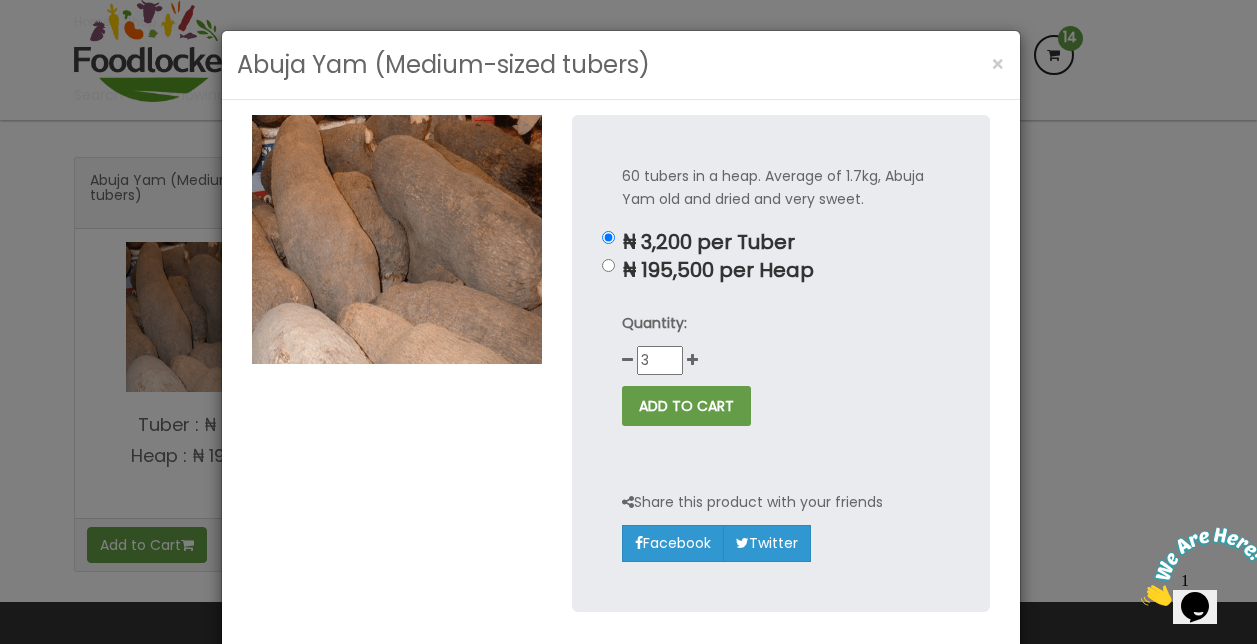 click on "Abuja Yam (Medium-sized tubers)
×
60 tubers in a heap. Average of 1.7kg, Abuja Yam old and dried and very sweet.
₦ 3,200 per Tuber
₦ 195,500 per Heap
3" at bounding box center (628, 322) 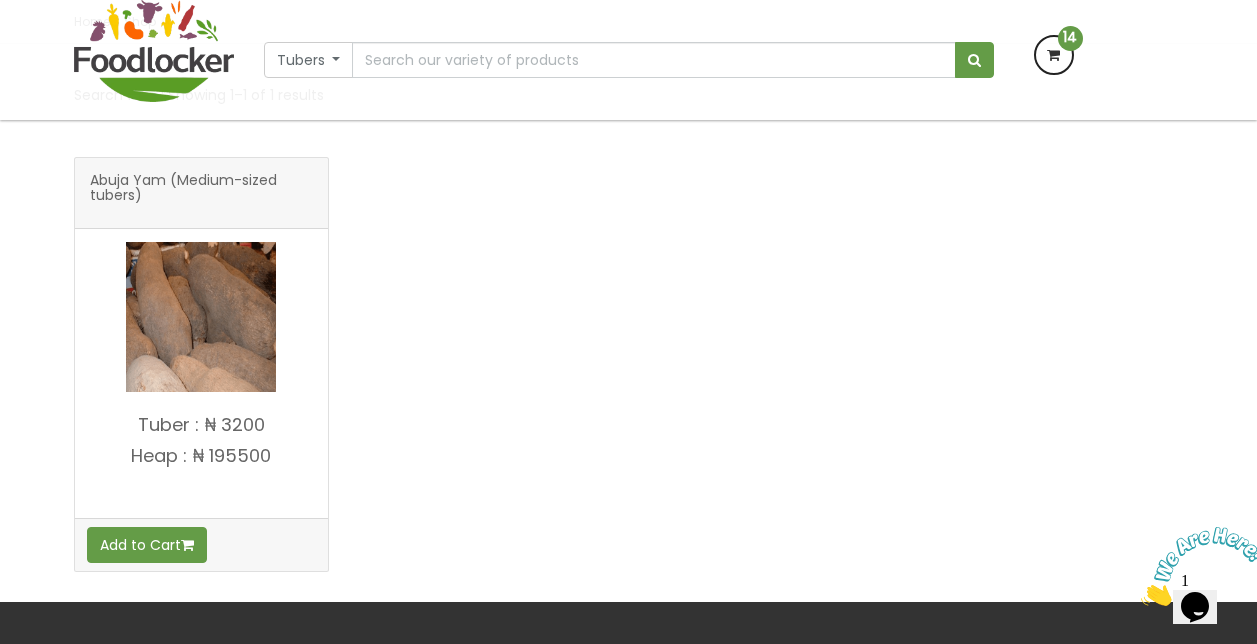 click at bounding box center (1054, 55) 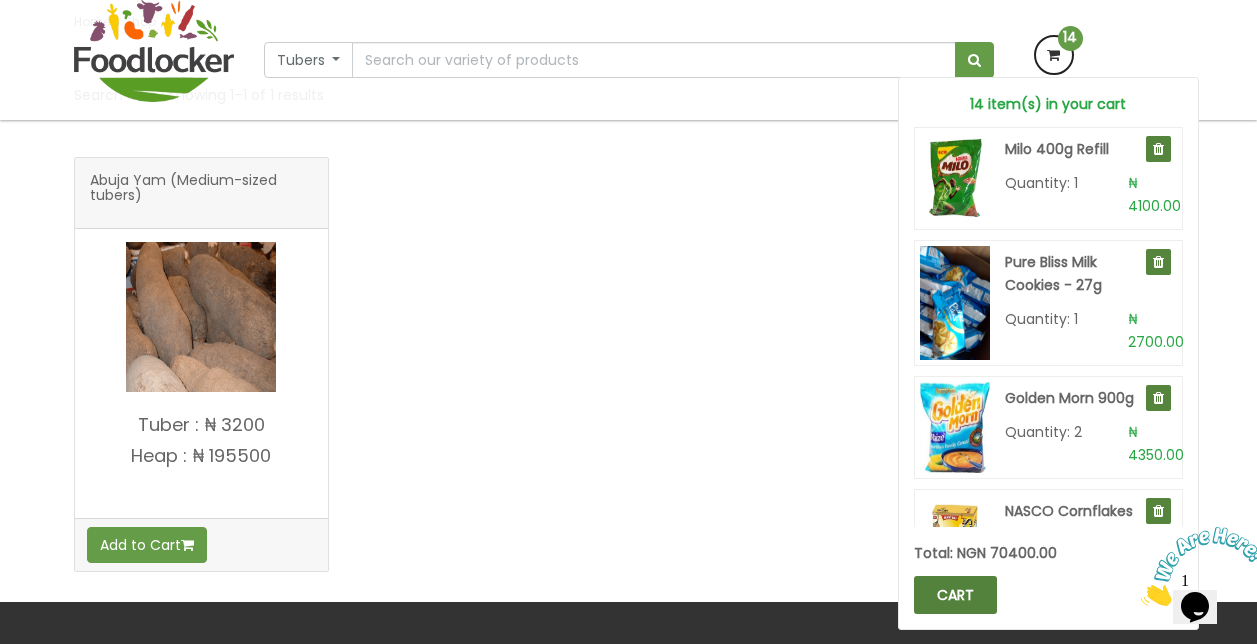 click on "CART" at bounding box center (955, 595) 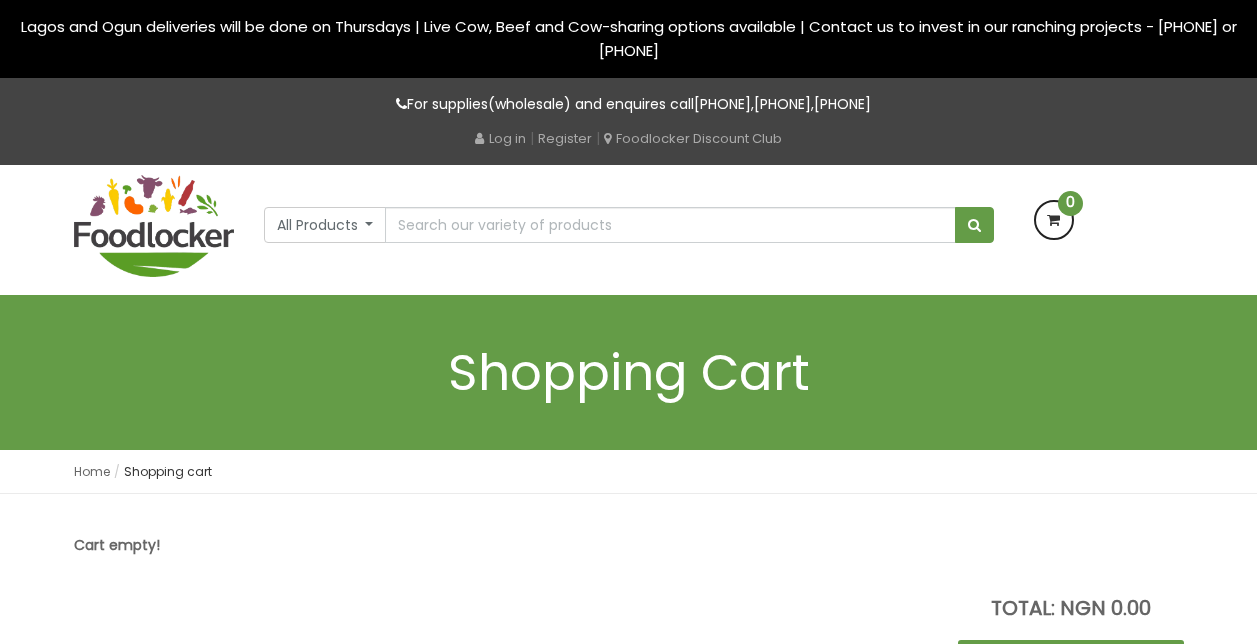 scroll, scrollTop: 0, scrollLeft: 0, axis: both 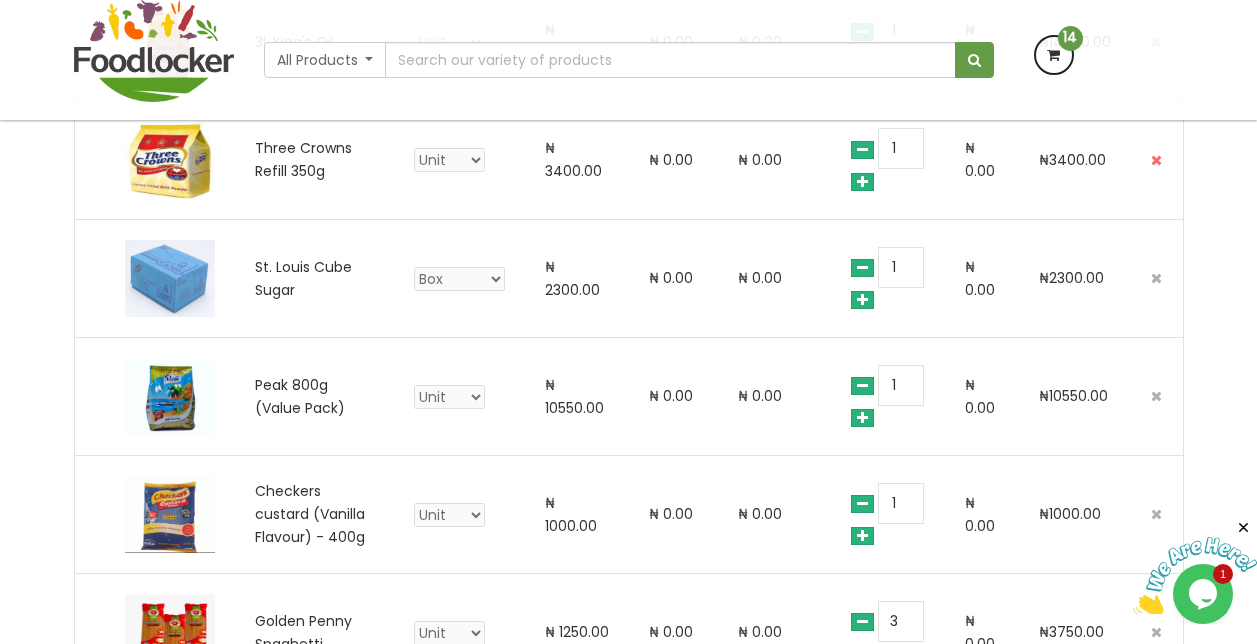 click at bounding box center (1156, 160) 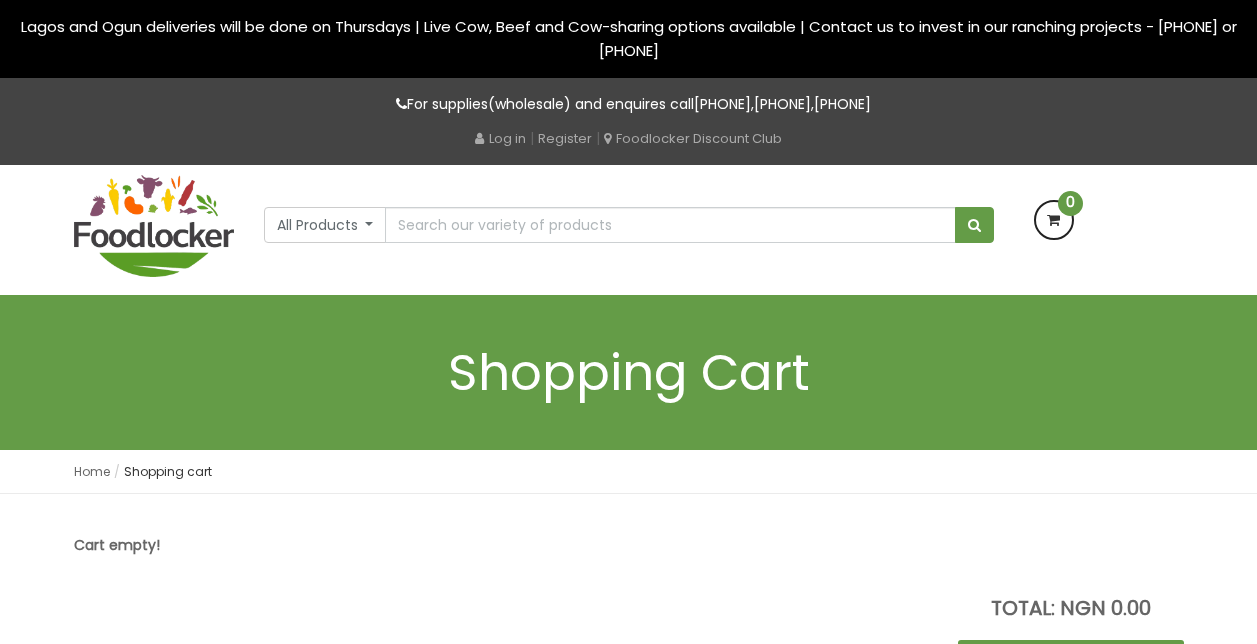 scroll, scrollTop: 0, scrollLeft: 0, axis: both 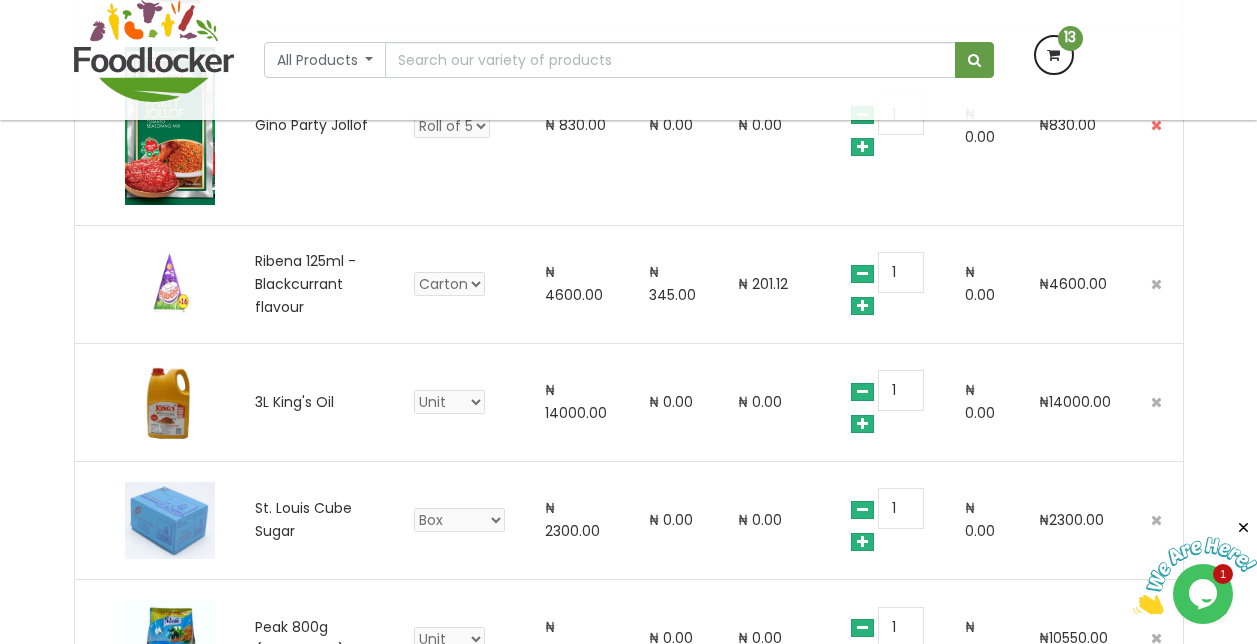 click at bounding box center [1156, 125] 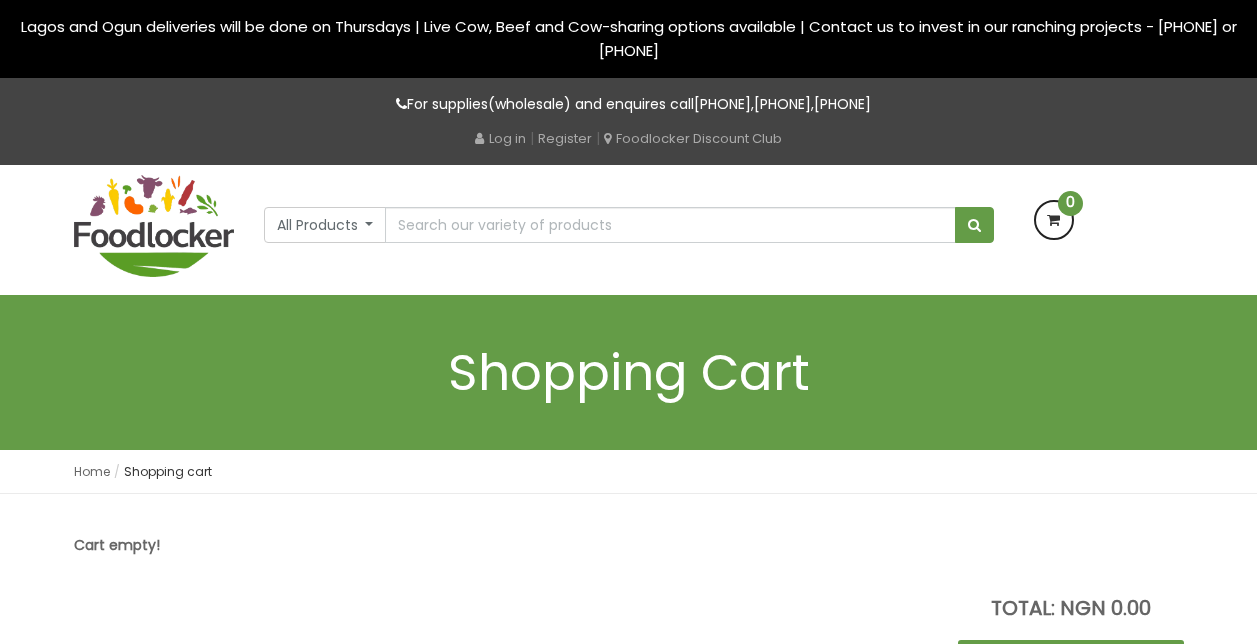 scroll, scrollTop: 0, scrollLeft: 0, axis: both 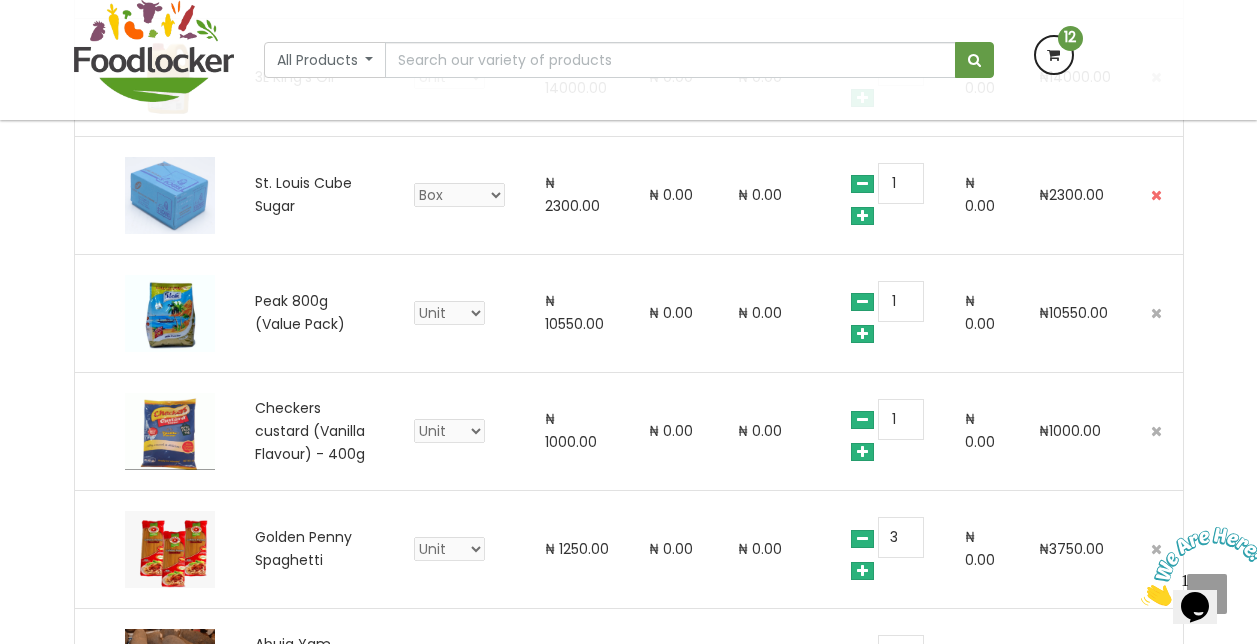 click at bounding box center (1156, 195) 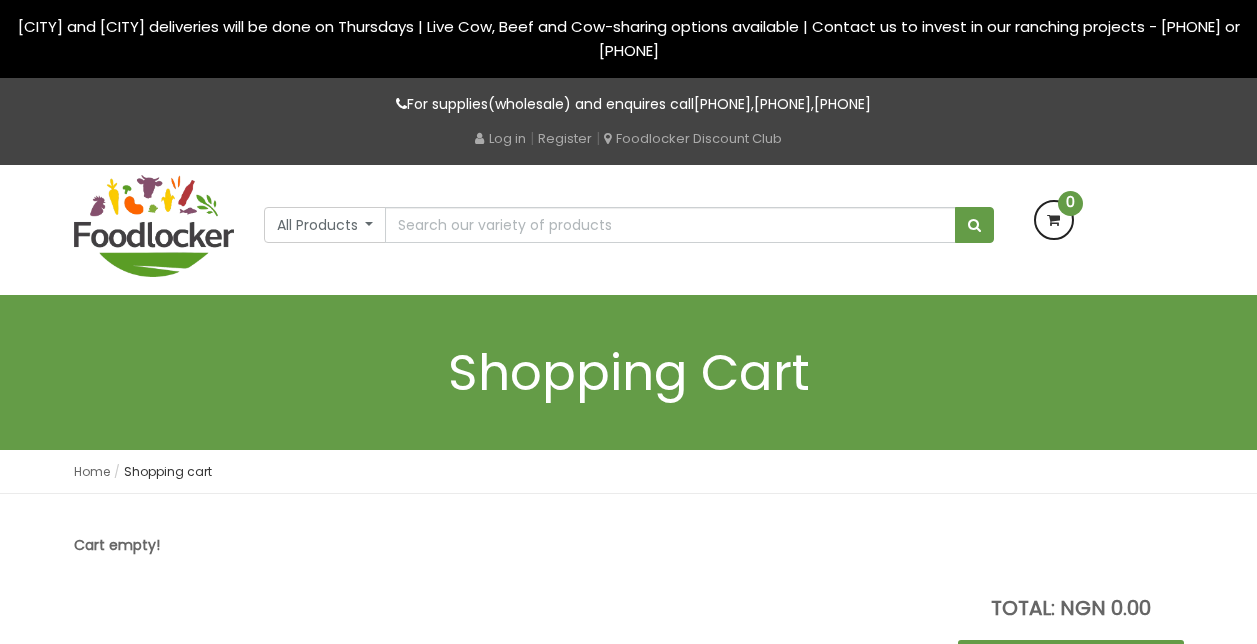 scroll, scrollTop: 0, scrollLeft: 0, axis: both 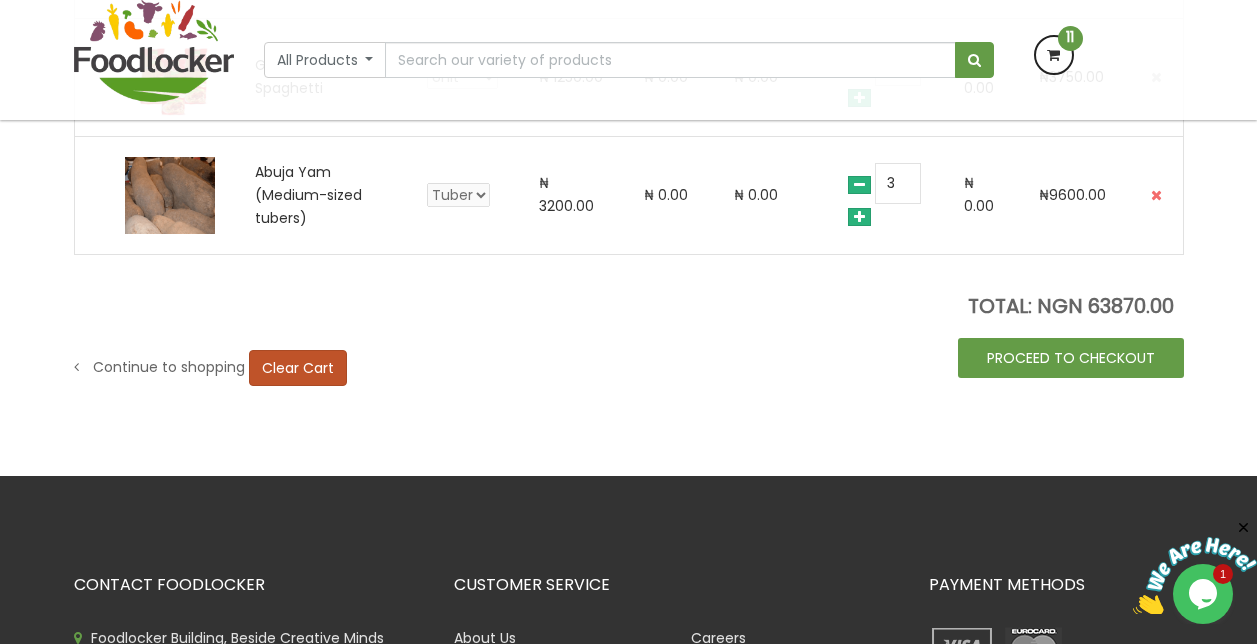 click at bounding box center (1156, 195) 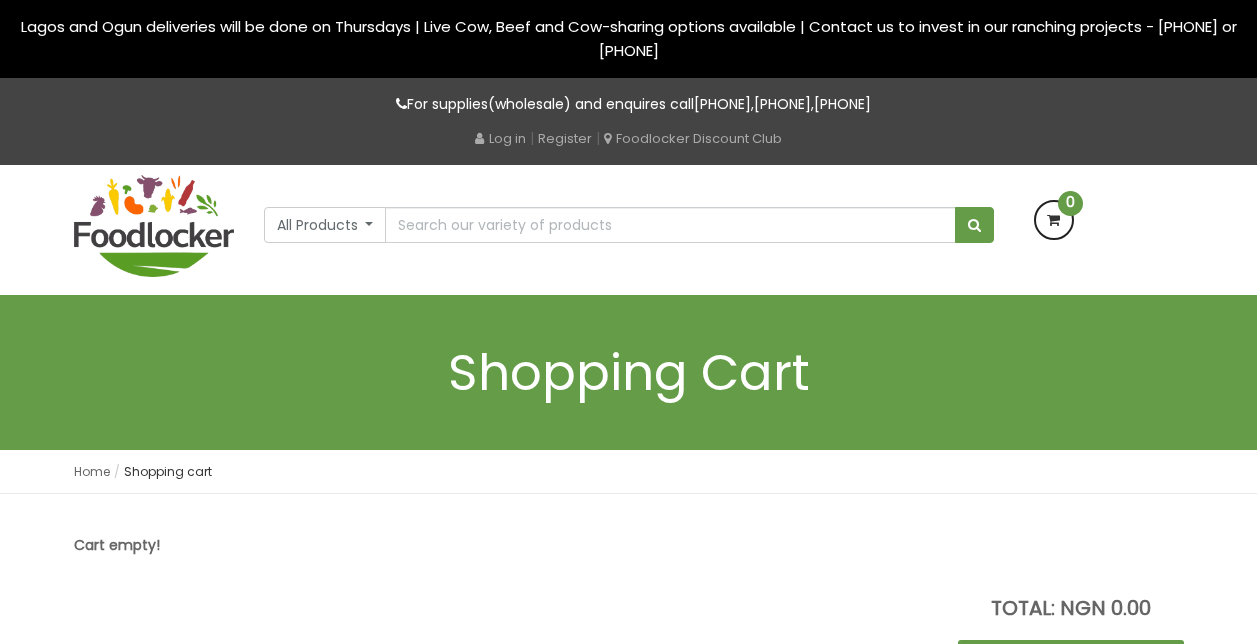 scroll, scrollTop: 0, scrollLeft: 0, axis: both 